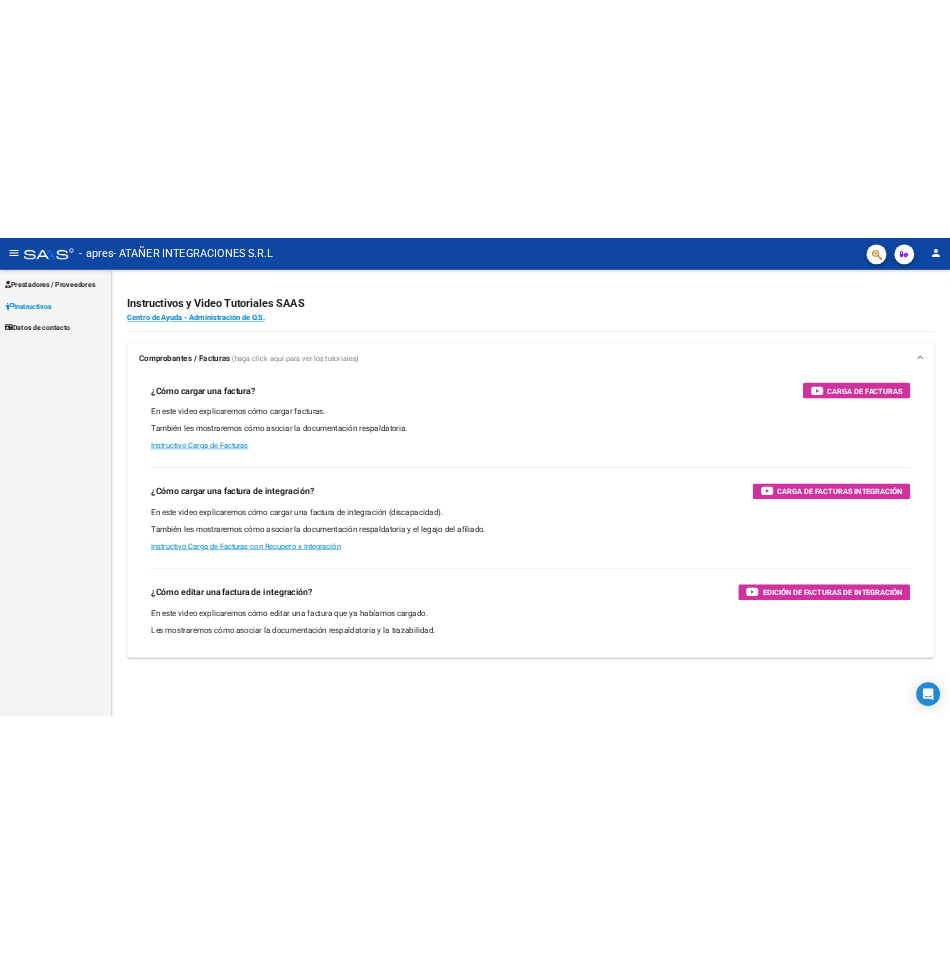 scroll, scrollTop: 0, scrollLeft: 0, axis: both 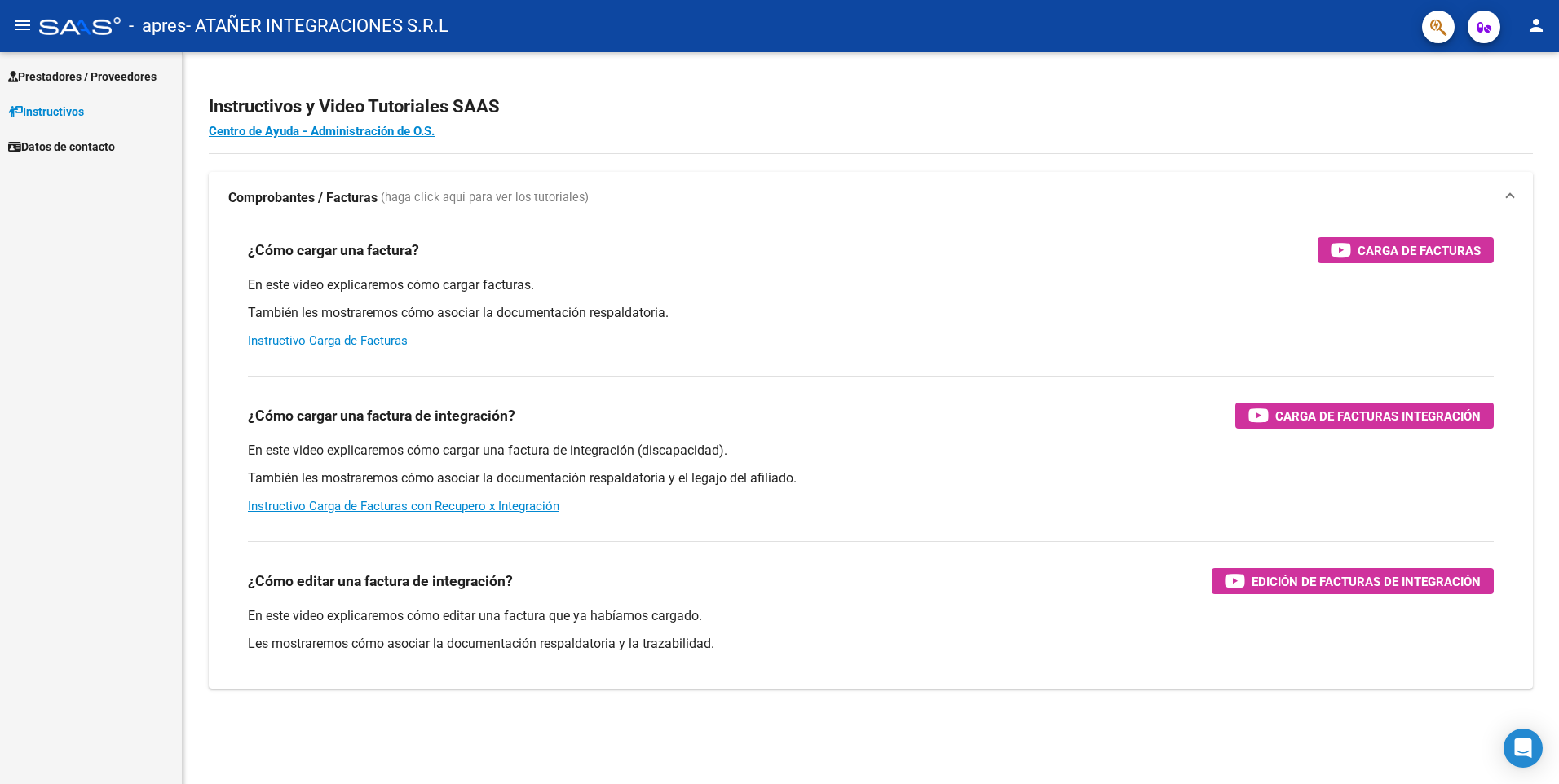 click on "Prestadores / Proveedores" at bounding box center (91, 76) 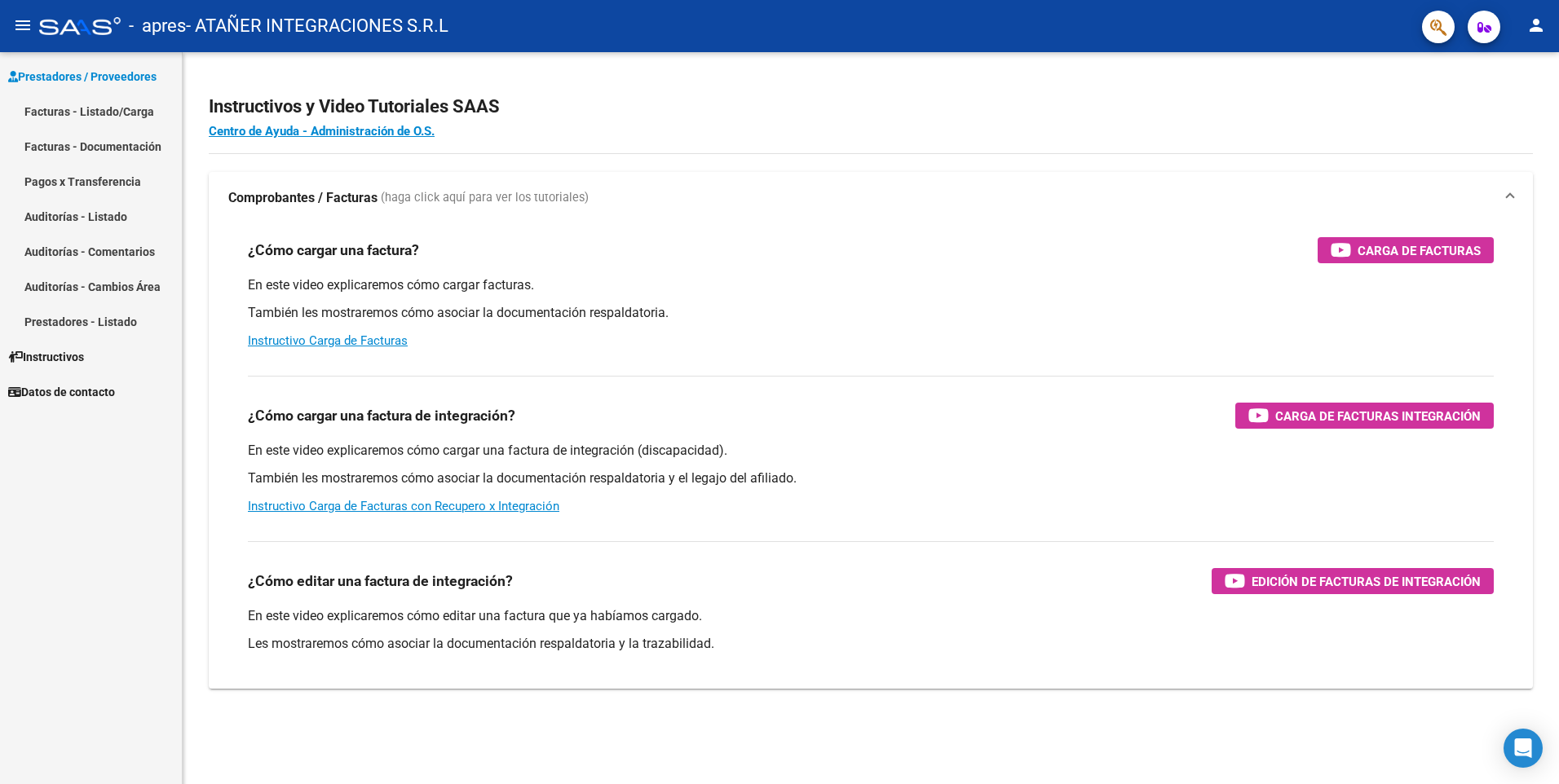 click on "Facturas - Listado/Carga" at bounding box center [91, 111] 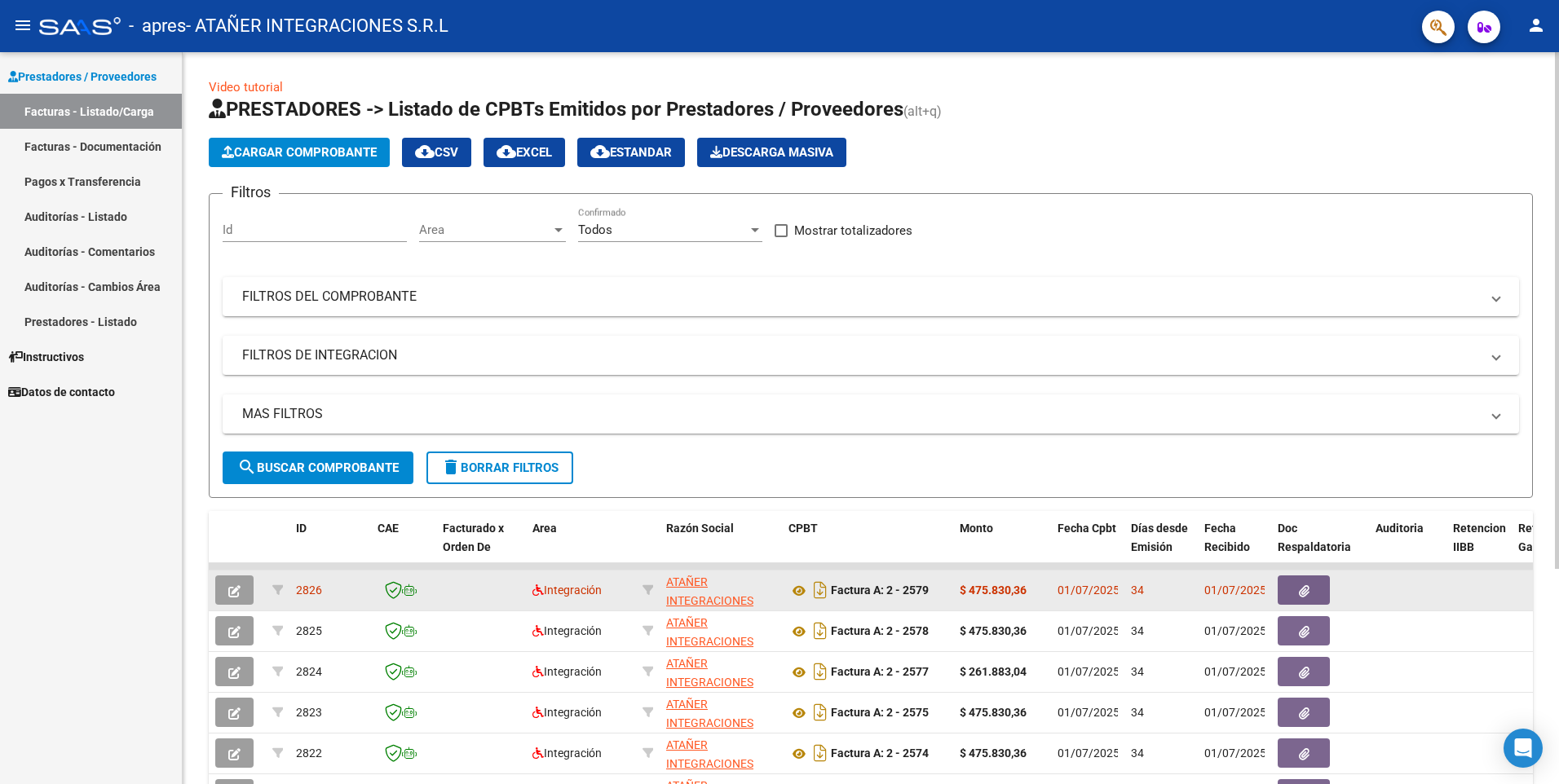 click on "$ 475.830,36" 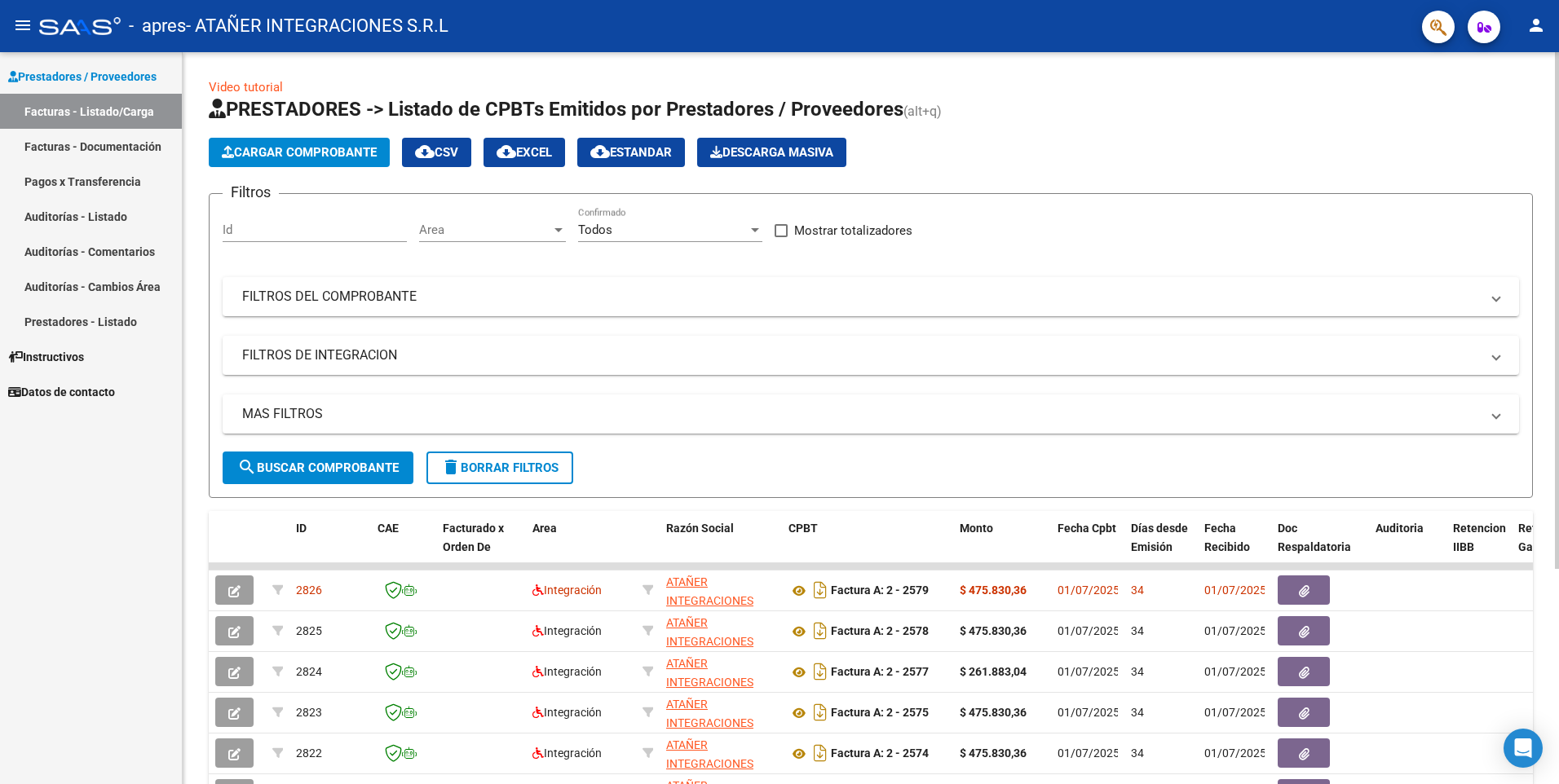 click on "Cargar Comprobante" 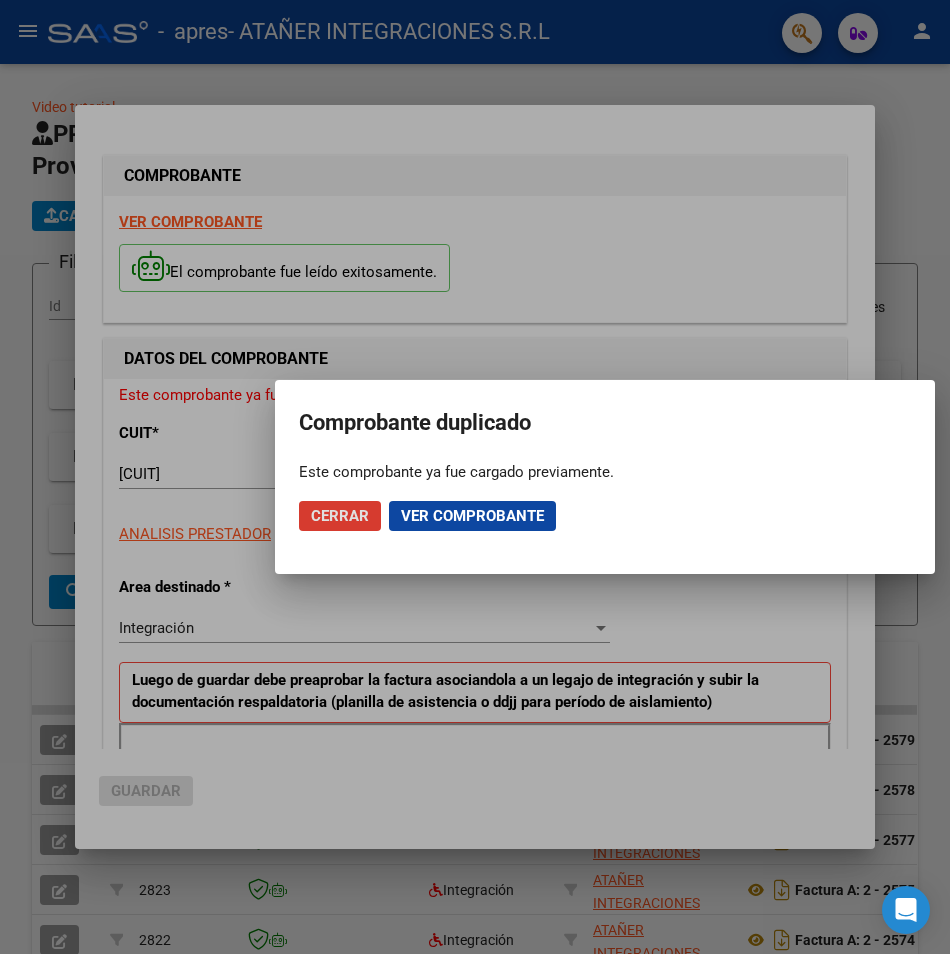 click on "Cerrar" 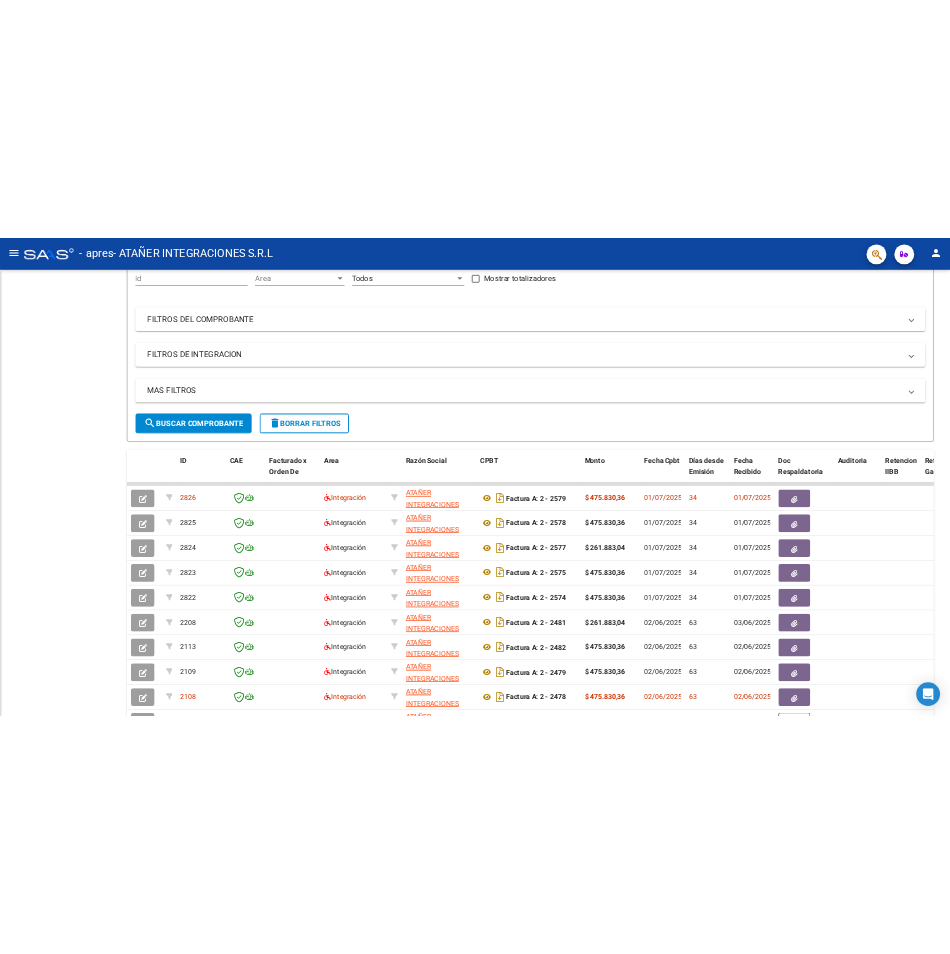 scroll, scrollTop: 174, scrollLeft: 0, axis: vertical 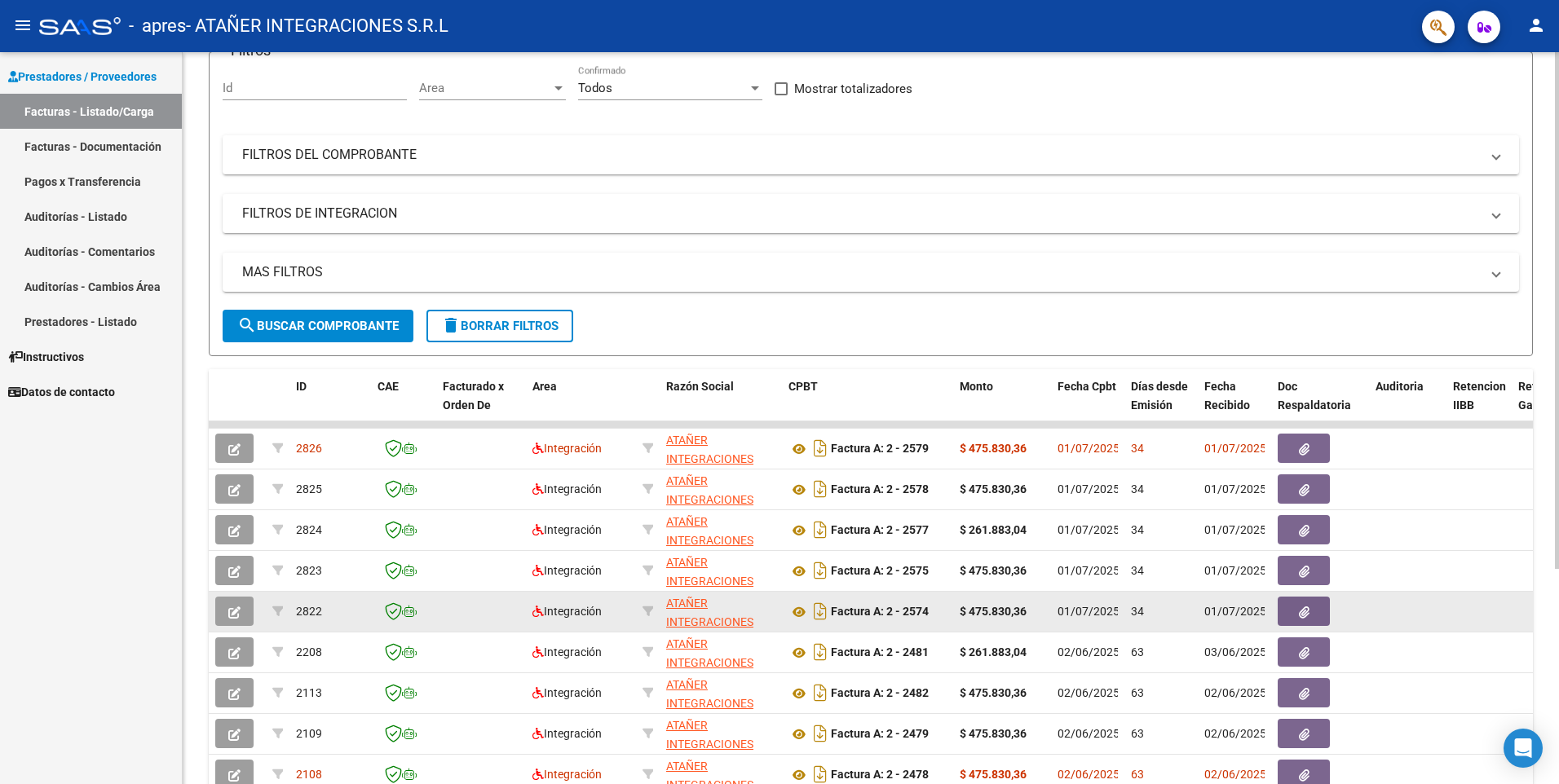 click on "$ 475.830,36" 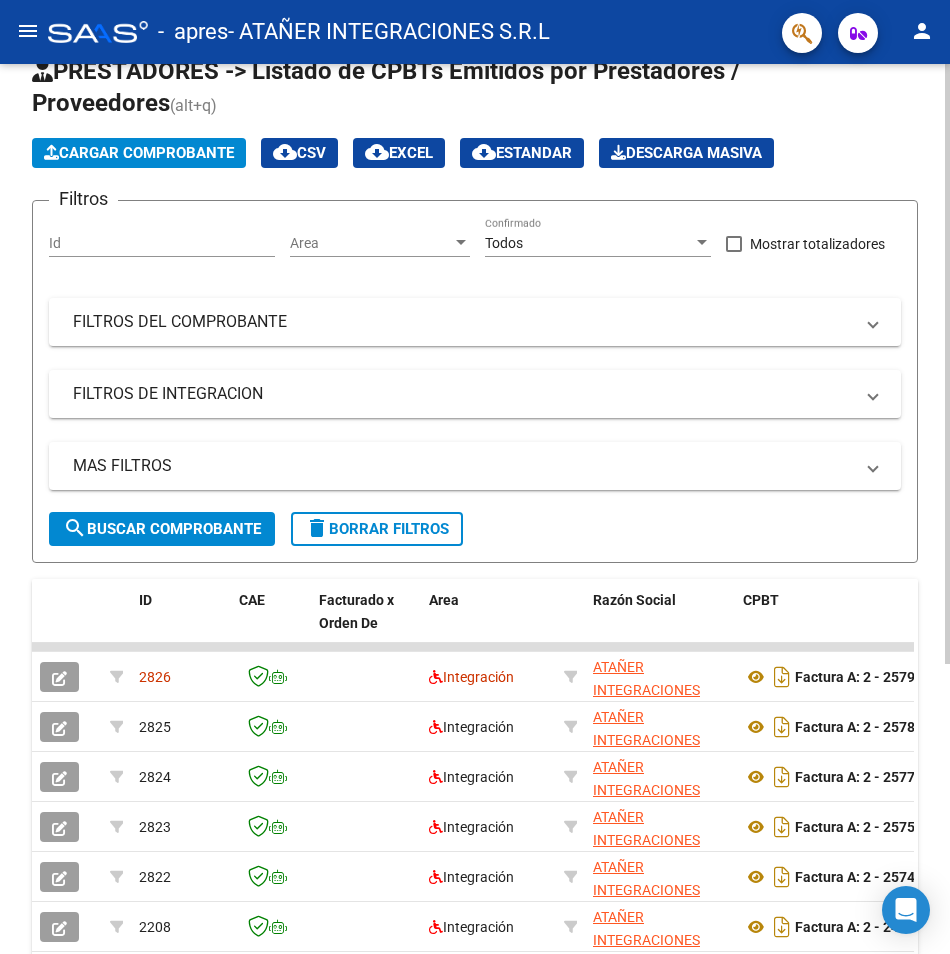 scroll, scrollTop: 0, scrollLeft: 0, axis: both 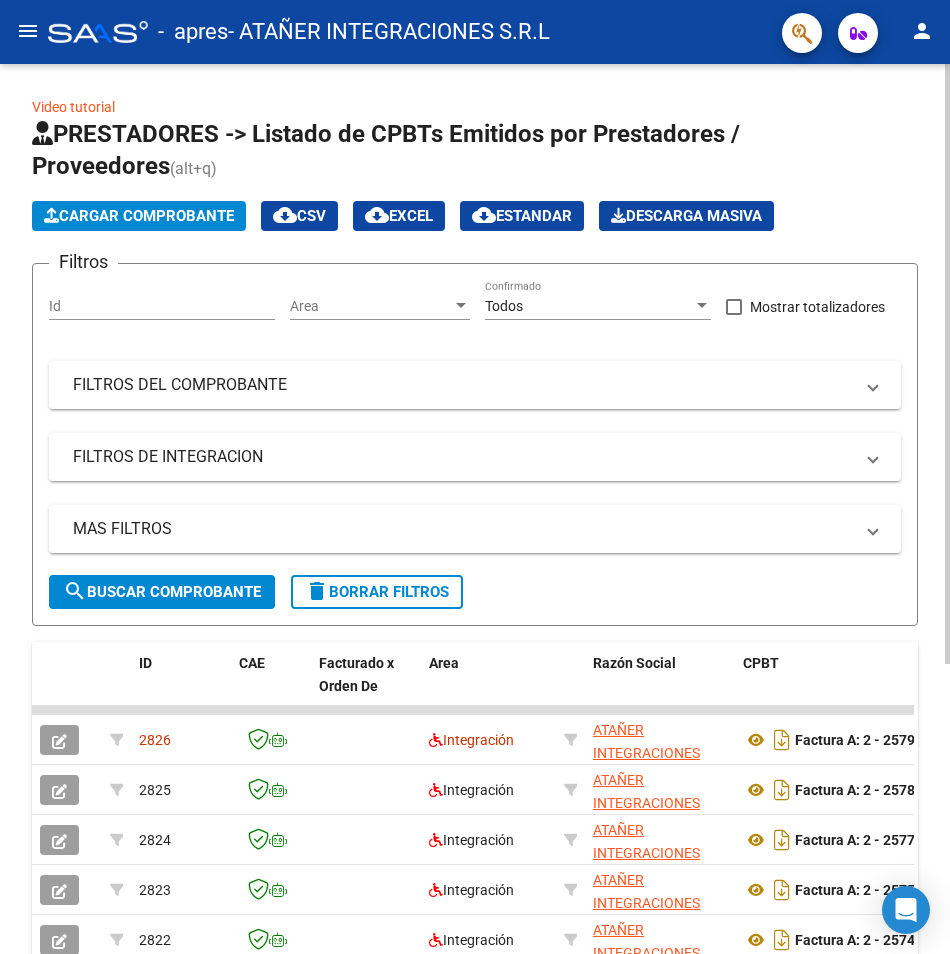 click on "Cargar Comprobante" 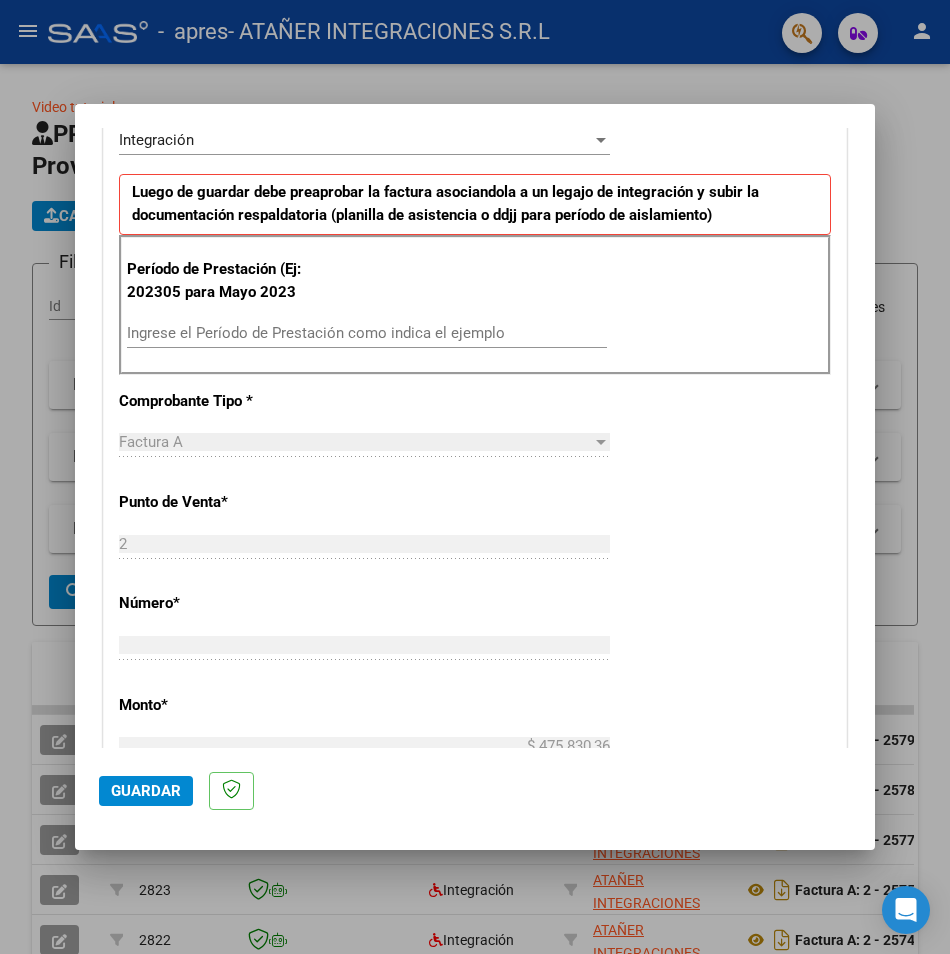 scroll, scrollTop: 500, scrollLeft: 0, axis: vertical 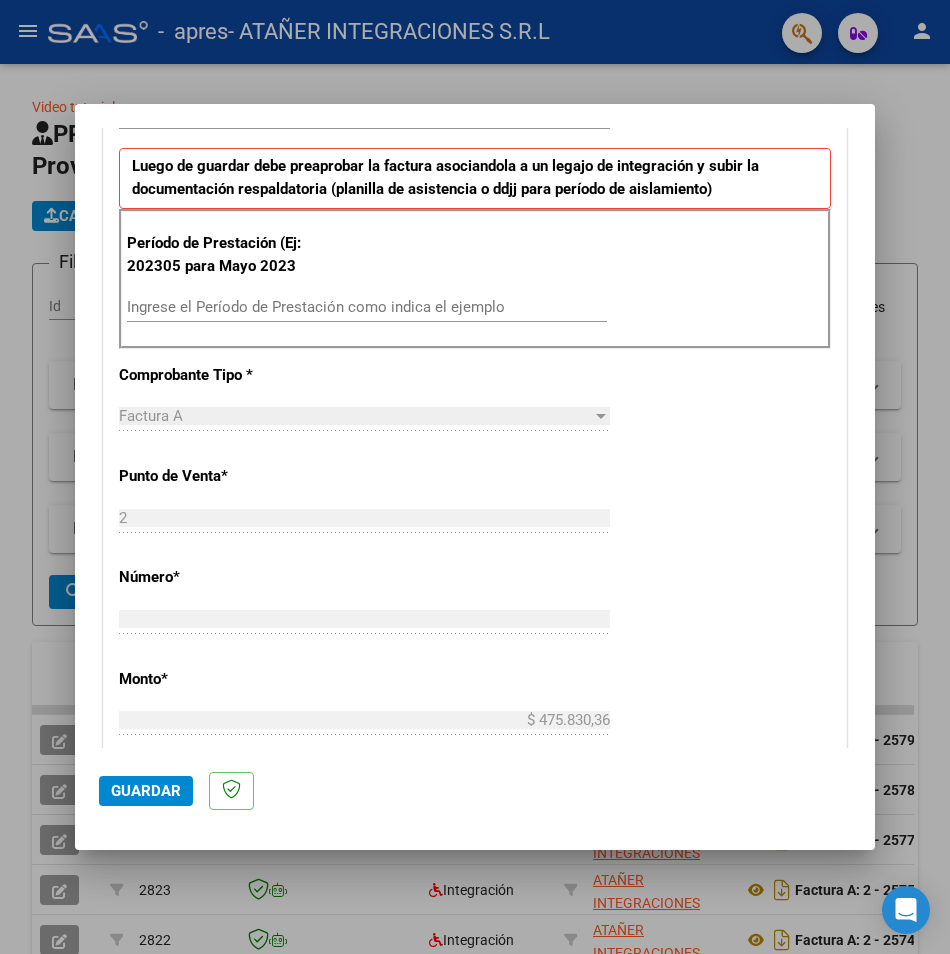 click on "Ingrese el Período de Prestación como indica el ejemplo" at bounding box center [367, 307] 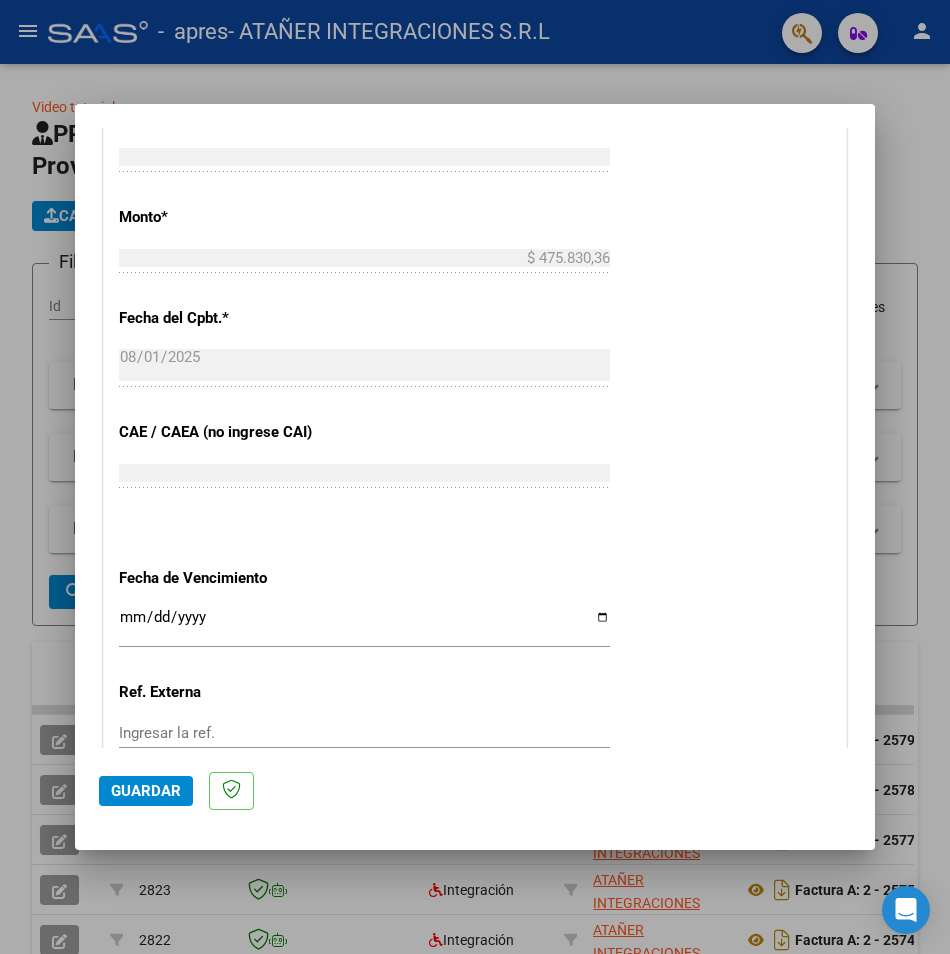 scroll, scrollTop: 1163, scrollLeft: 0, axis: vertical 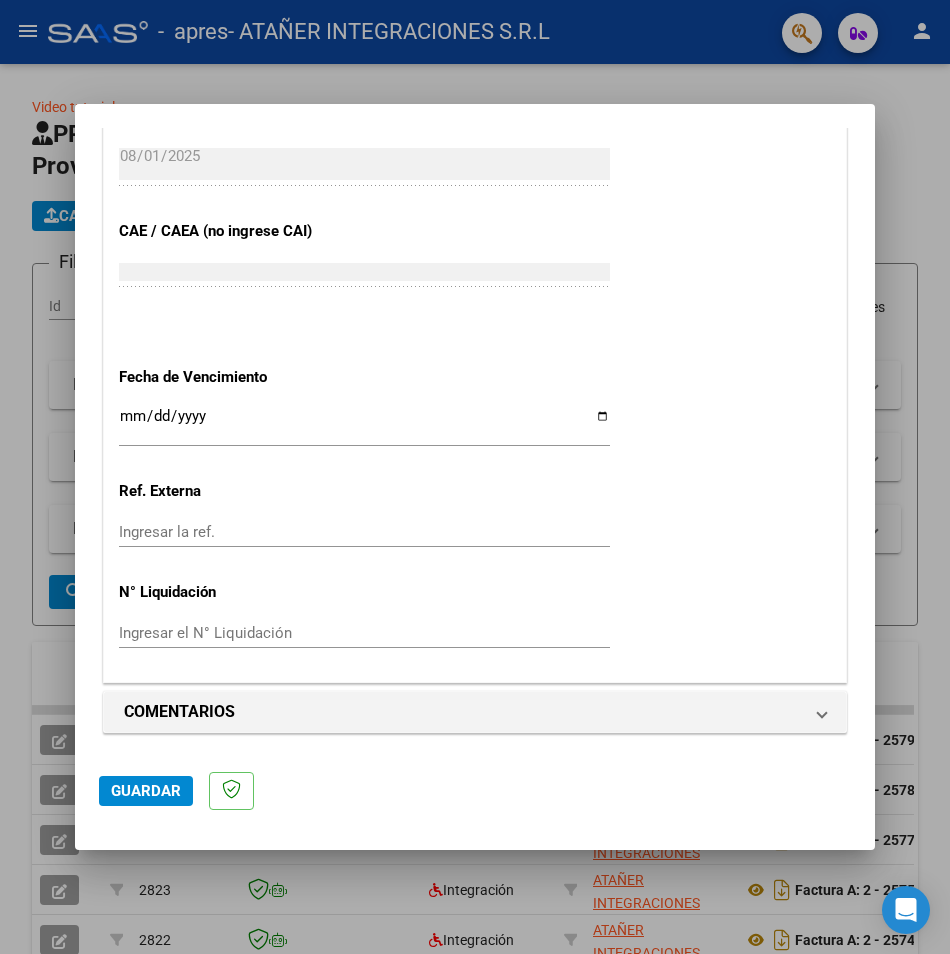 type on "202506" 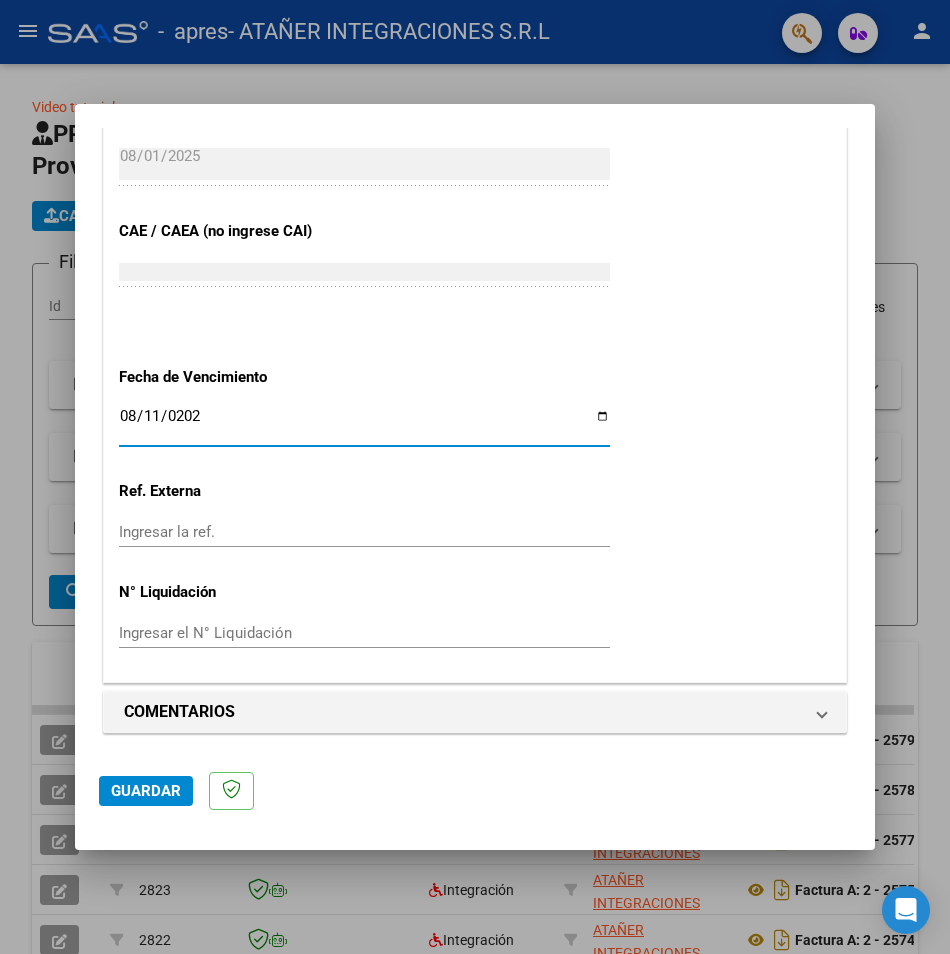 type on "2025-08-11" 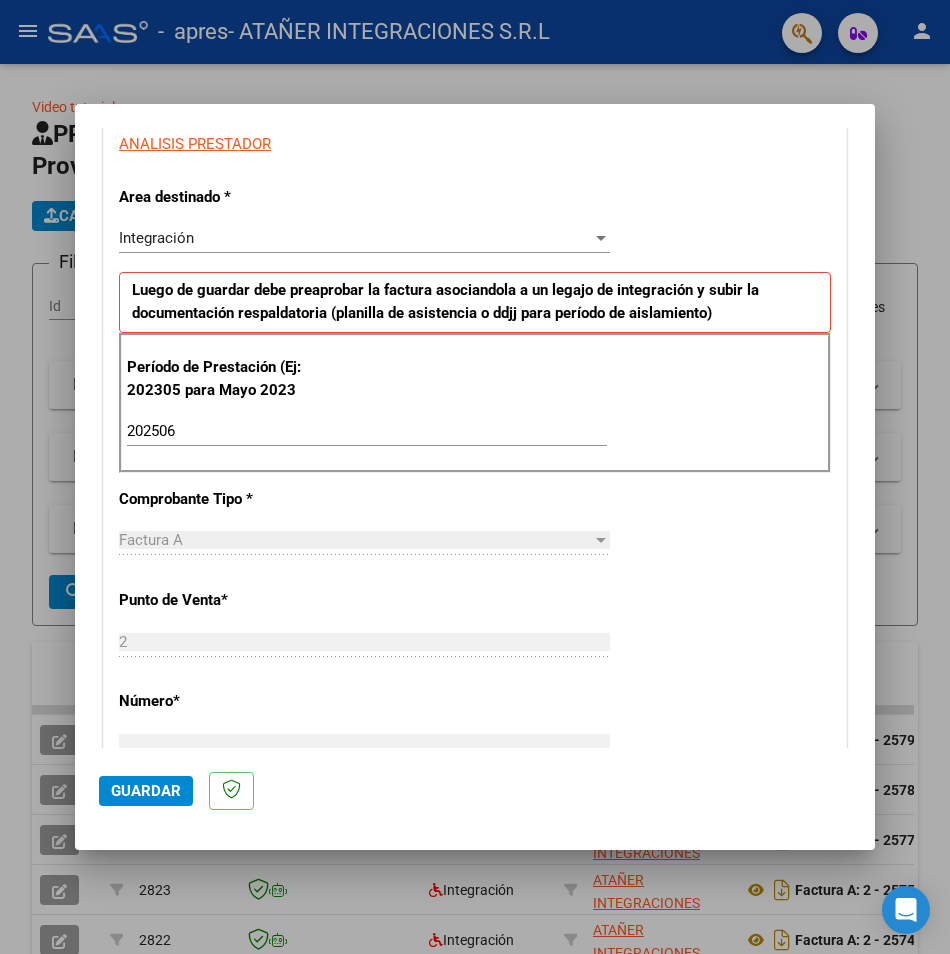 scroll, scrollTop: 700, scrollLeft: 0, axis: vertical 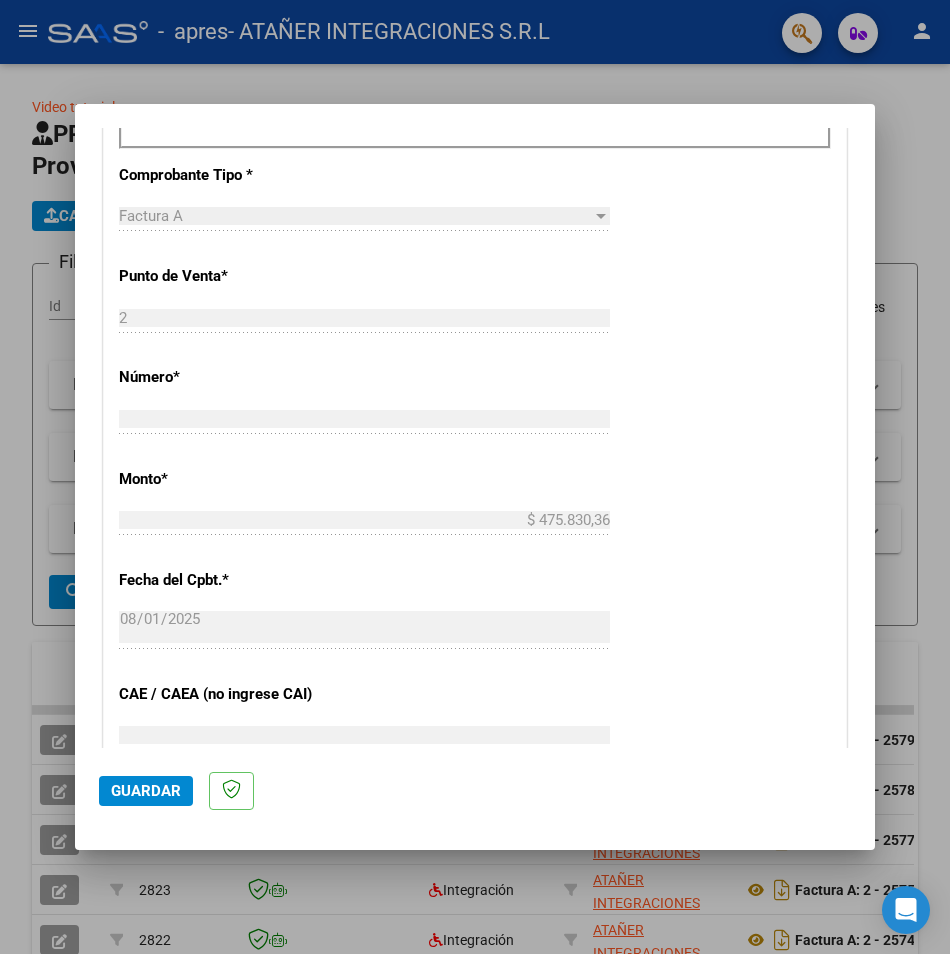 click on "Guardar" 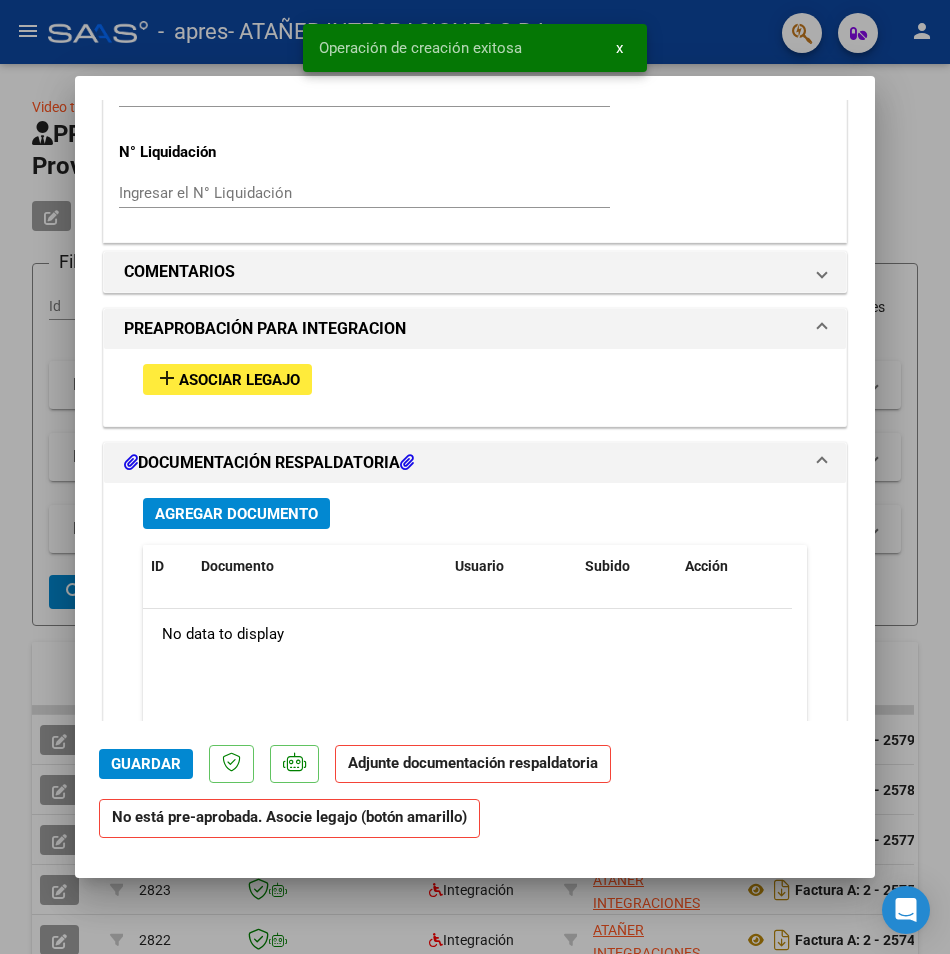 scroll, scrollTop: 1600, scrollLeft: 0, axis: vertical 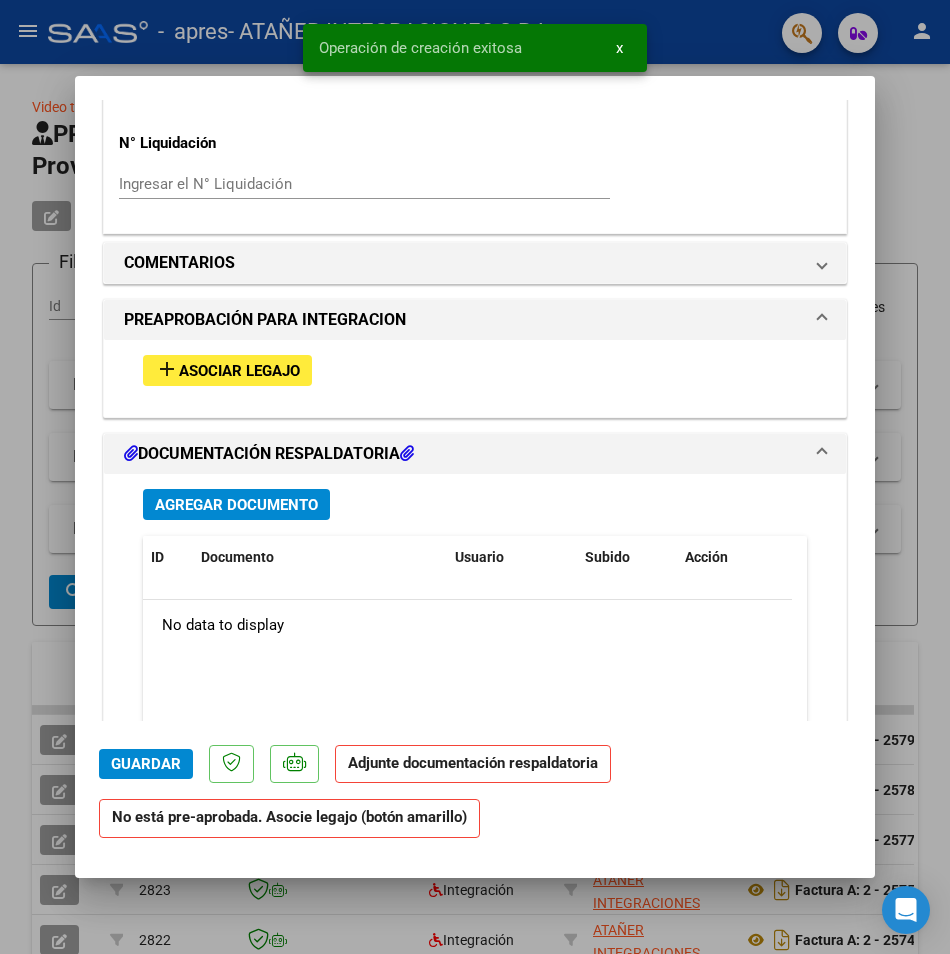 click on "add Asociar Legajo" at bounding box center (227, 370) 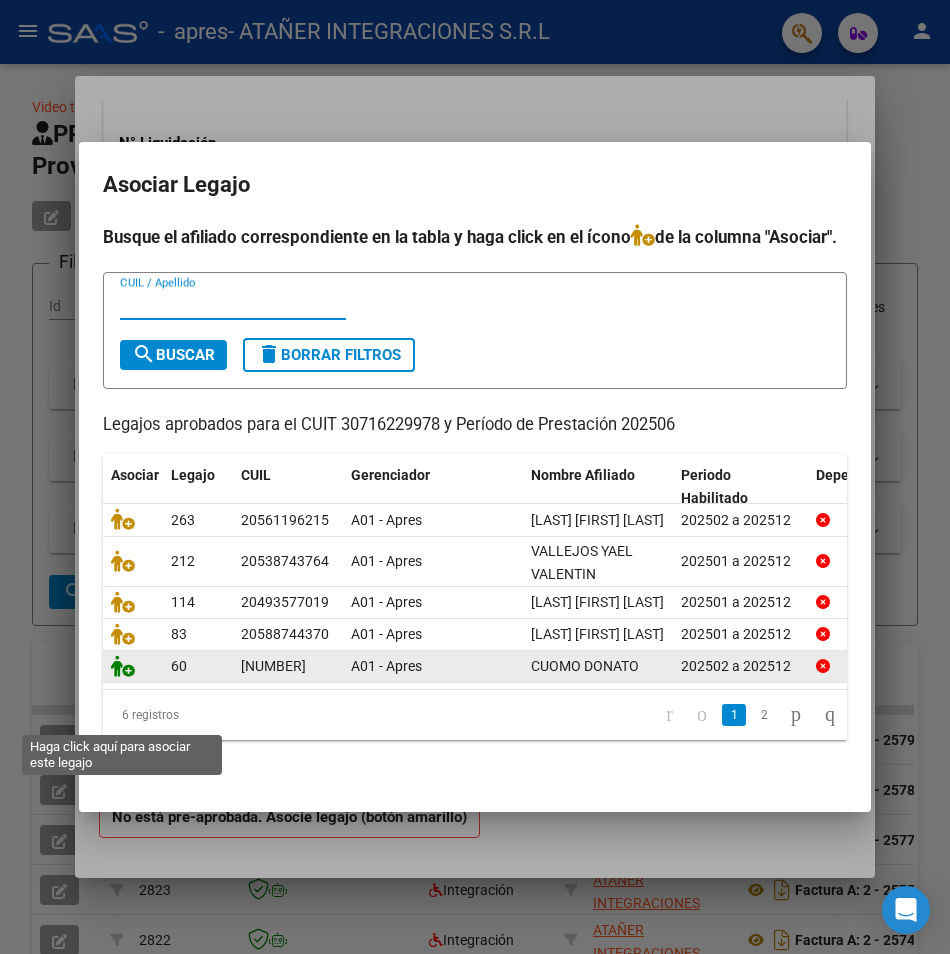 click 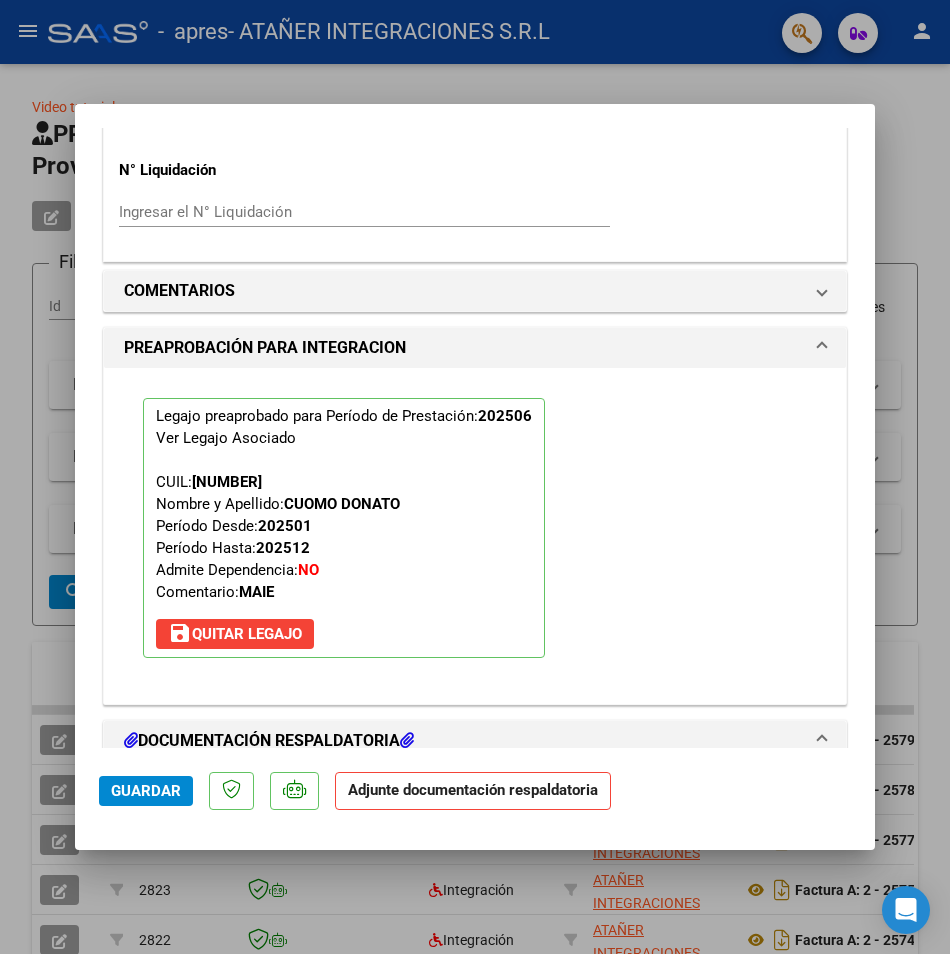 scroll, scrollTop: 1952, scrollLeft: 0, axis: vertical 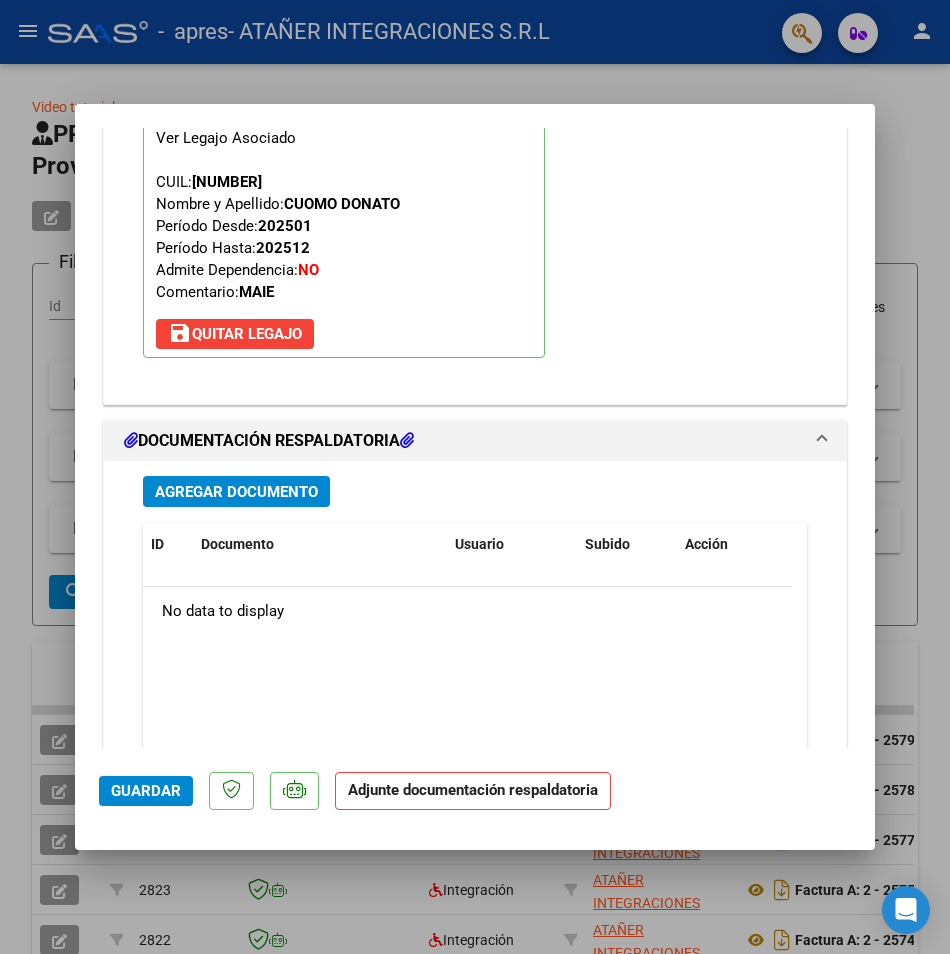 click on "Agregar Documento ID Documento Usuario Subido Acción No data to display  0 total   1" at bounding box center [475, 673] 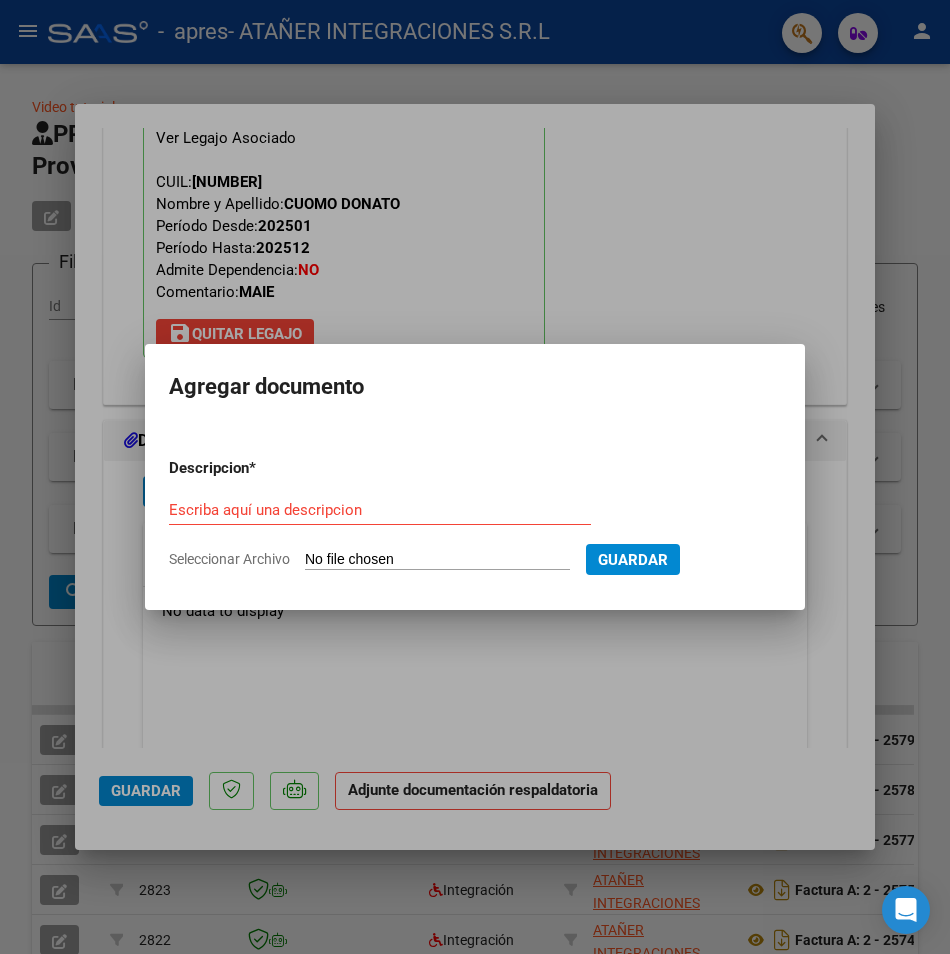click on "Seleccionar Archivo" at bounding box center (437, 560) 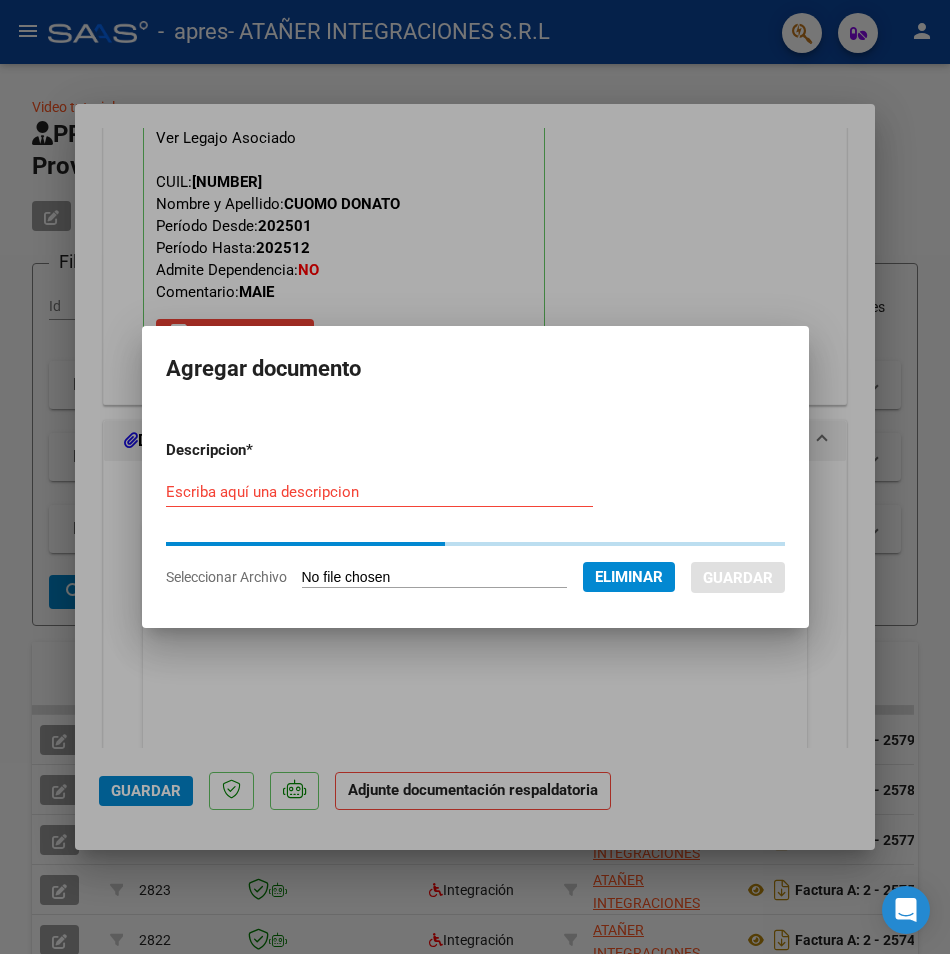 click on "Escriba aquí una descripcion" at bounding box center [379, 492] 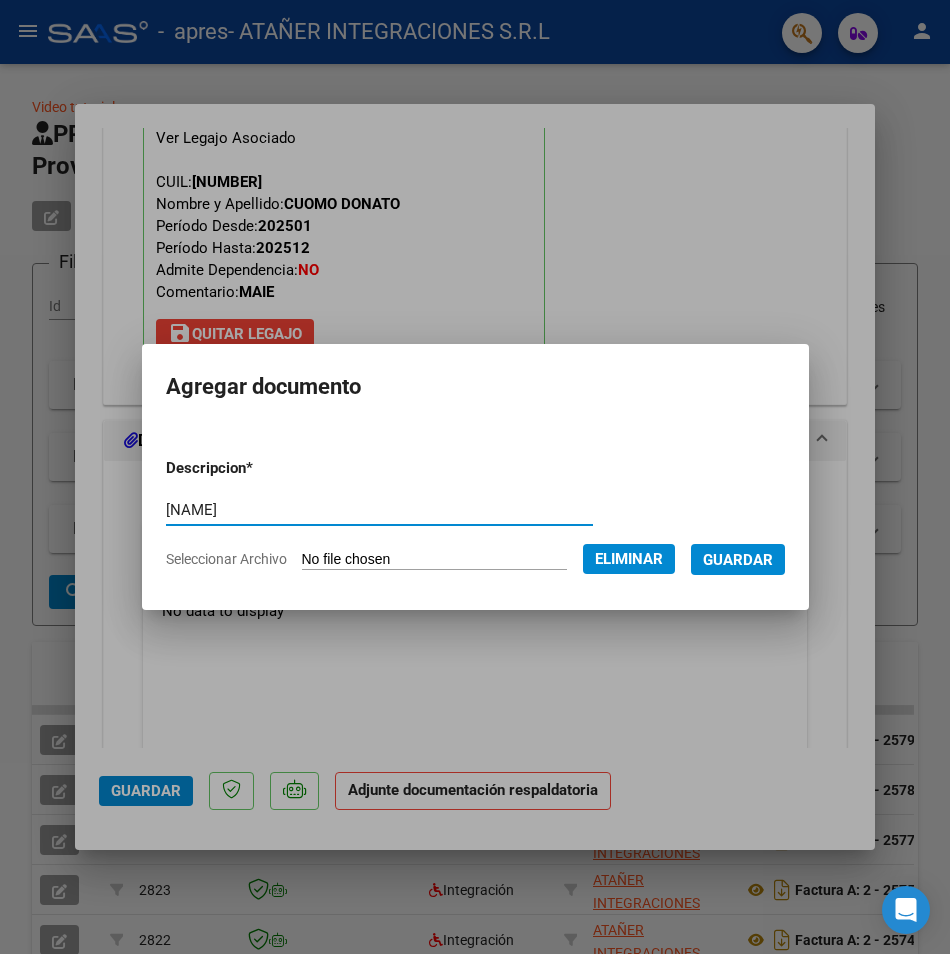 type on "x" 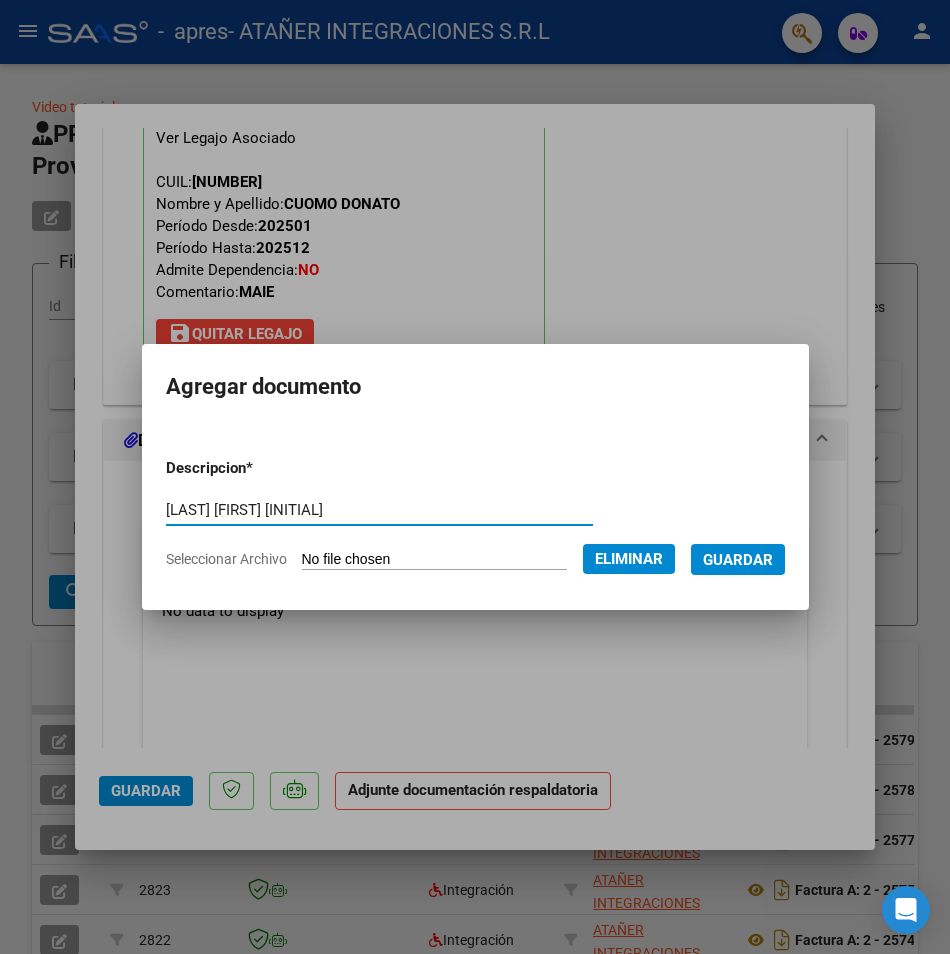type on "[LAST] [FIRST] [INITIAL]" 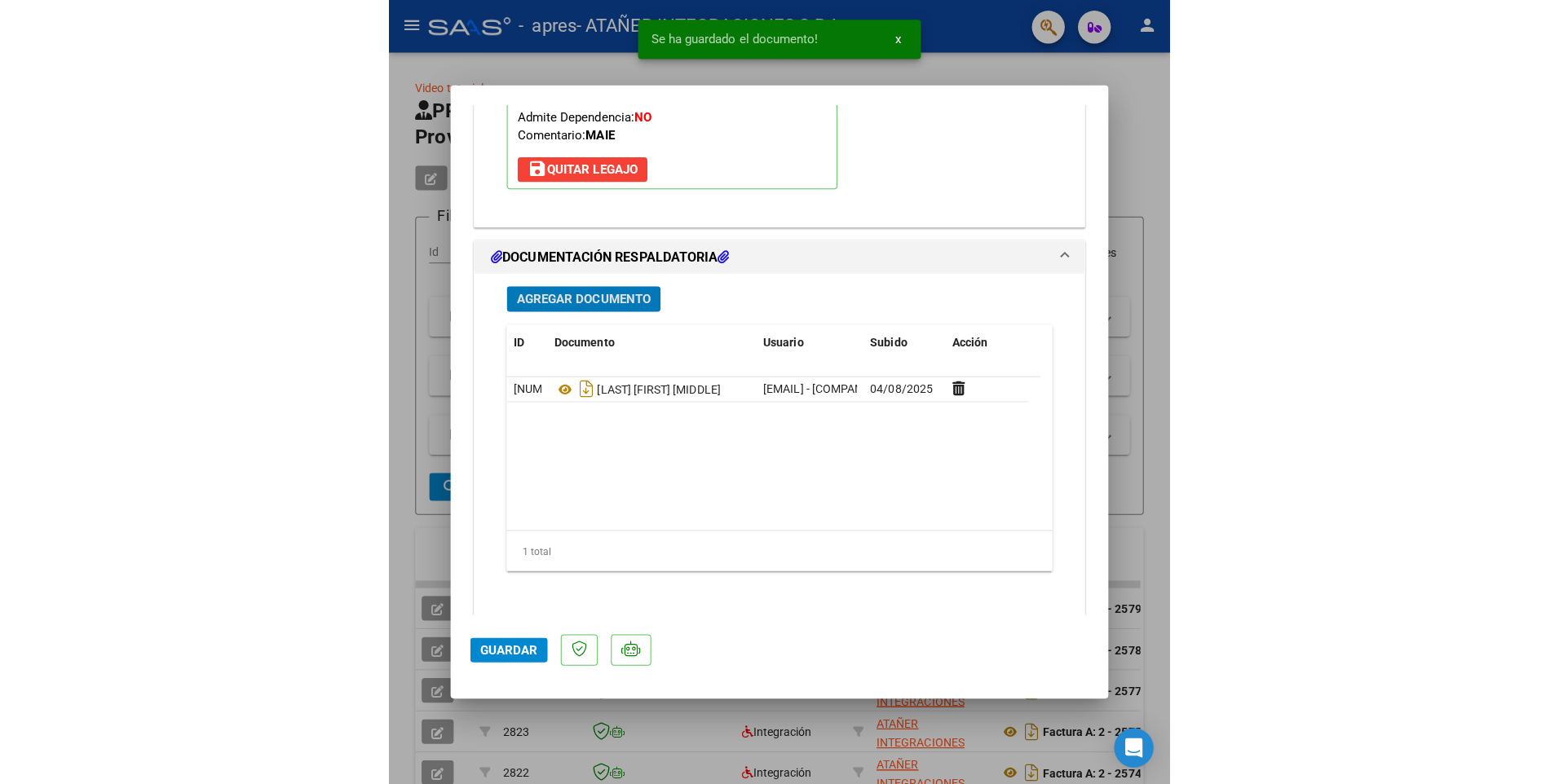 scroll, scrollTop: 1729, scrollLeft: 0, axis: vertical 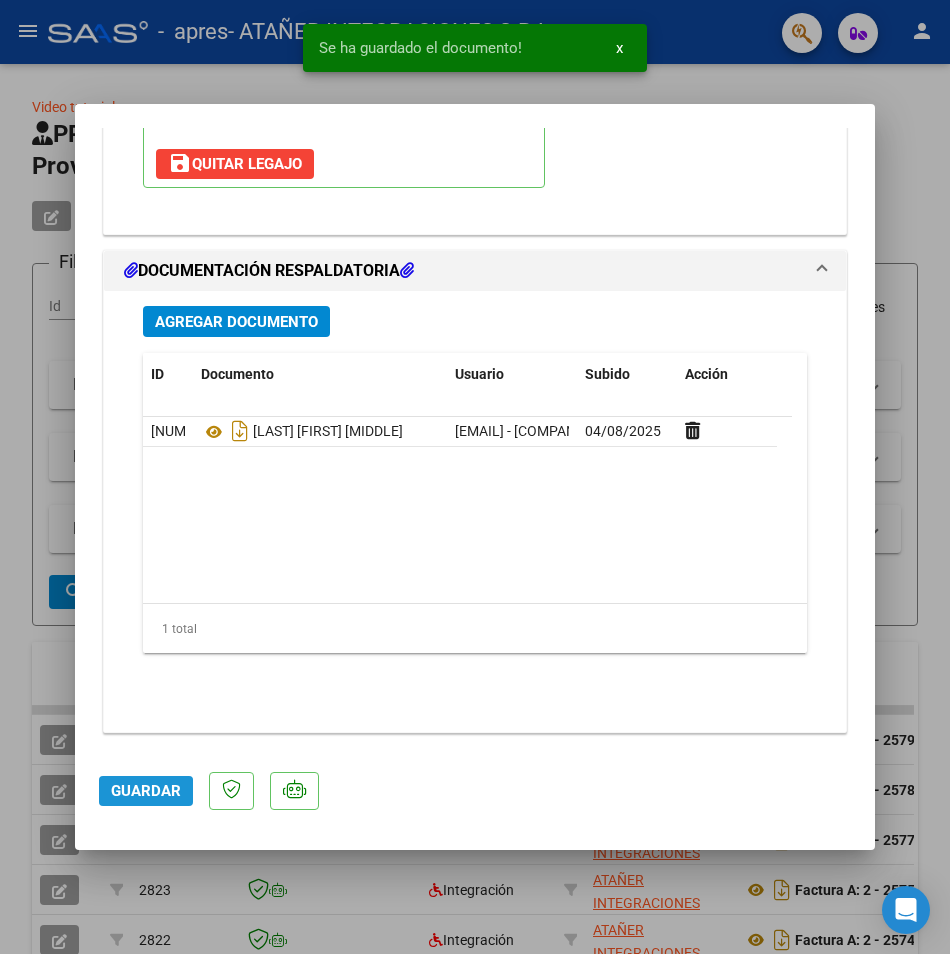 click on "Guardar" 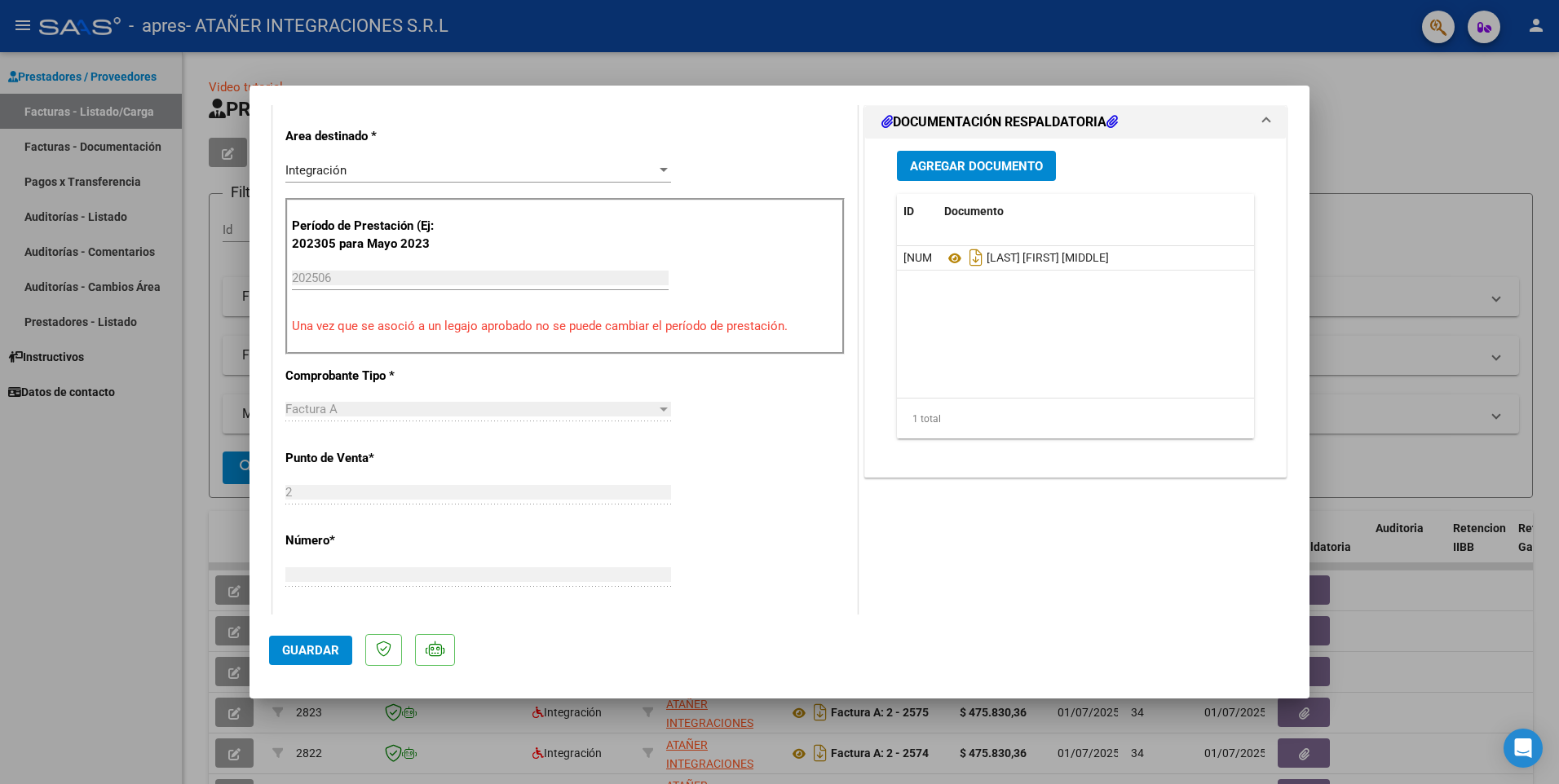 scroll, scrollTop: 379, scrollLeft: 0, axis: vertical 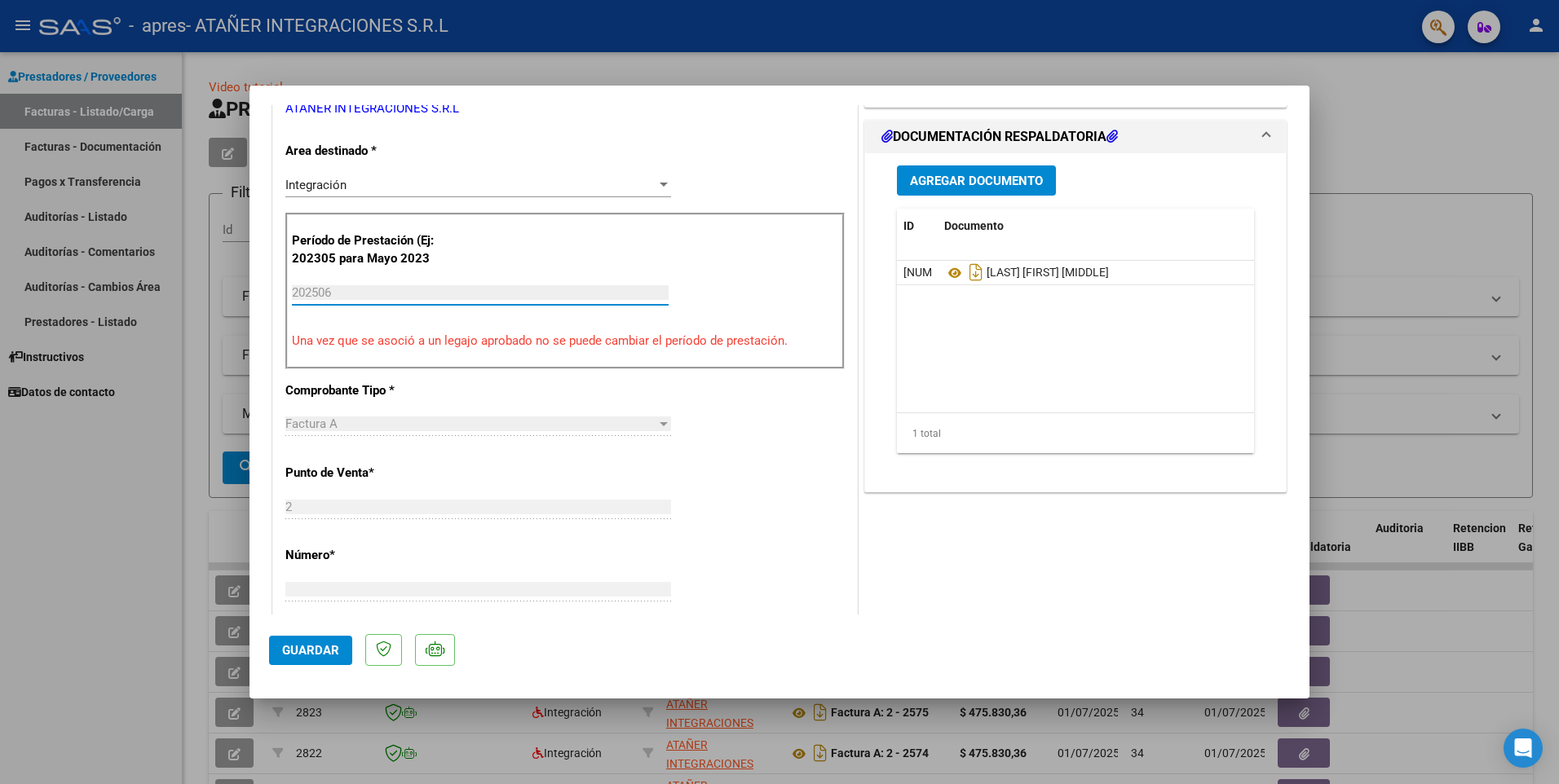 click on "202506" at bounding box center (480, 293) 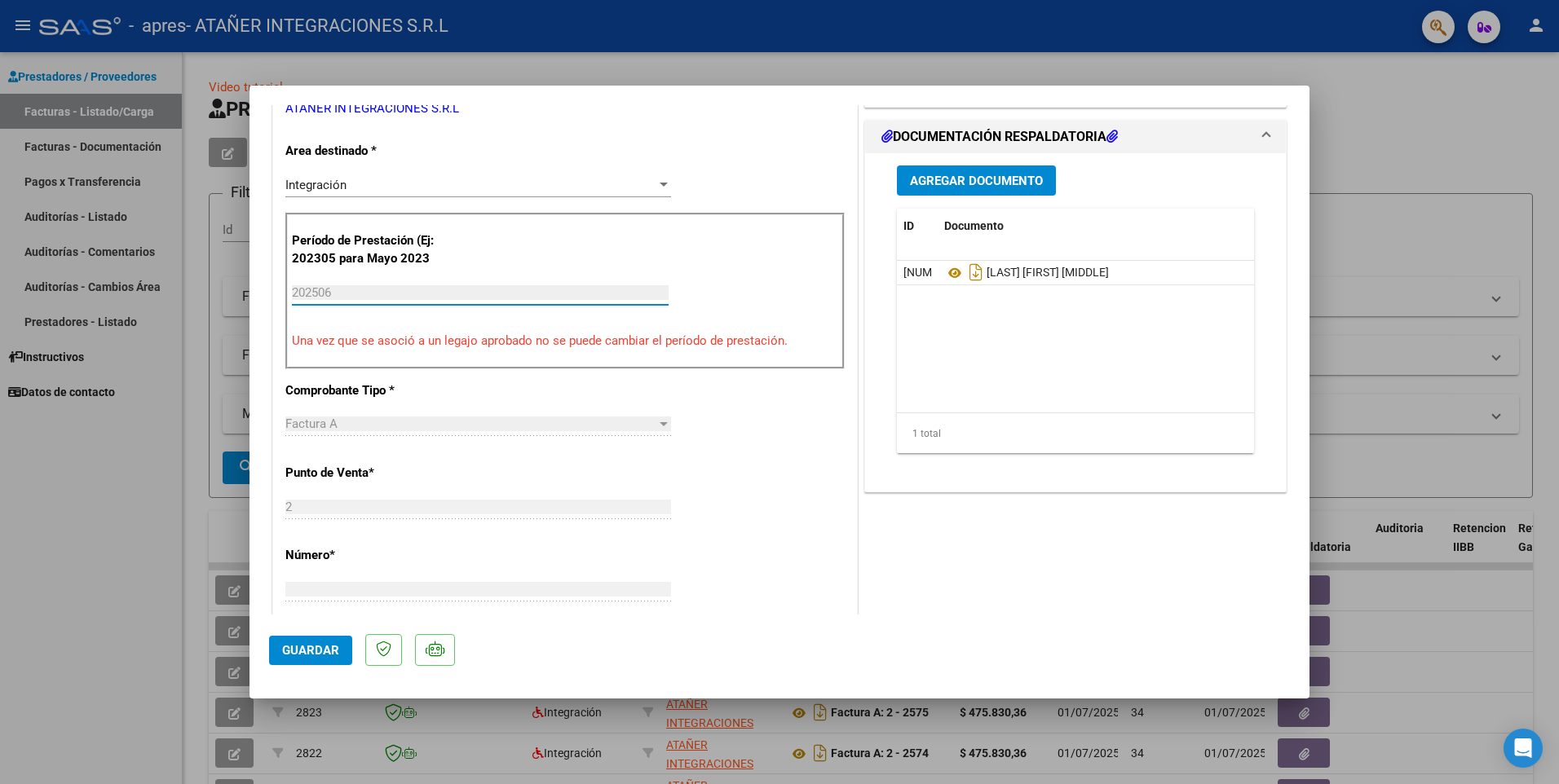 click on "202506" at bounding box center (480, 293) 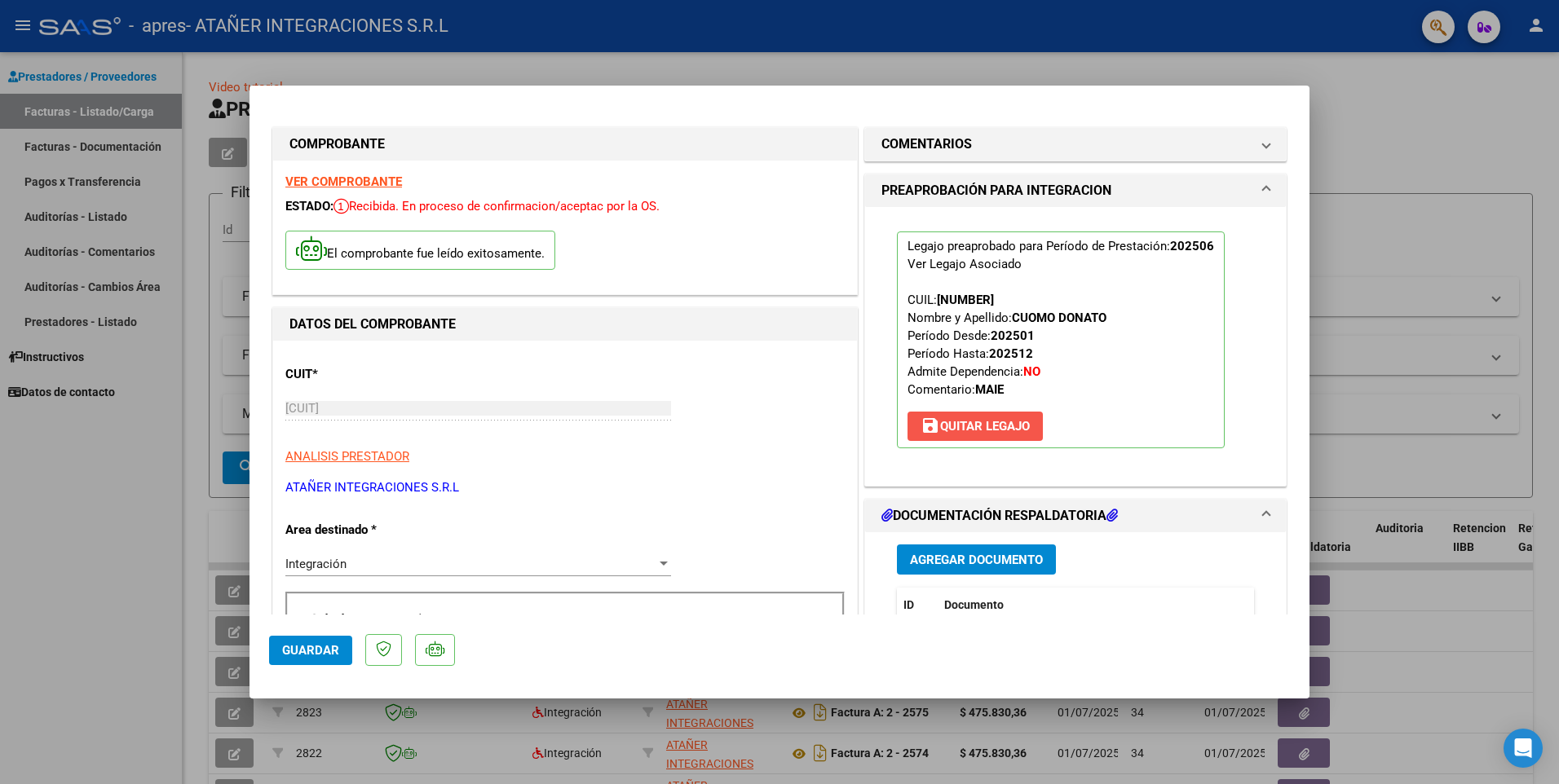 click on "save  Quitar Legajo" at bounding box center (975, 426) 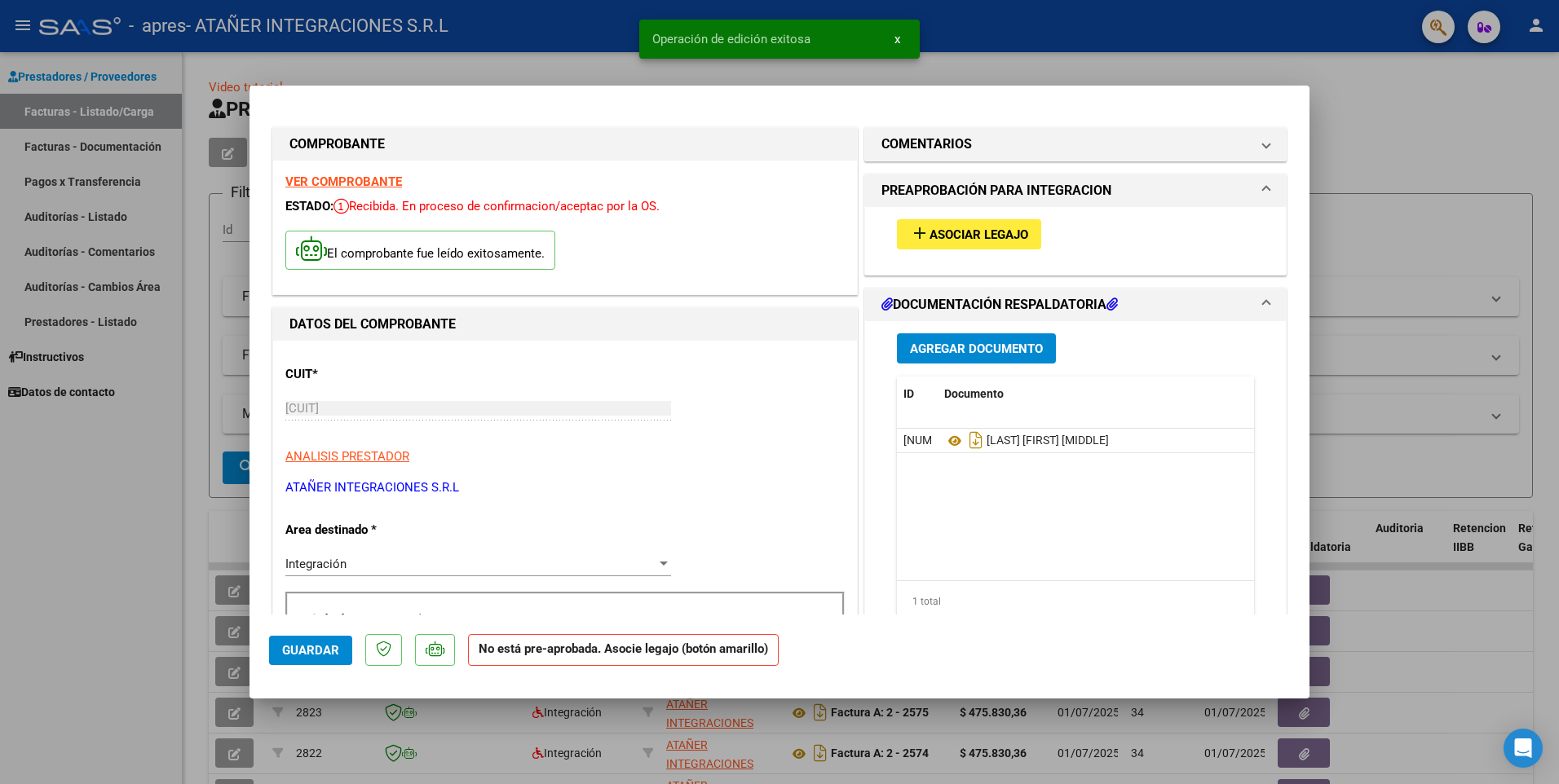 click on "[CUIT] Ingresar CUIT" at bounding box center [478, 416] 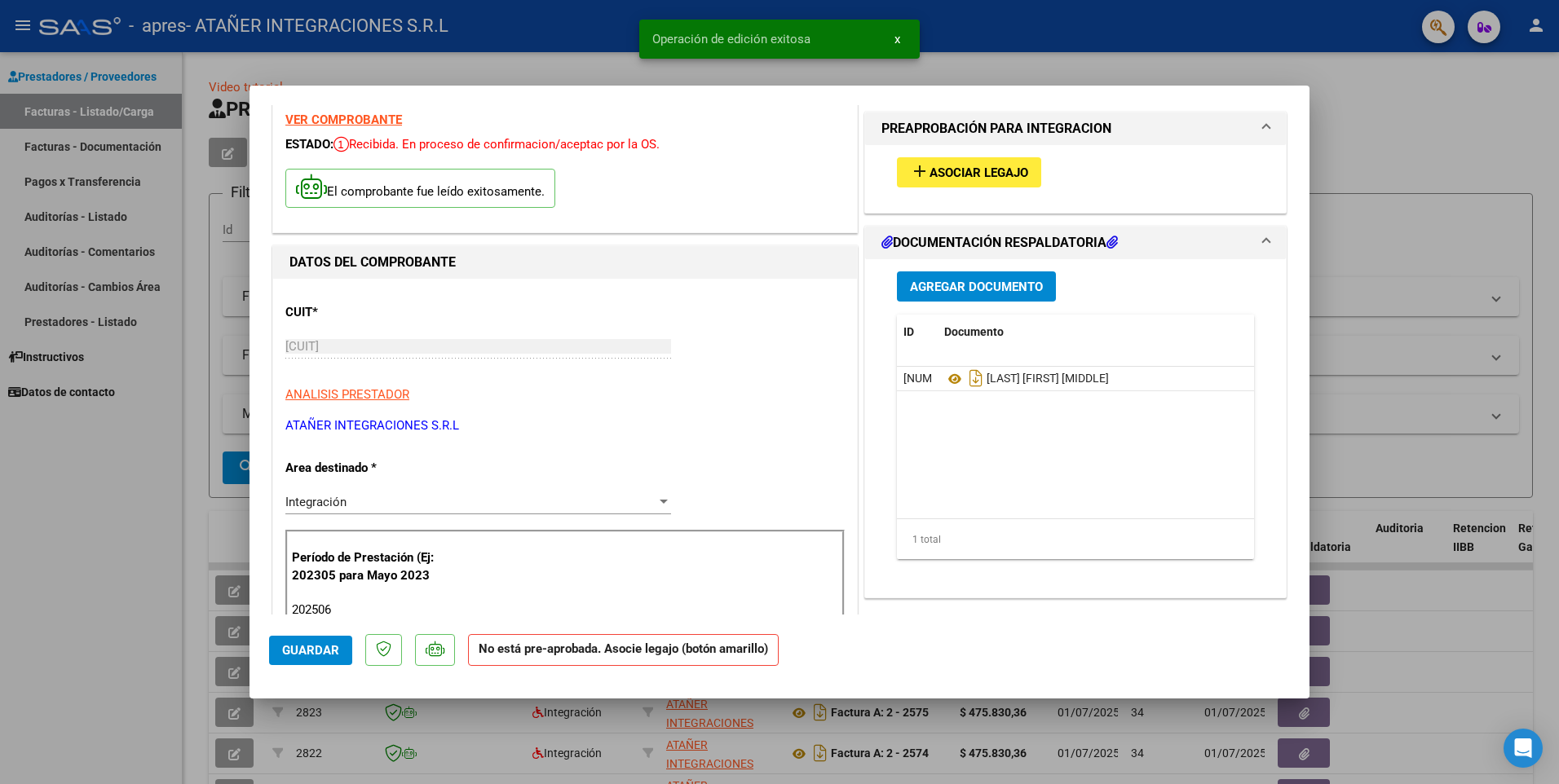 scroll, scrollTop: 163, scrollLeft: 0, axis: vertical 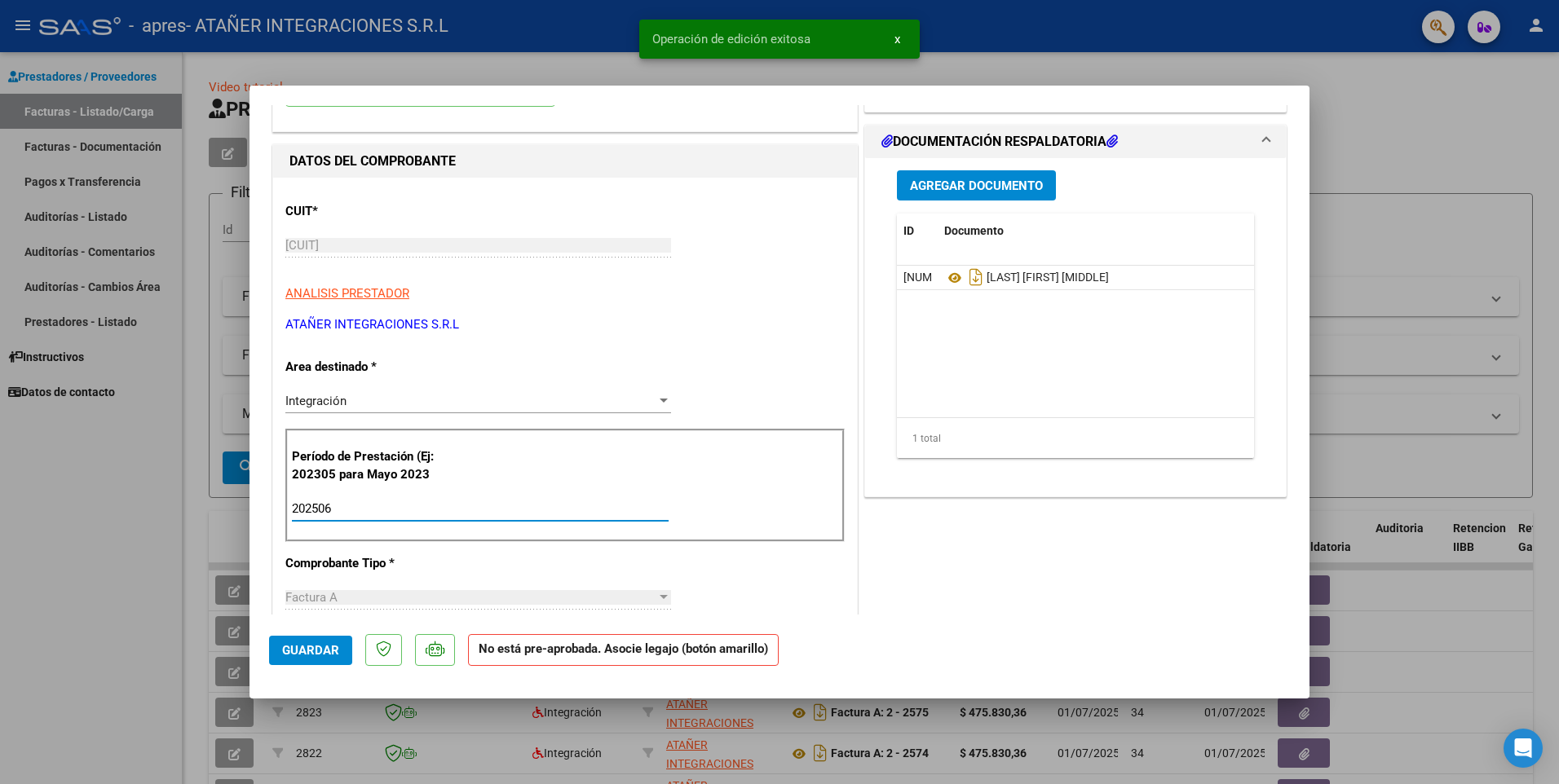 click on "202506" at bounding box center (480, 509) 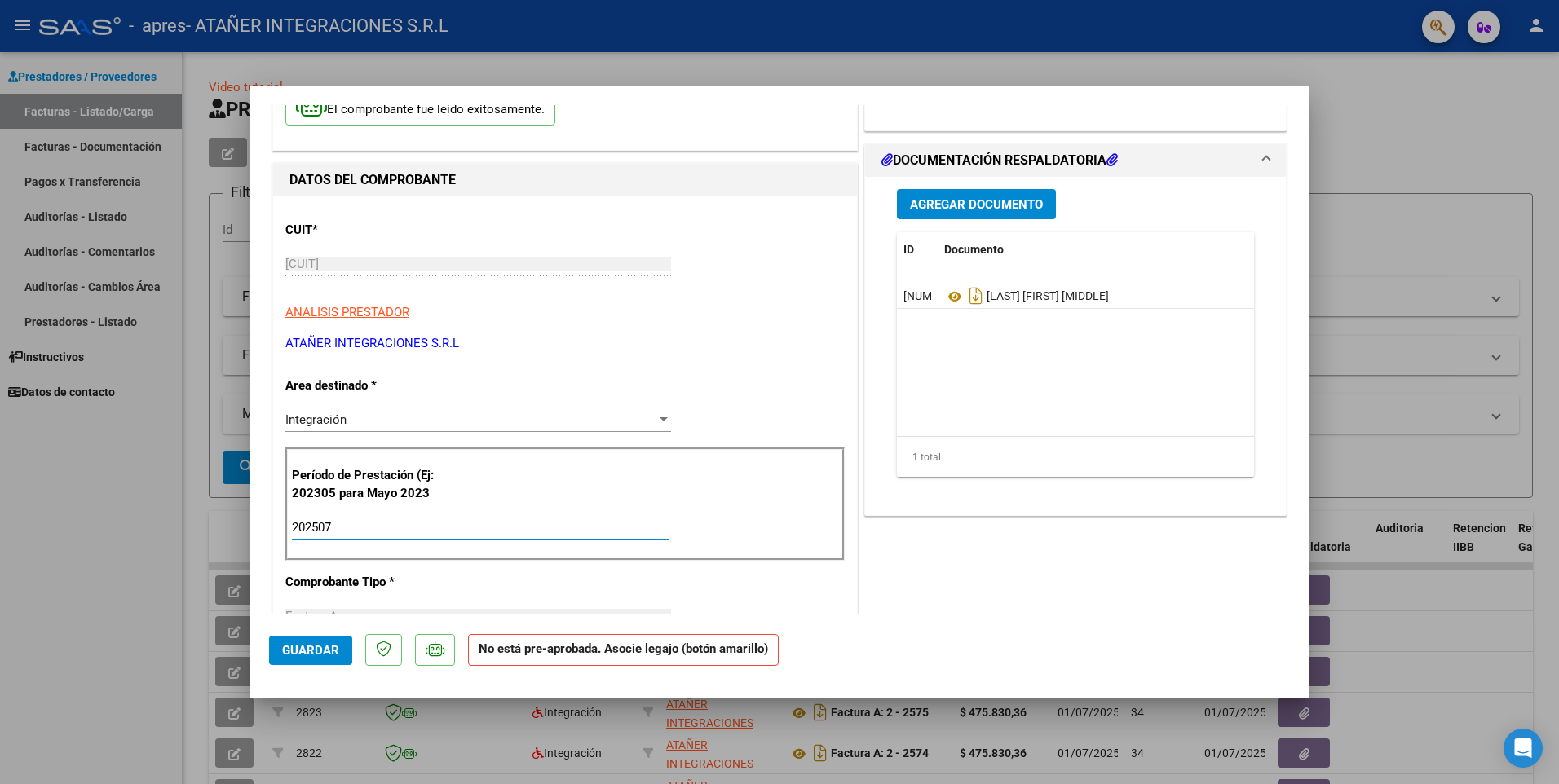 scroll, scrollTop: 244, scrollLeft: 0, axis: vertical 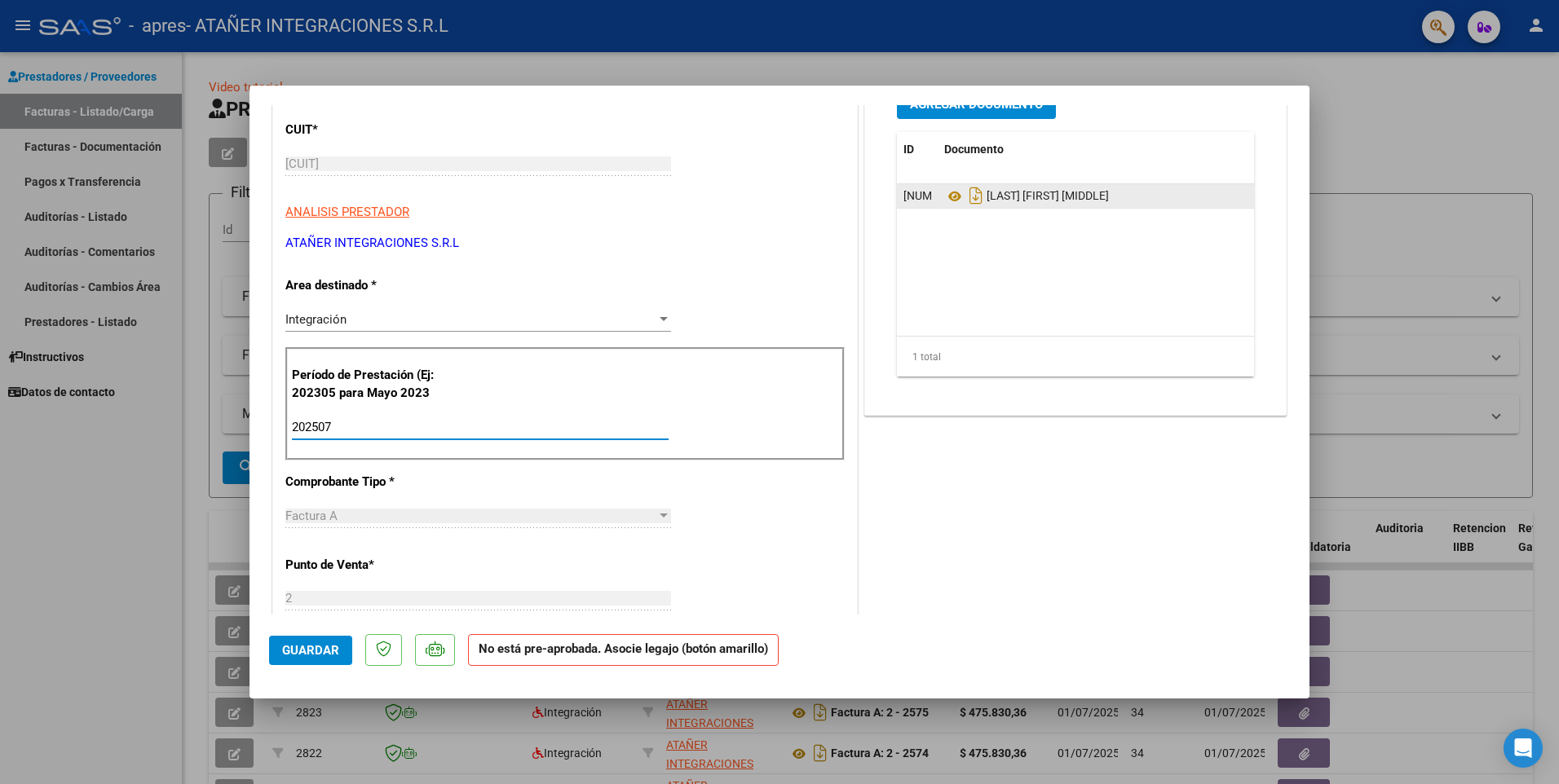 type on "202507" 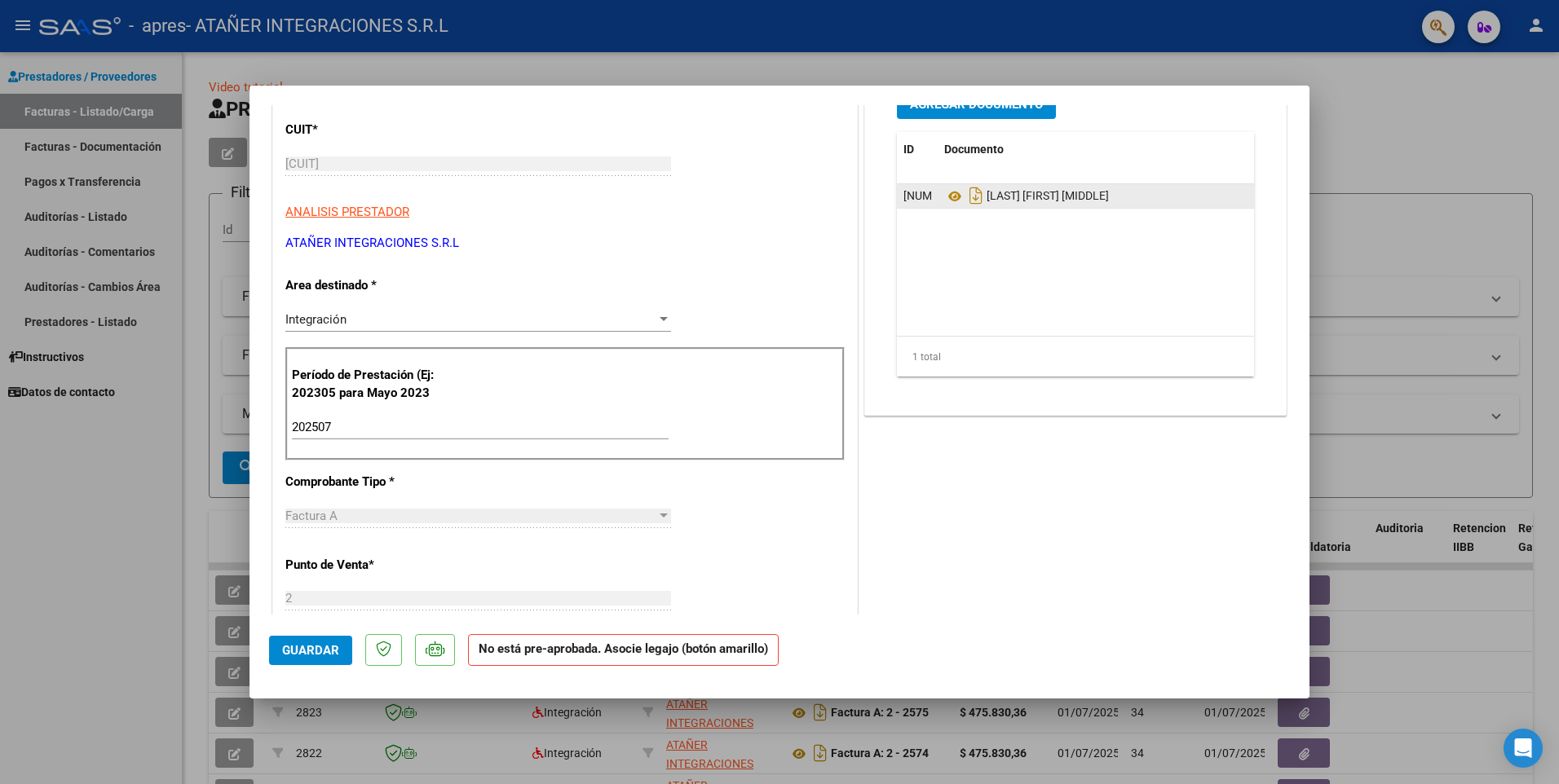 click on "[LAST] [FIRST] [MIDDLE]" 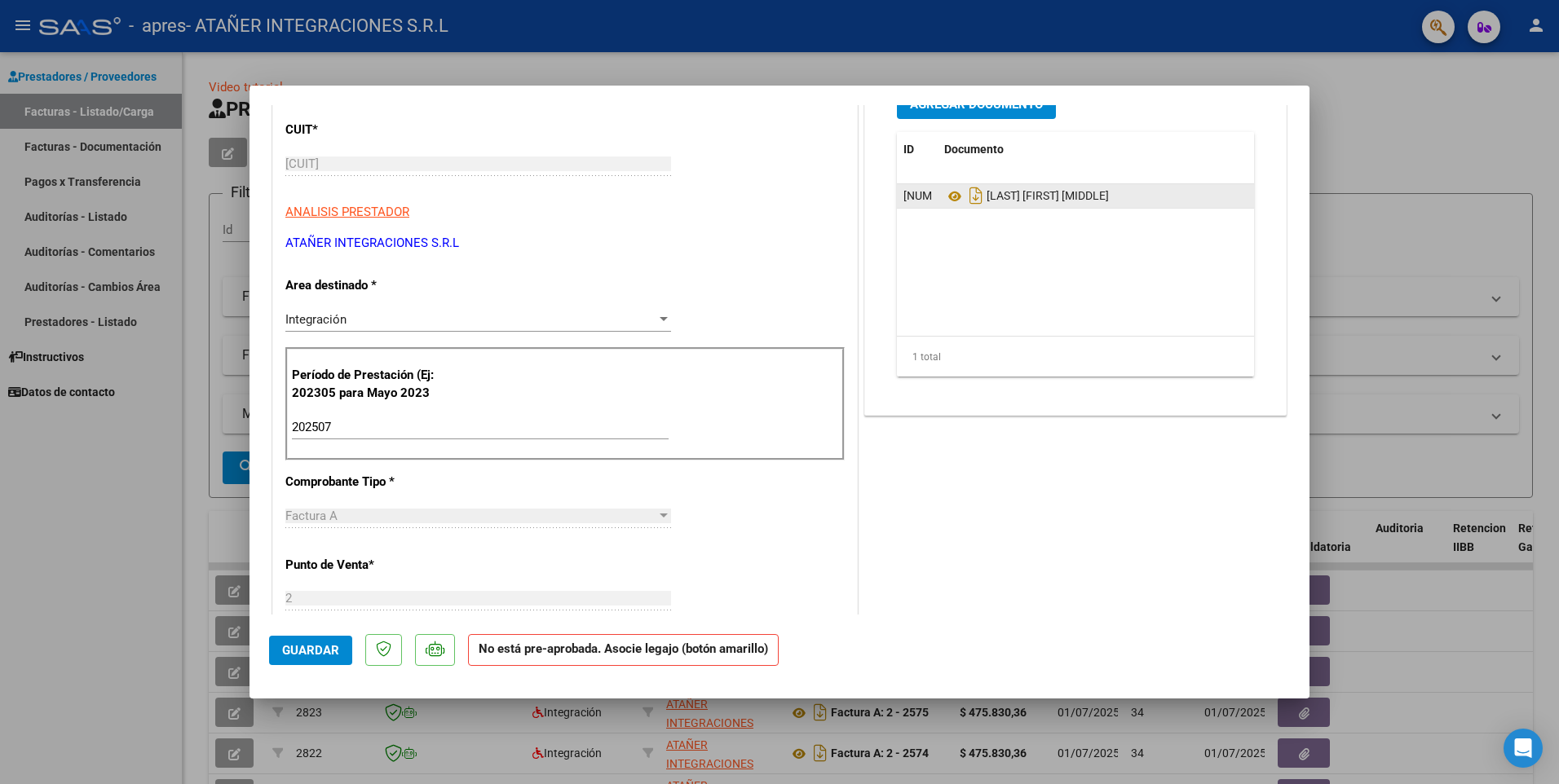 scroll, scrollTop: 0, scrollLeft: 0, axis: both 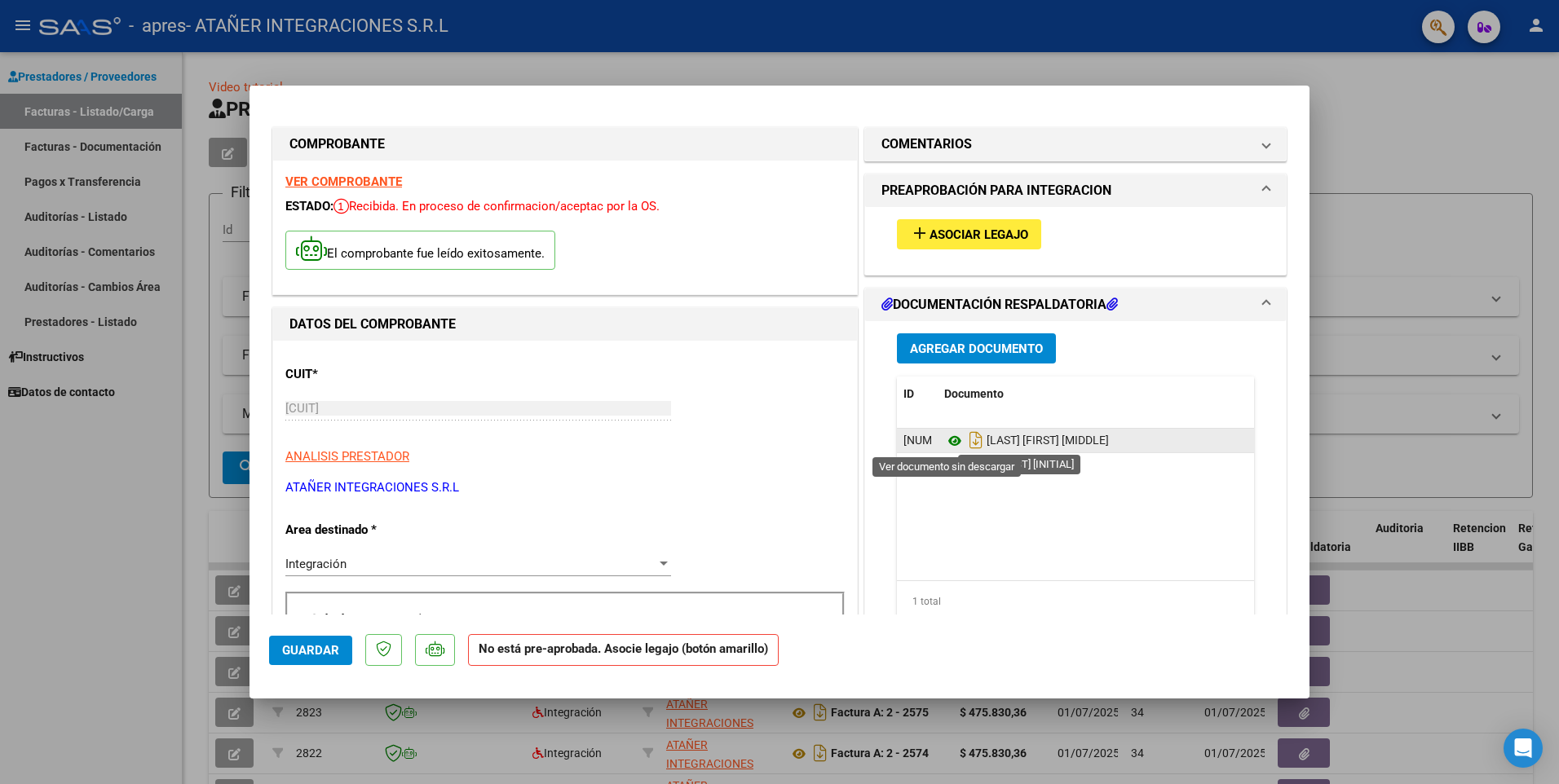 click 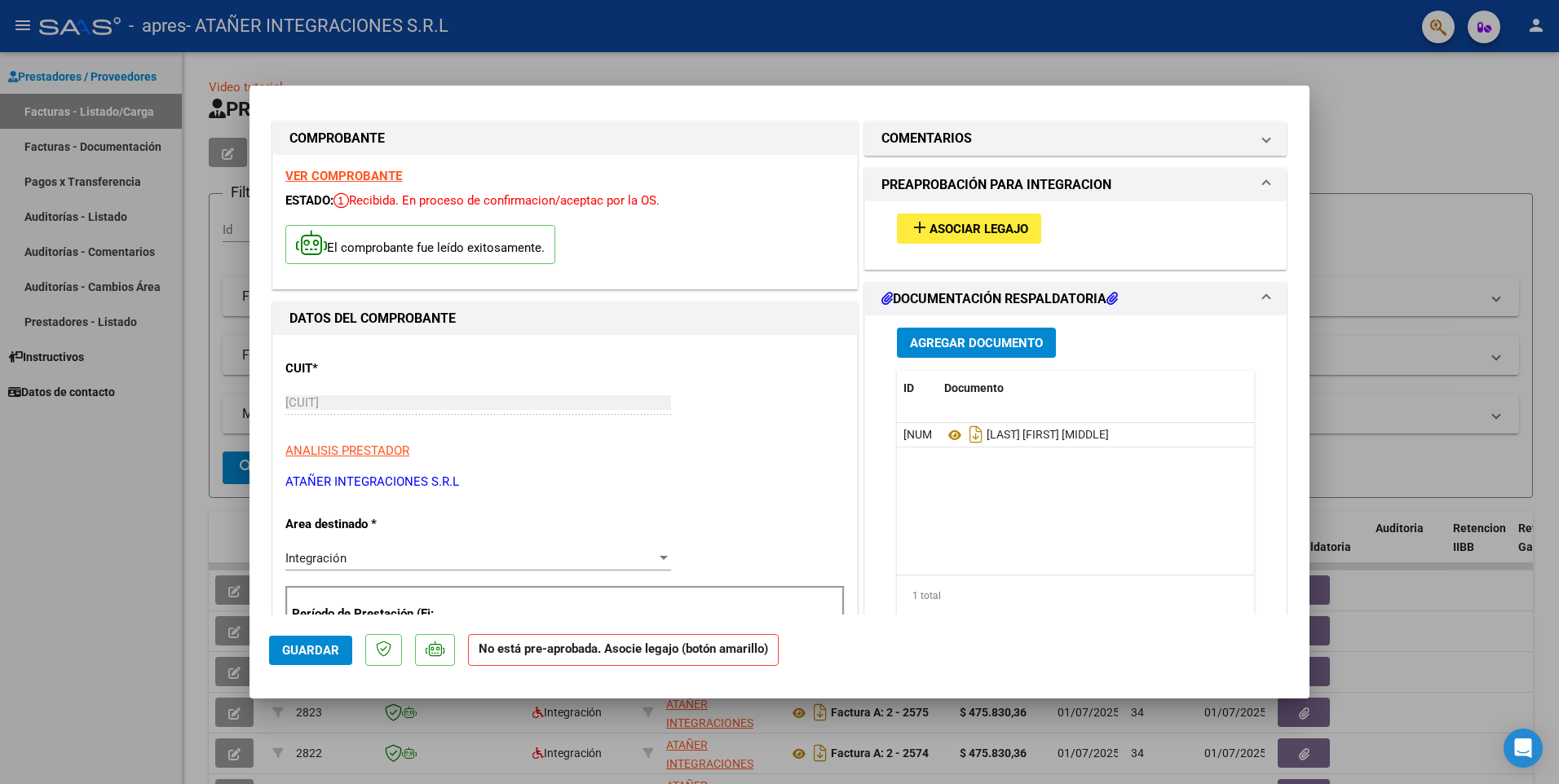 scroll, scrollTop: 0, scrollLeft: 0, axis: both 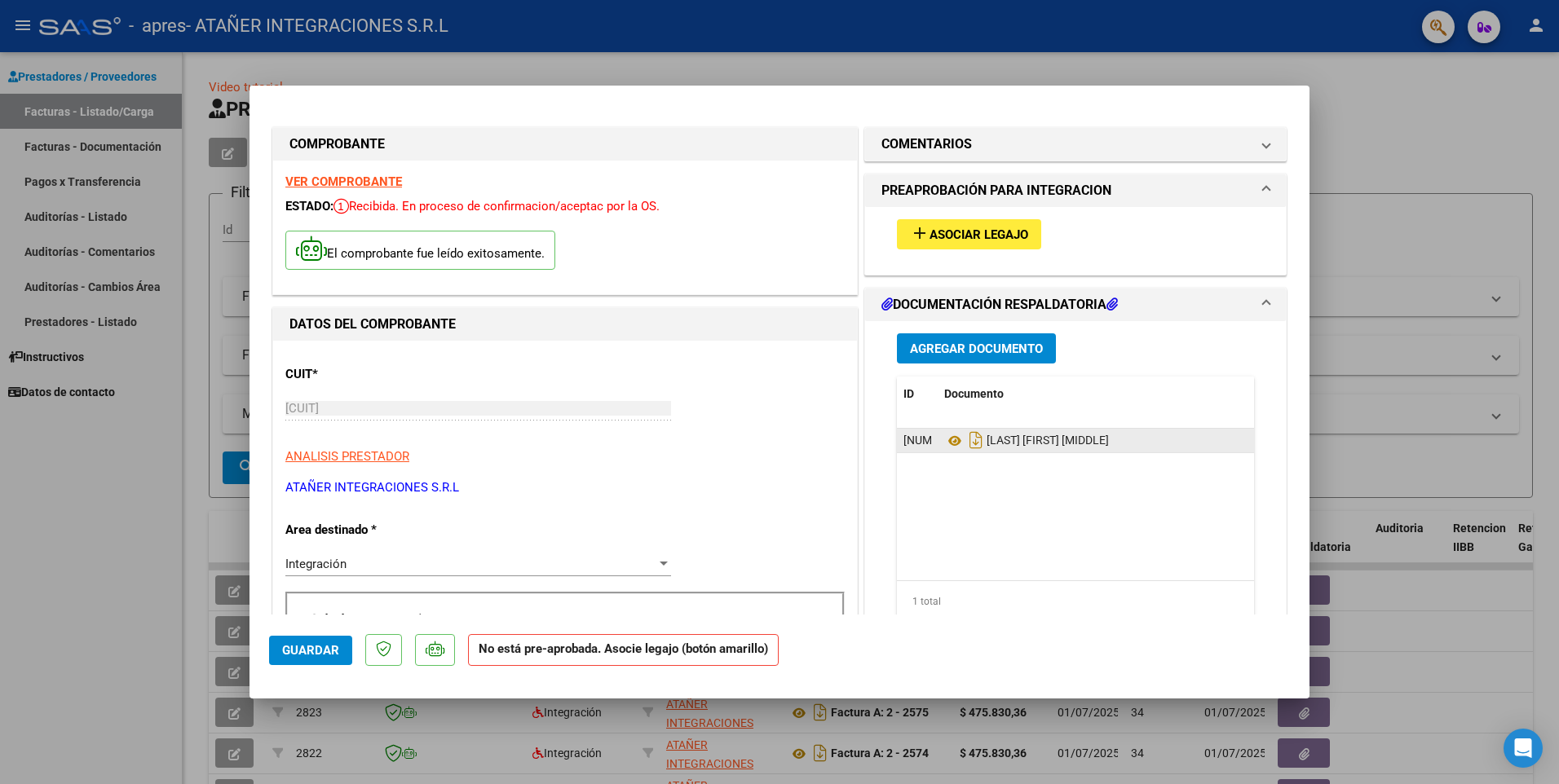 click on "[NUMBER]" 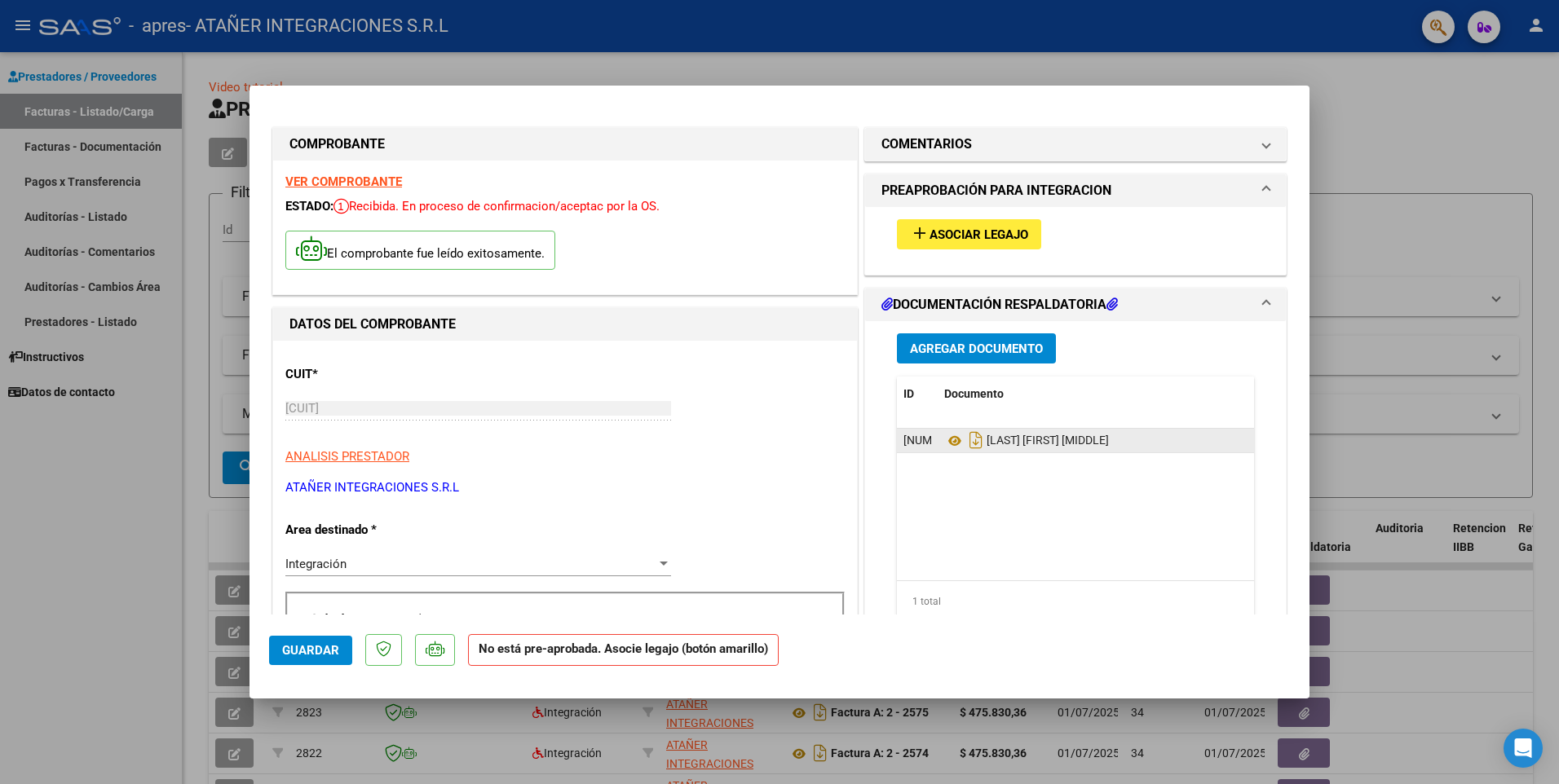 click on "[LAST] [FIRST] [MIDDLE]" 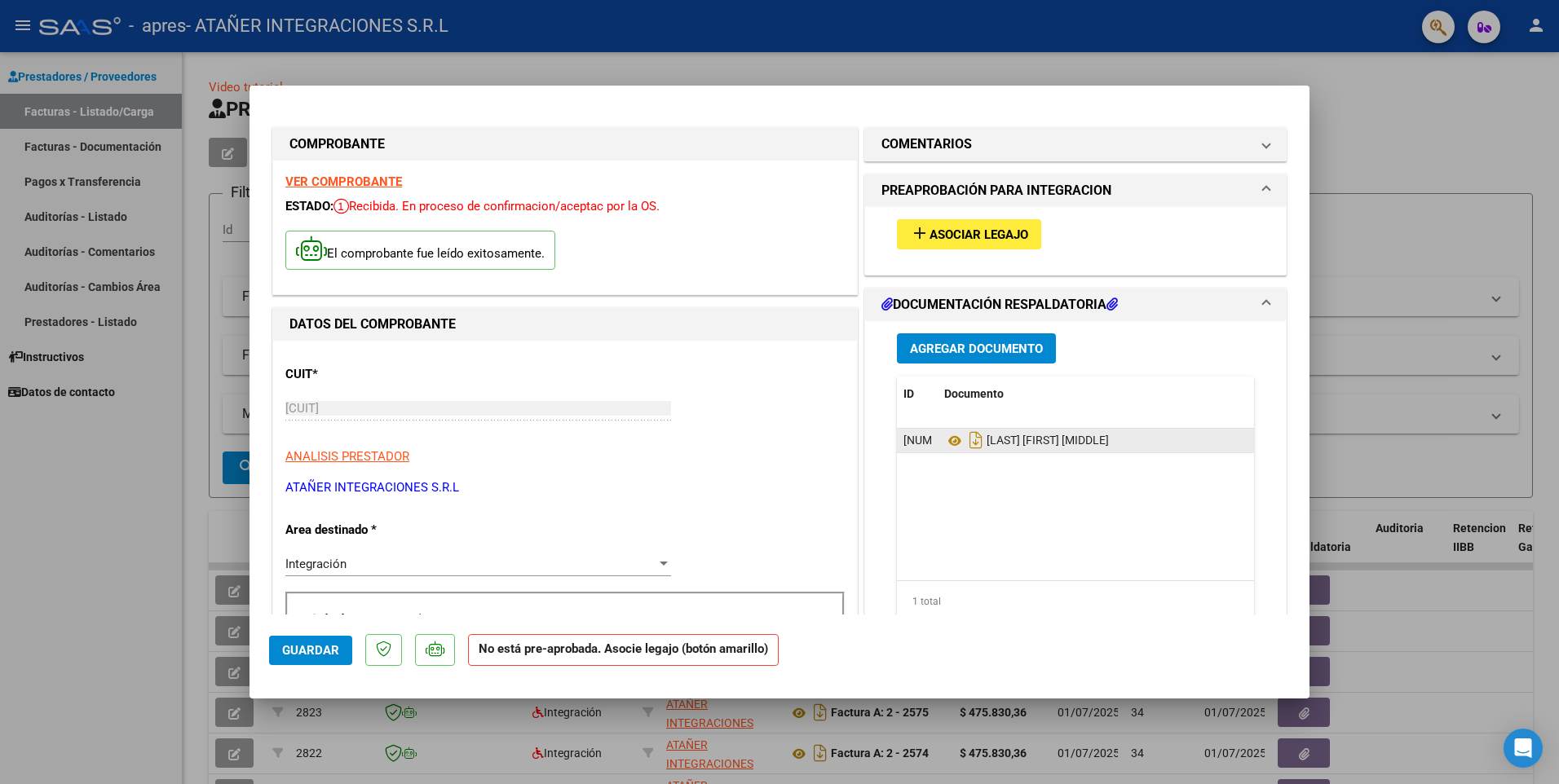 click on "[NUMBER]" 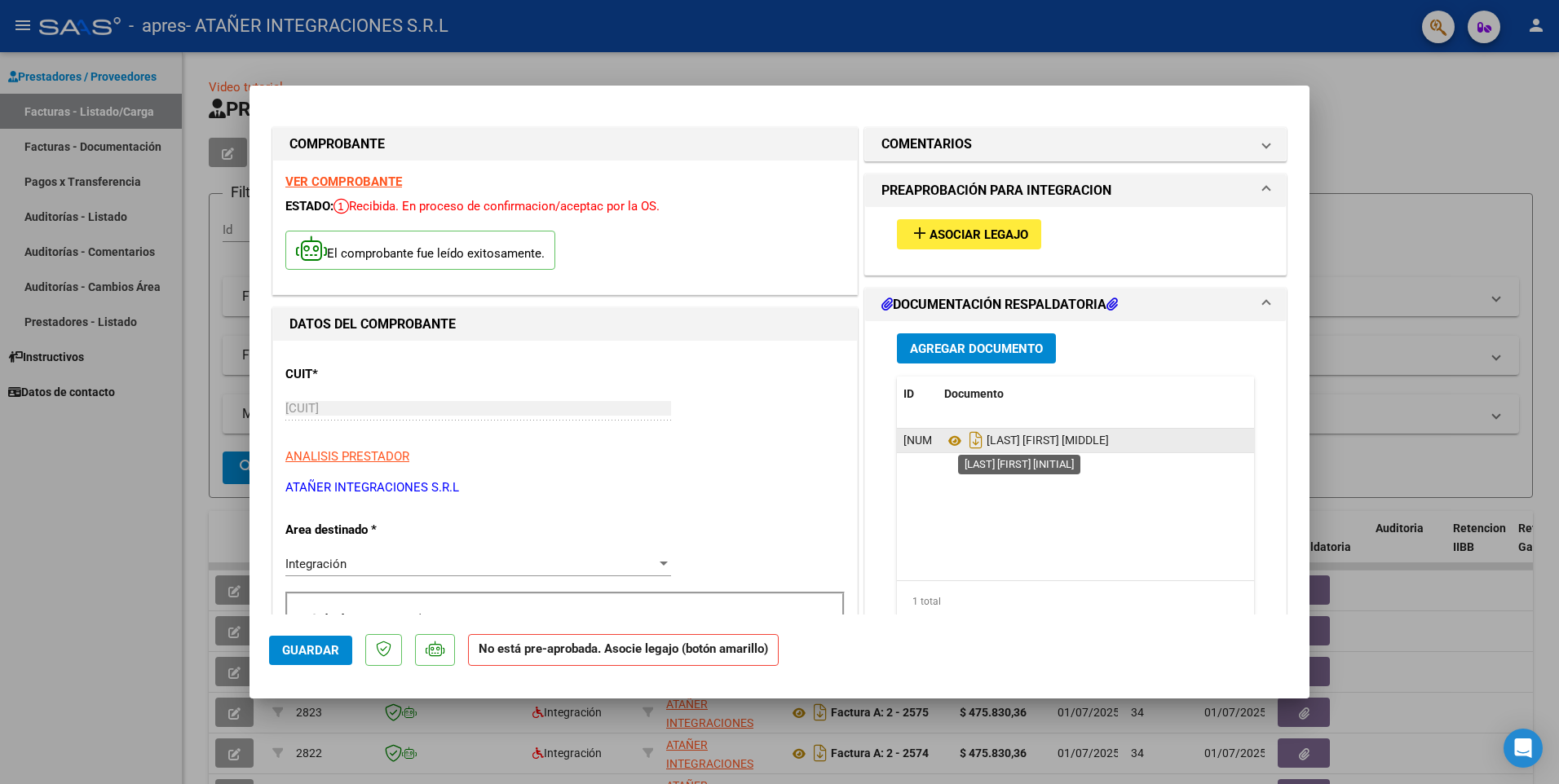 click on "[LAST] [FIRST] [MIDDLE]" 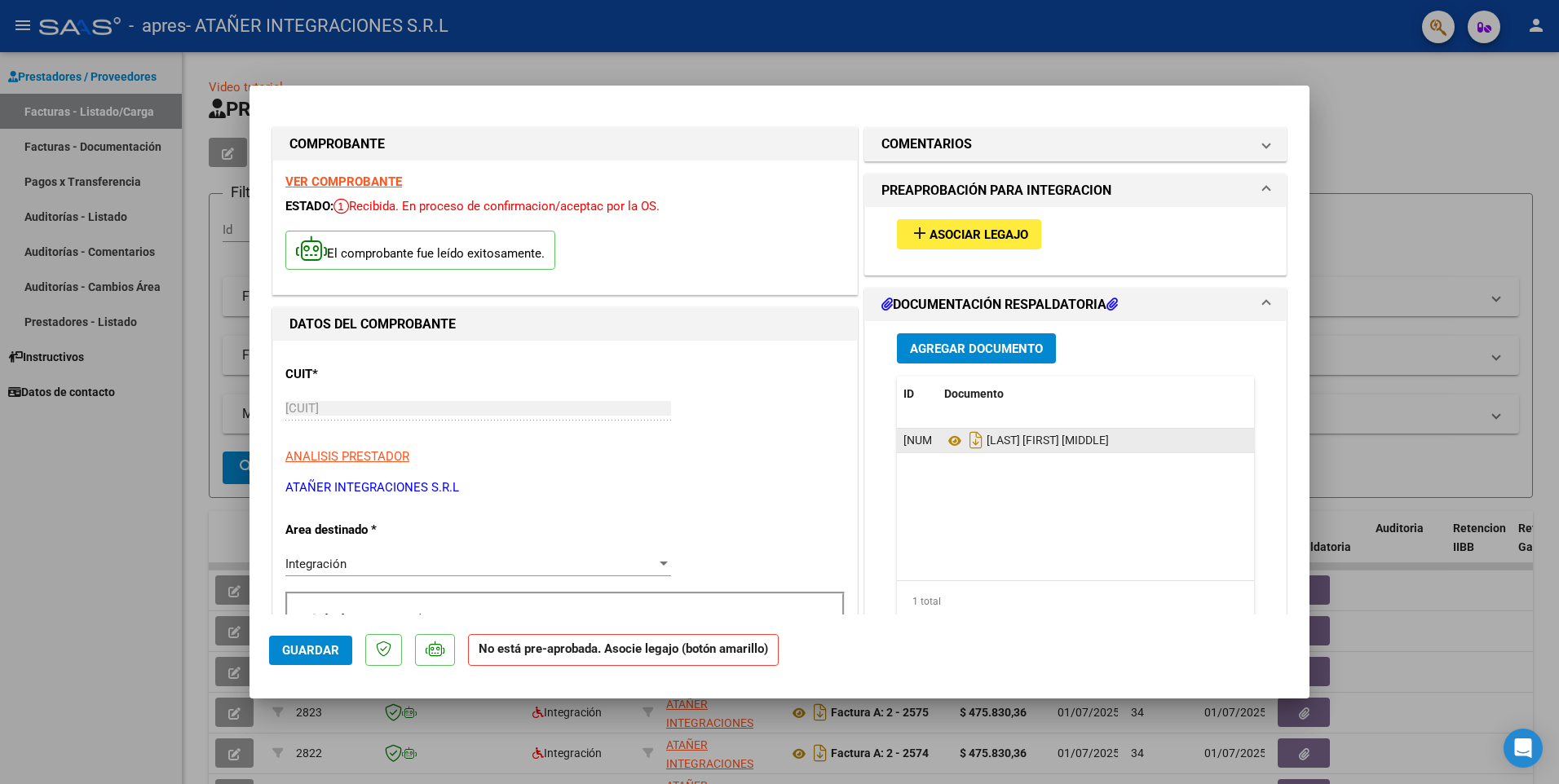 click on "[LAST] [FIRST] [MIDDLE]" 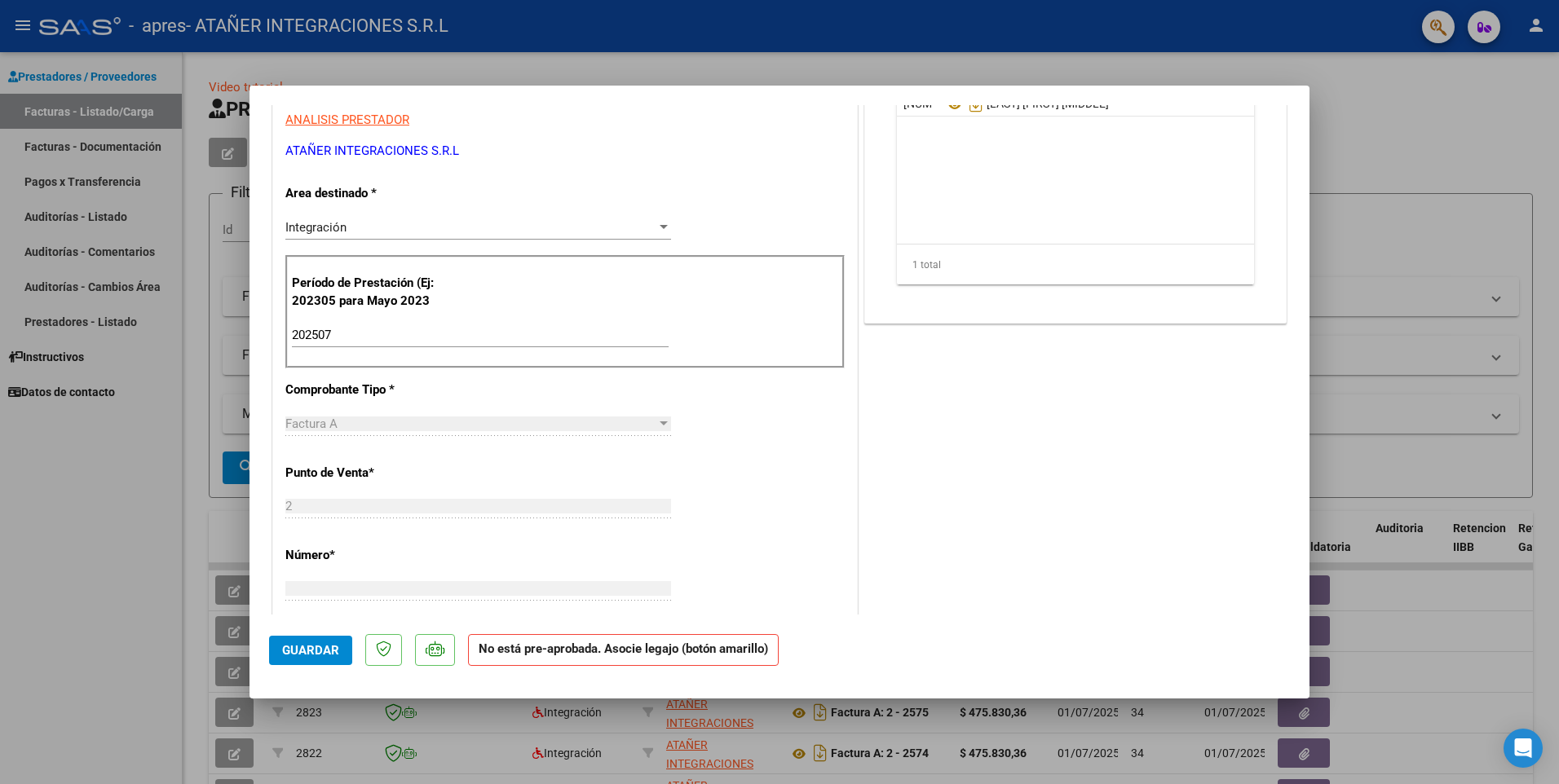 scroll, scrollTop: 0, scrollLeft: 0, axis: both 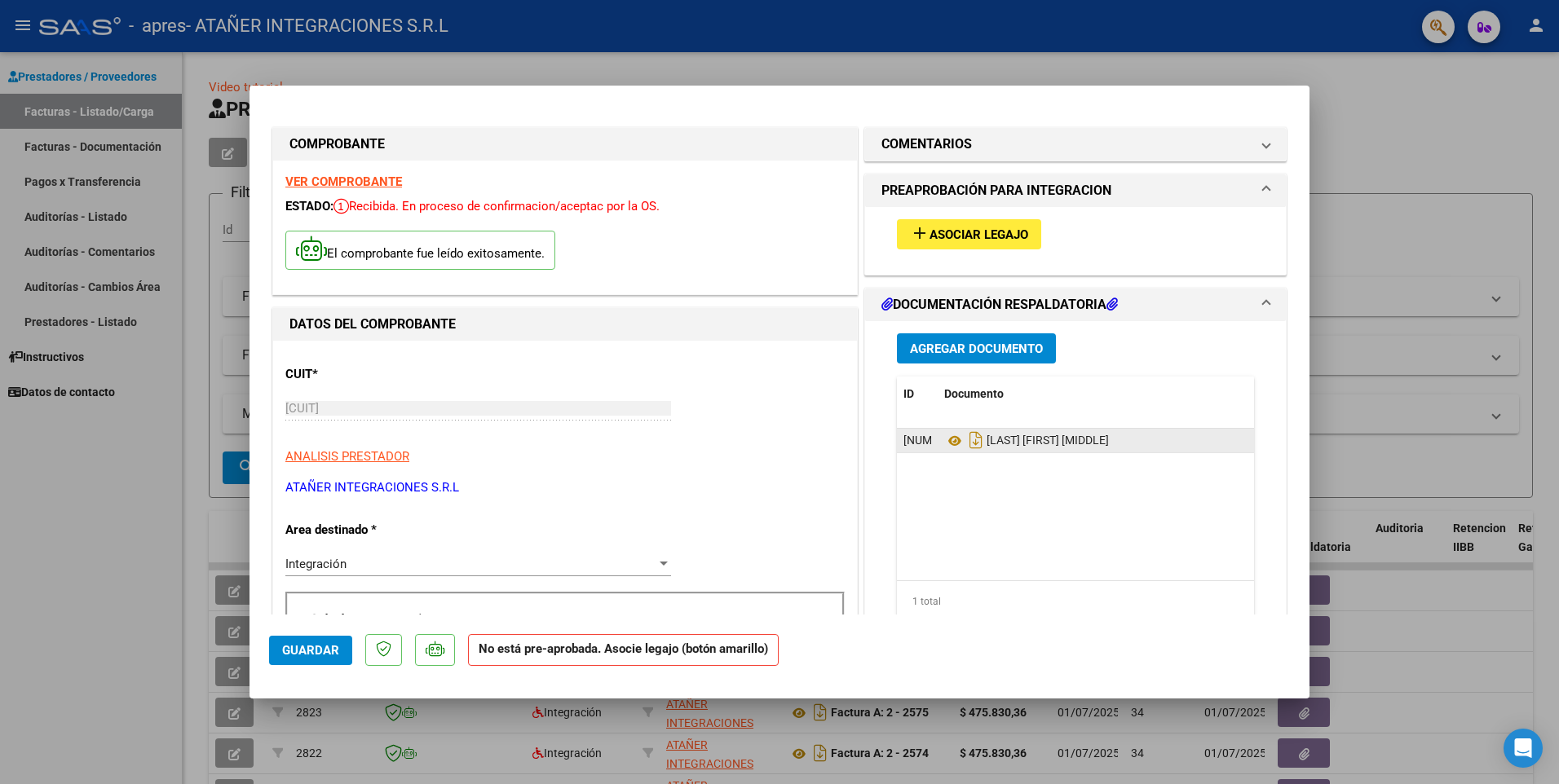 click on "[LAST] [FIRST] [MIDDLE]" 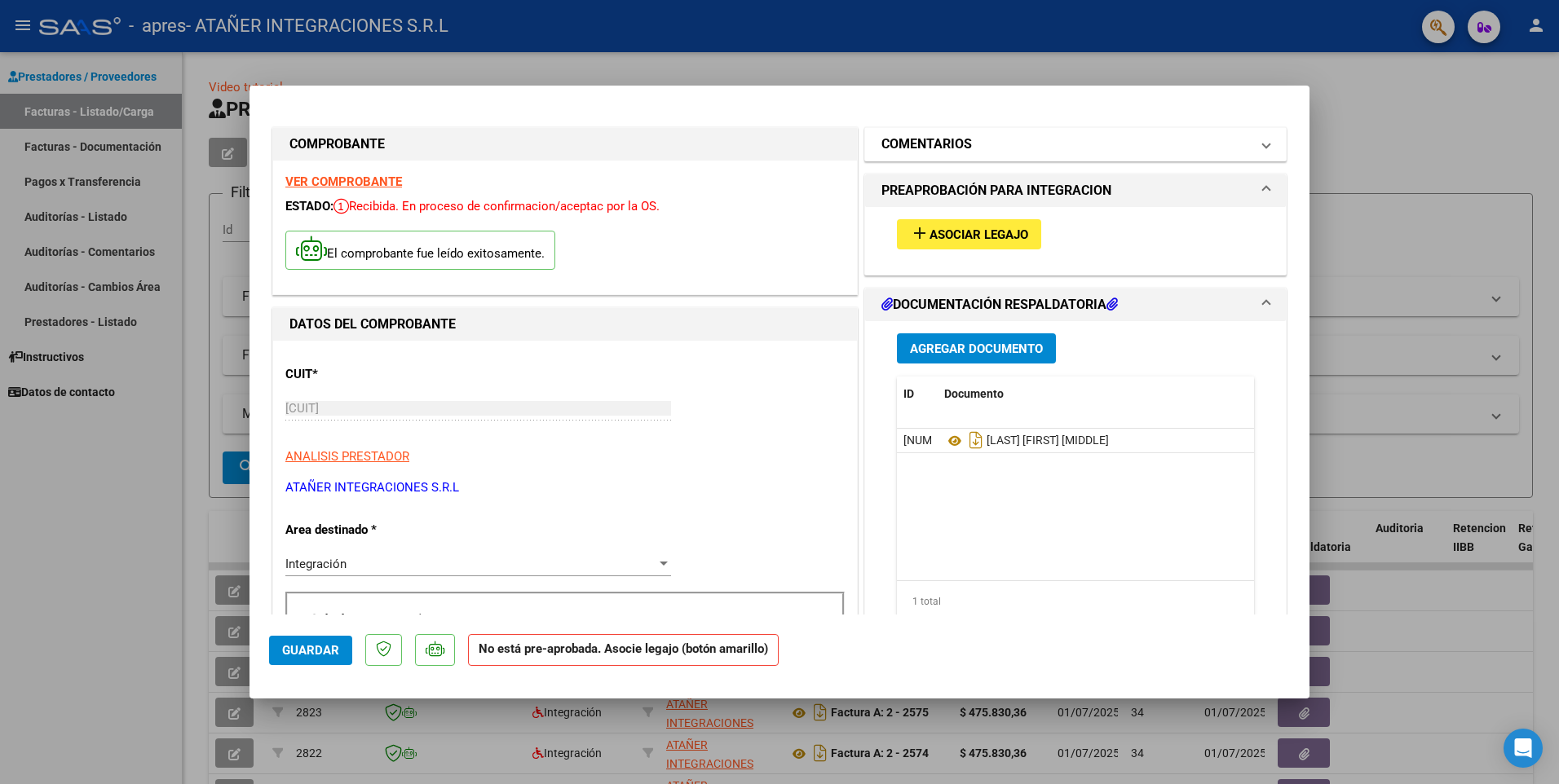 click on "COMENTARIOS" at bounding box center (1075, 144) 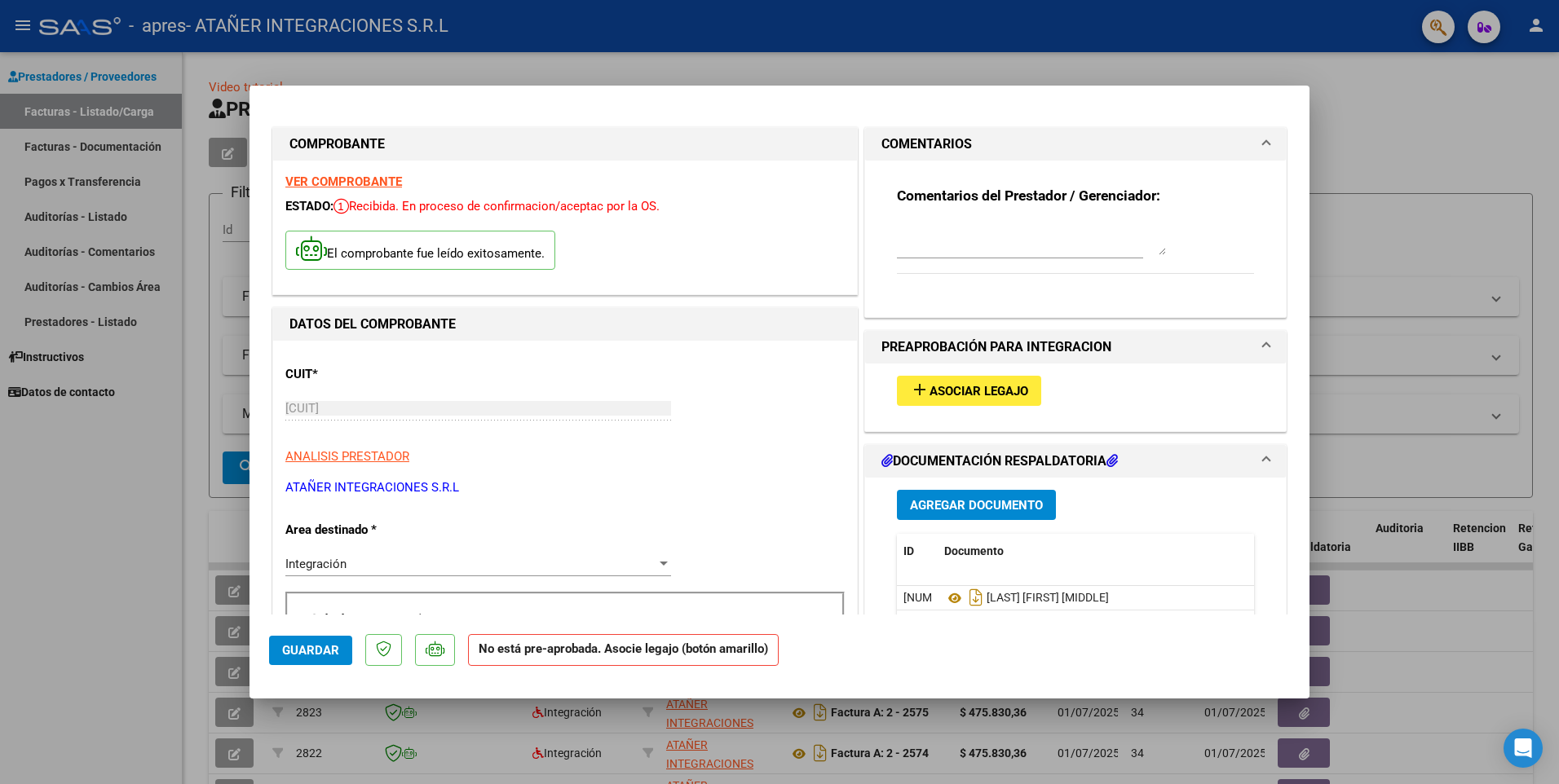 click at bounding box center (1031, 239) 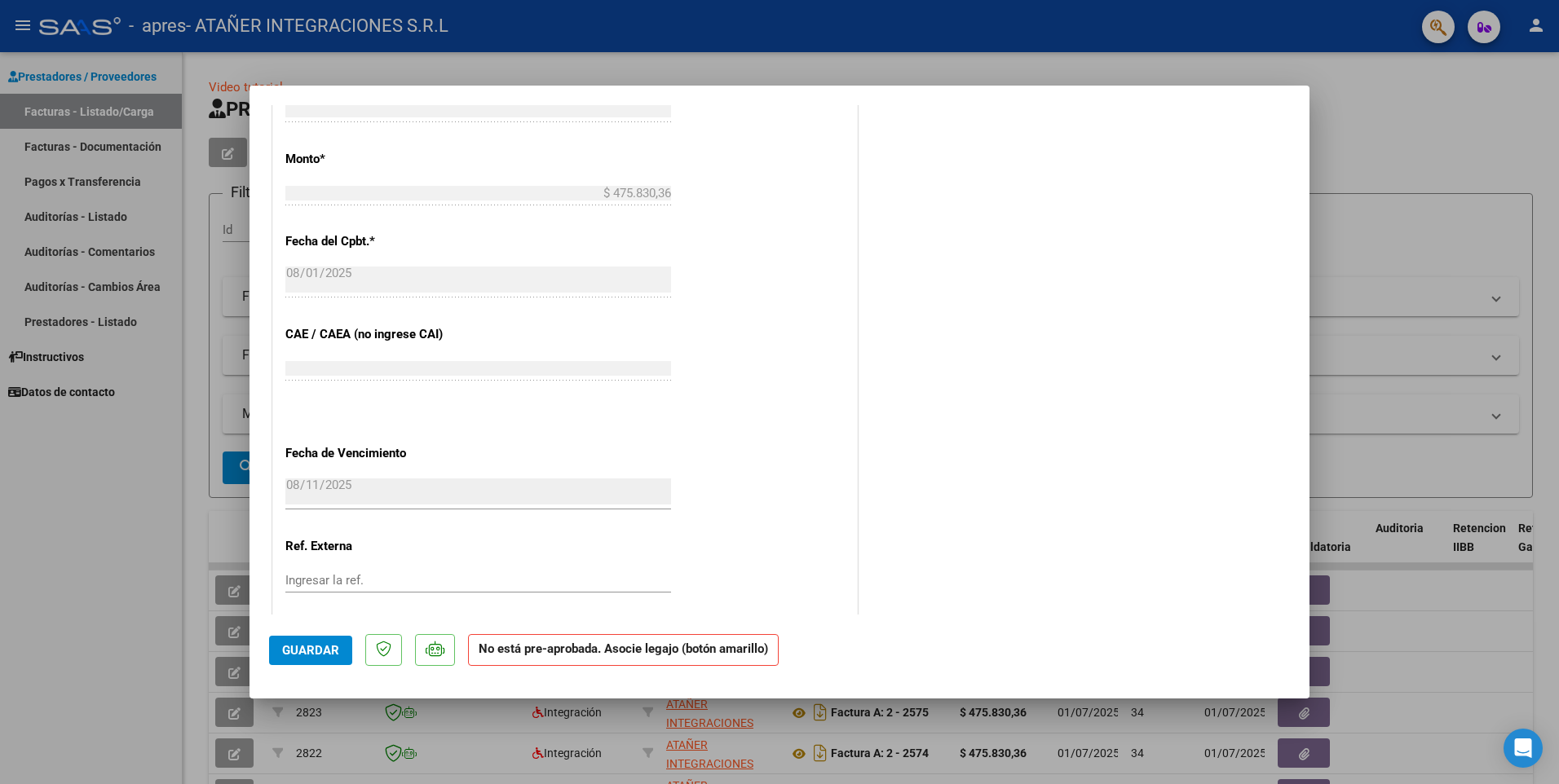 scroll, scrollTop: 326, scrollLeft: 0, axis: vertical 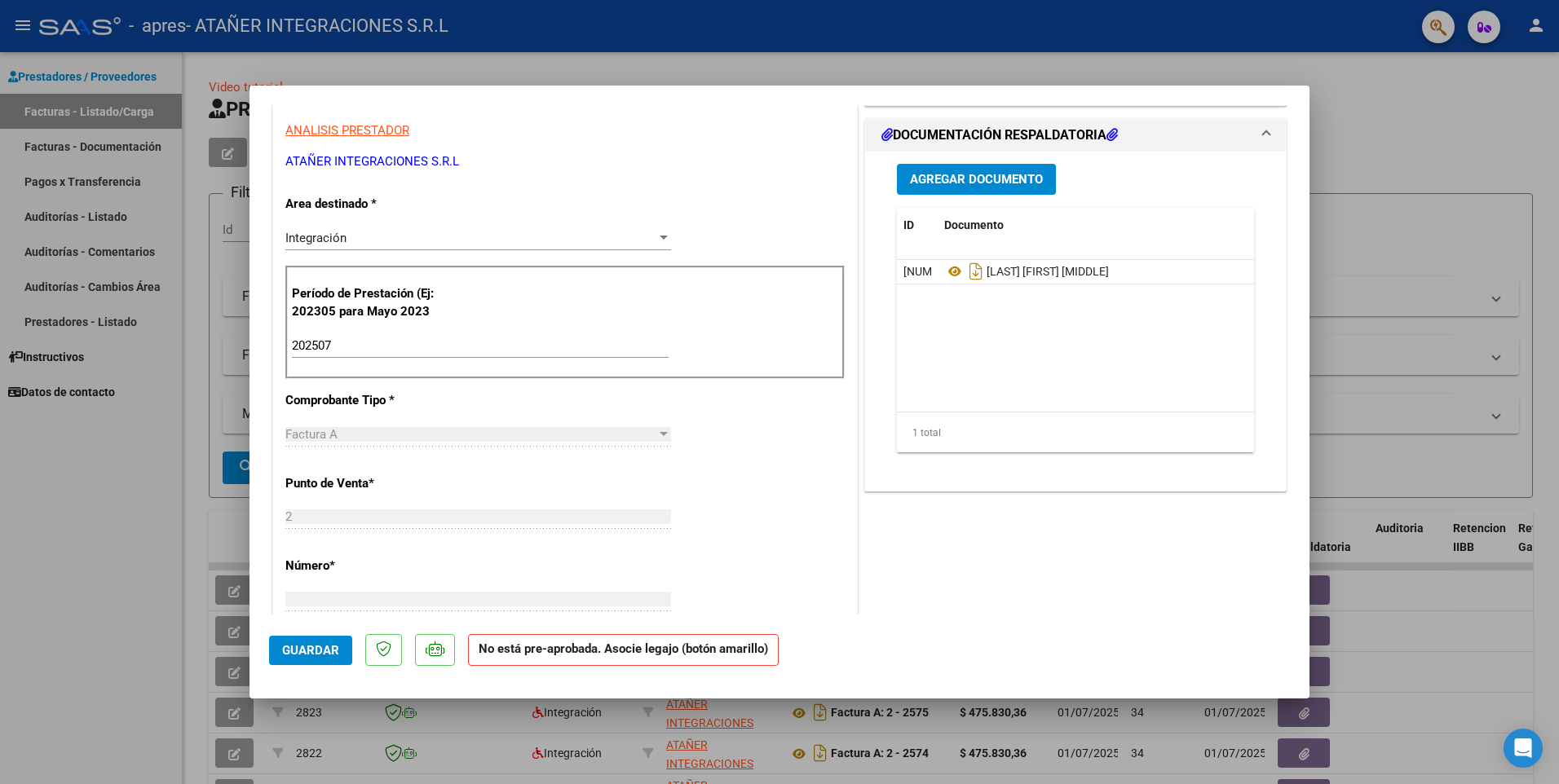type on "la primer planilla subida es errónea ya que pertenece al otro periodo" 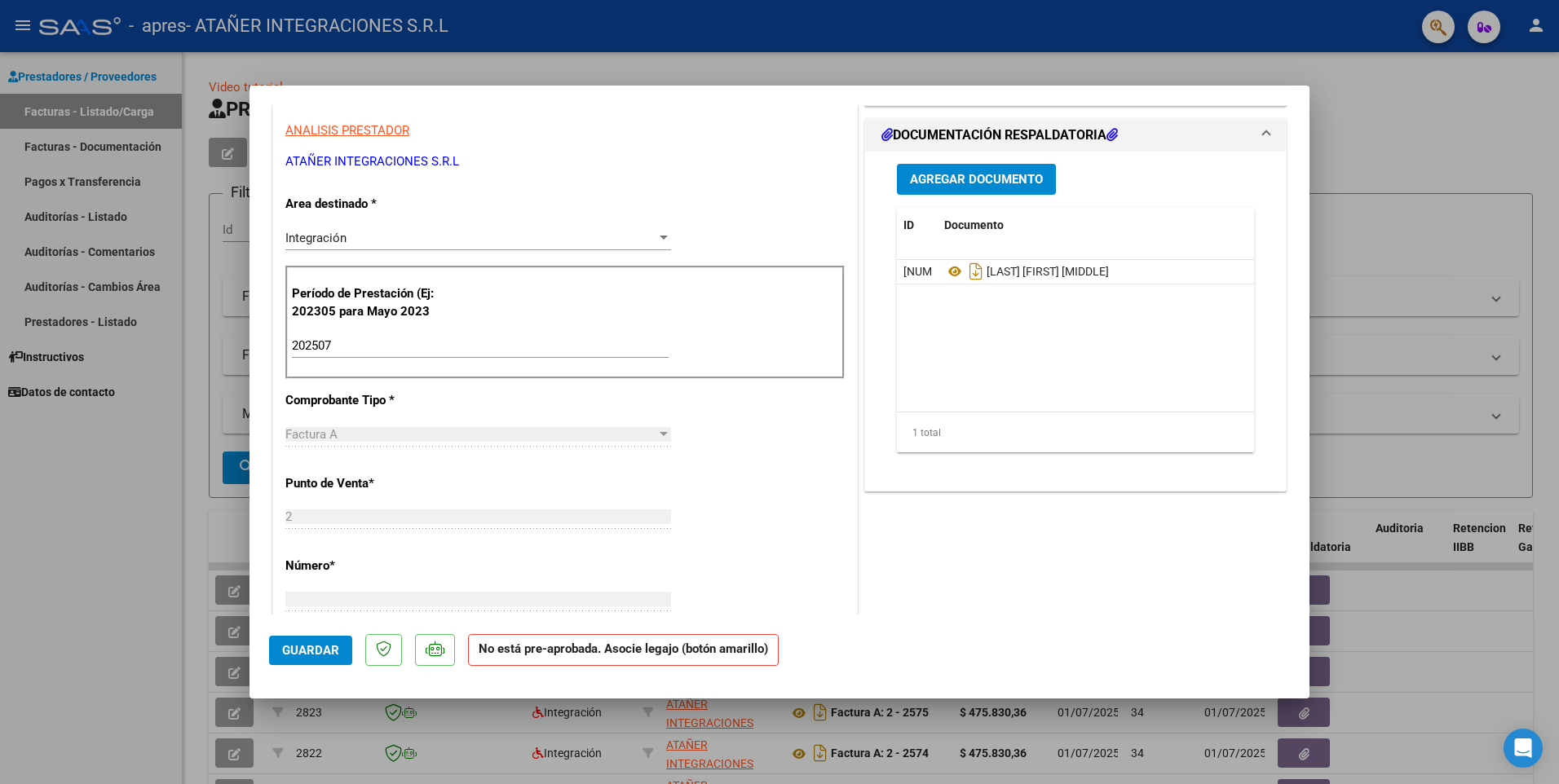 click on "Agregar Documento" at bounding box center [976, 180] 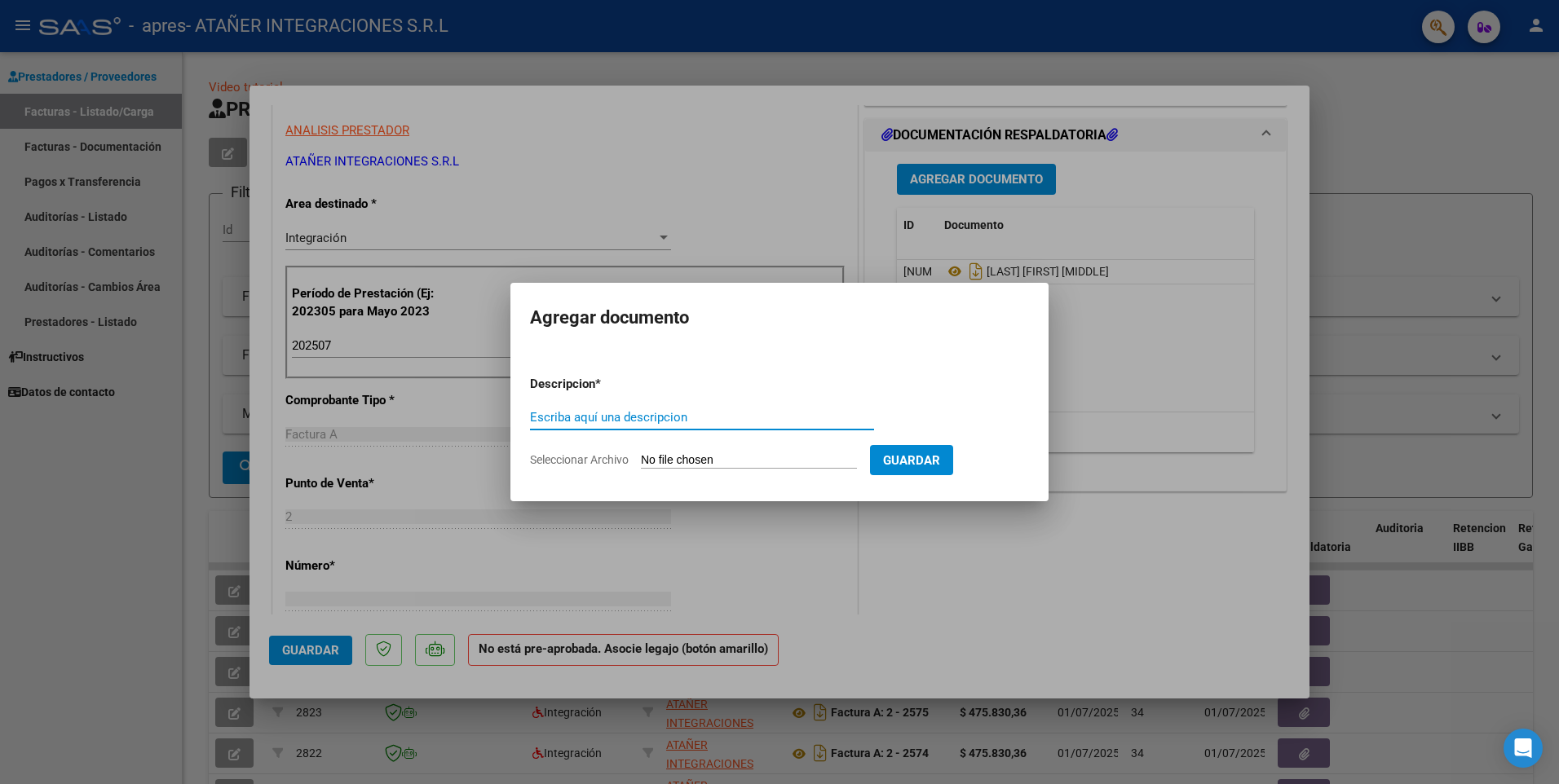 click on "Seleccionar Archivo" at bounding box center [749, 460] 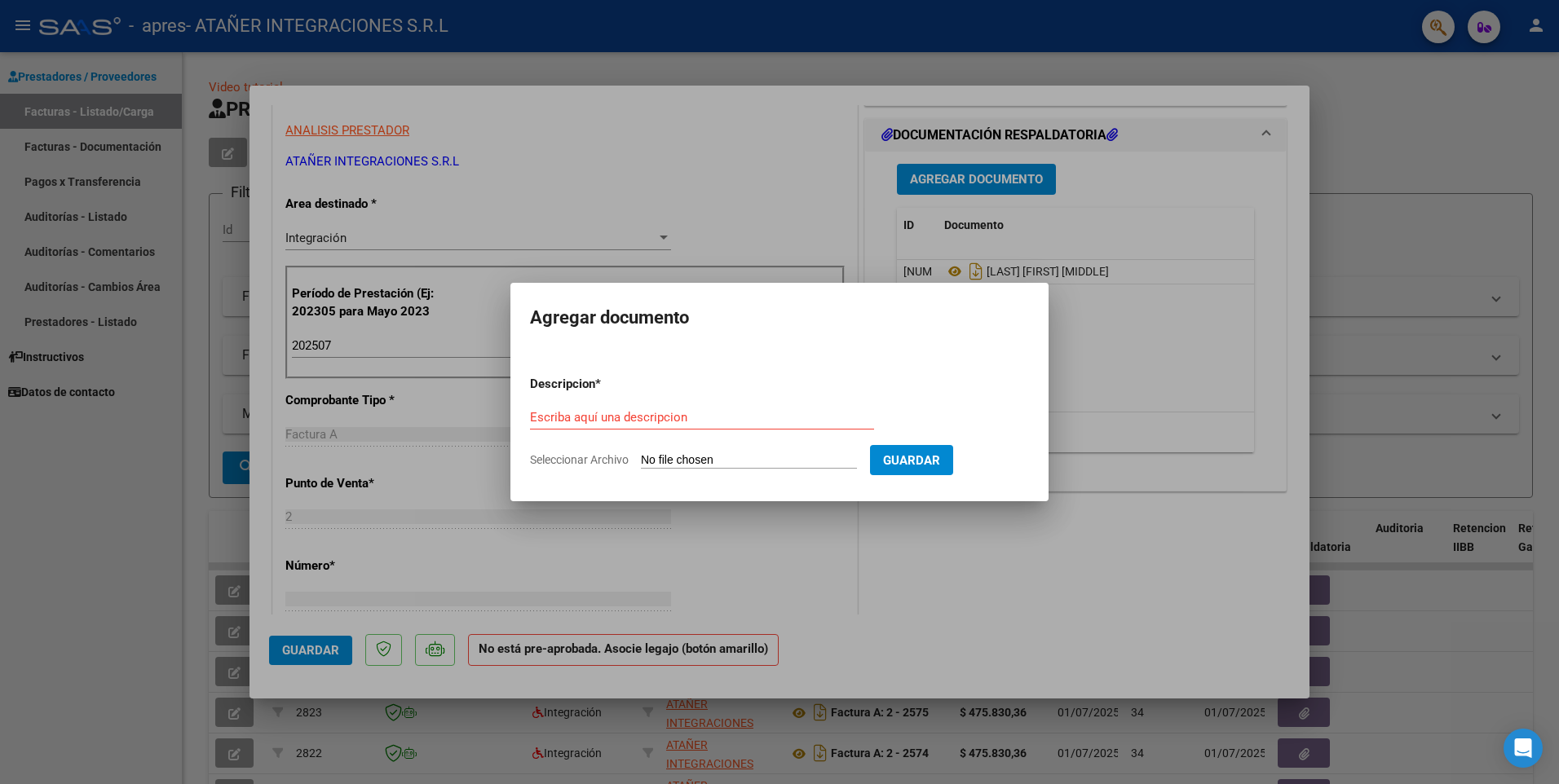 click on "Seleccionar Archivo" at bounding box center (749, 460) 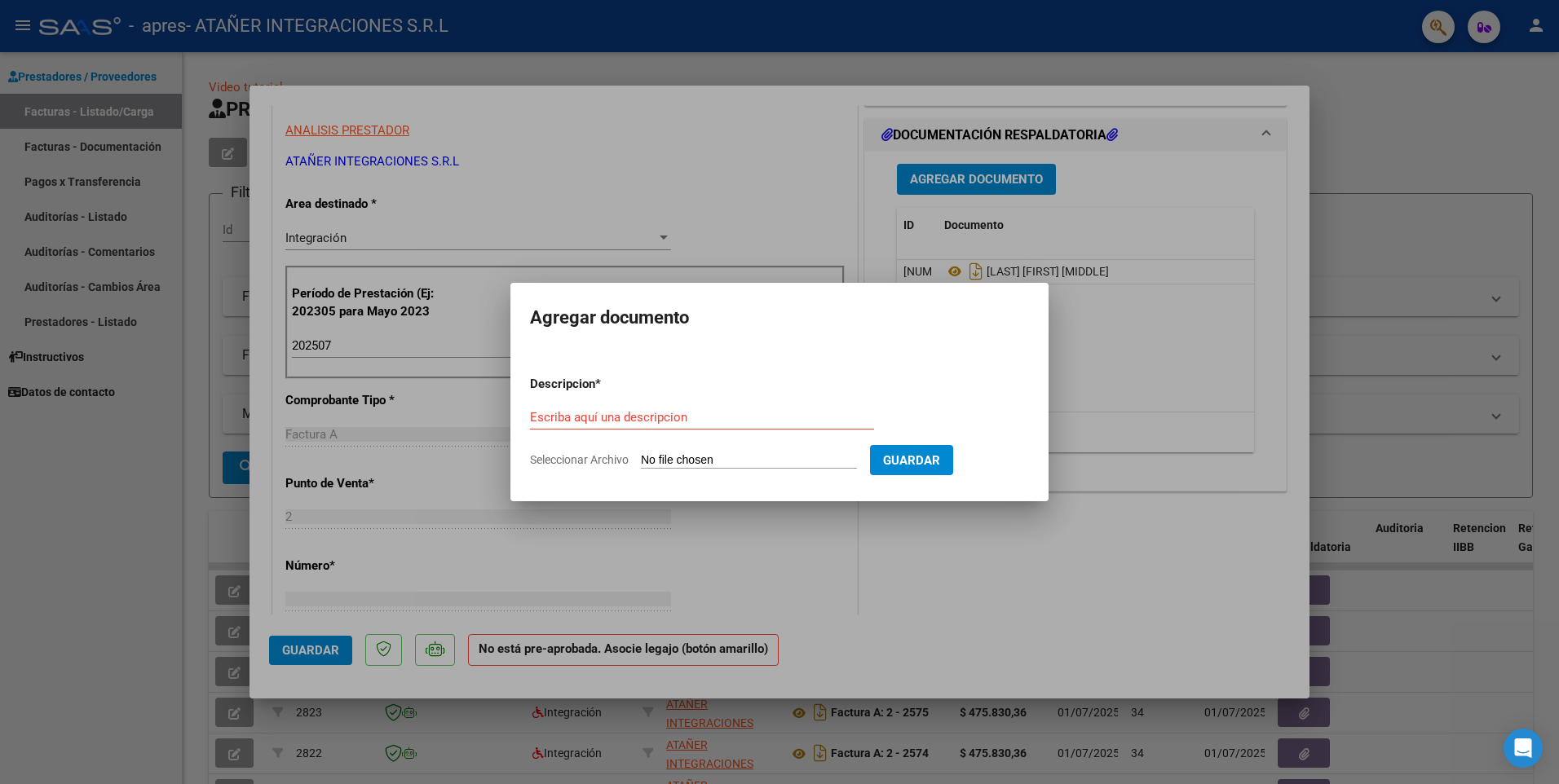 click on "Seleccionar Archivo" at bounding box center [749, 460] 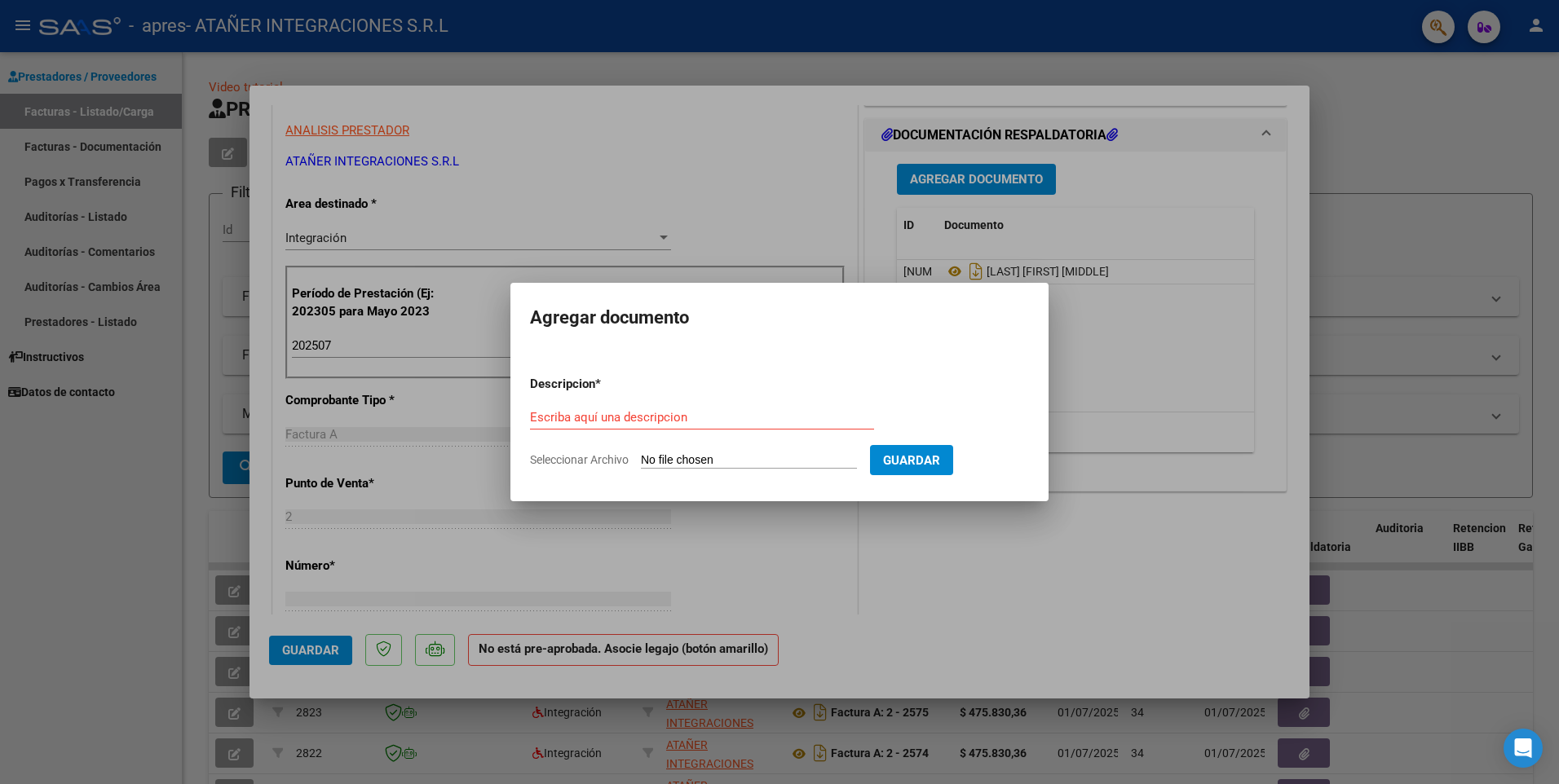 type on "C:\fakepath\[LAST] [FIRST] - MAIE - Julio [YEAR].pdf" 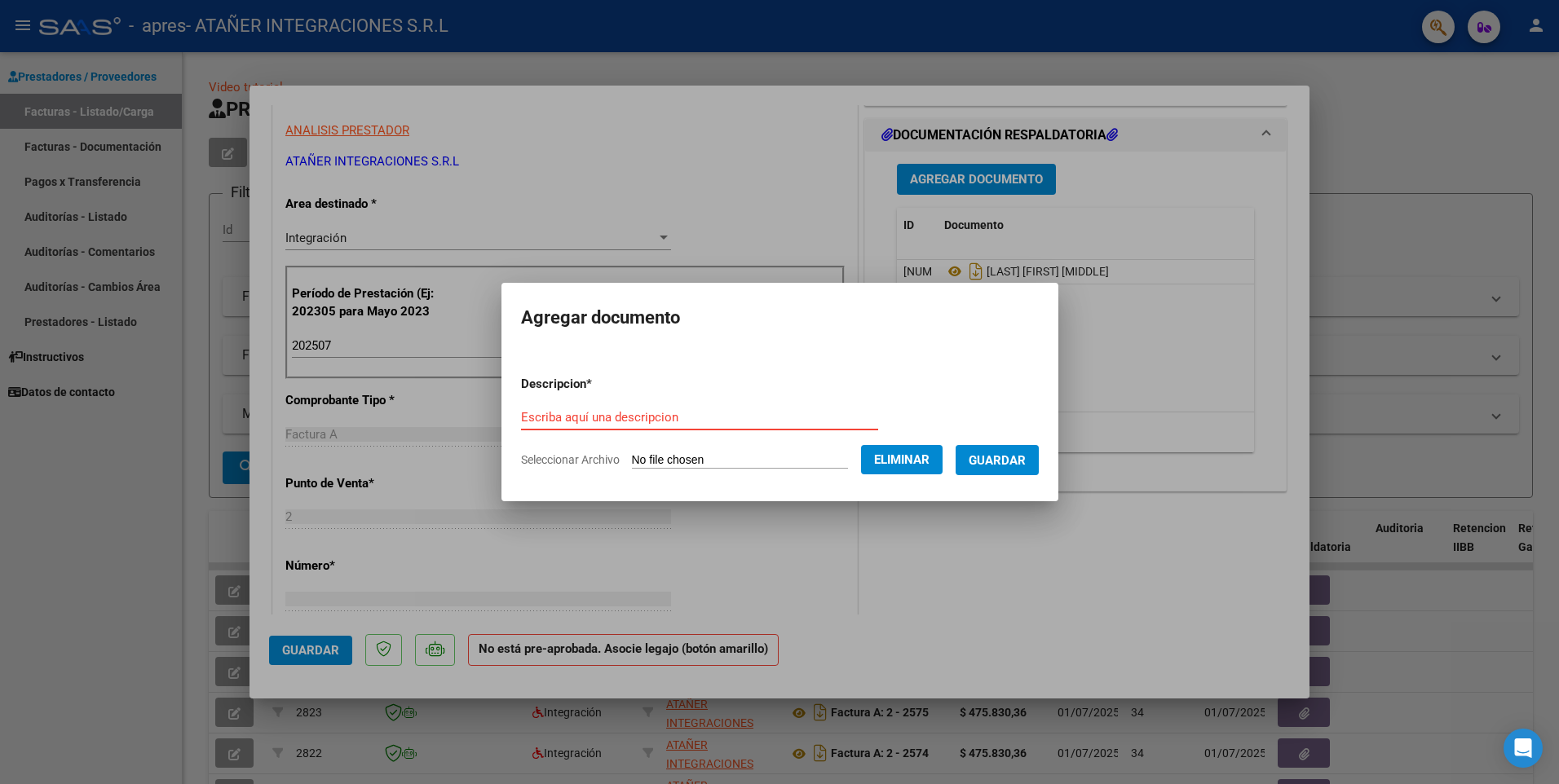 click on "Escriba aquí una descripcion" at bounding box center [700, 417] 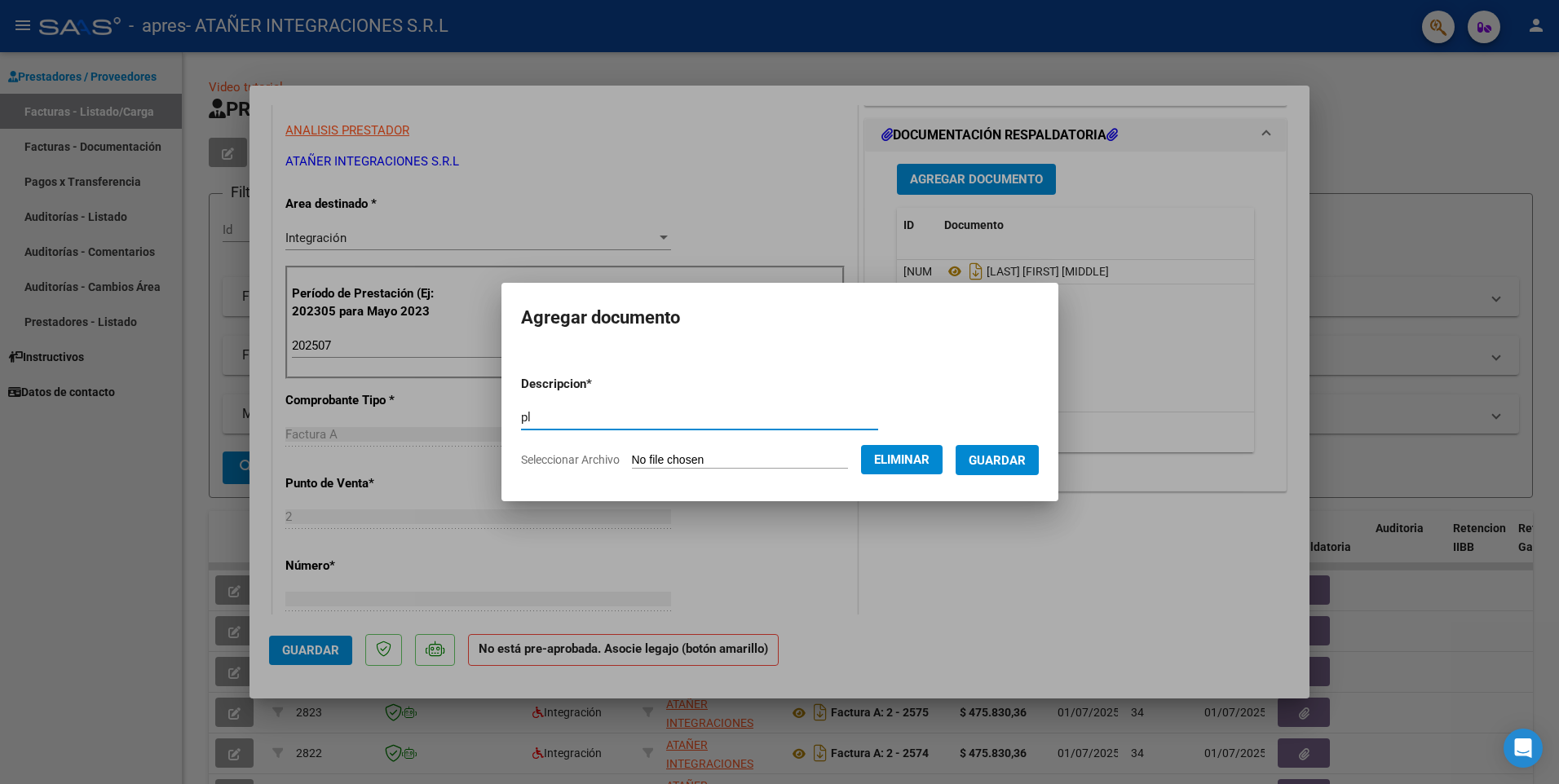 type on "p" 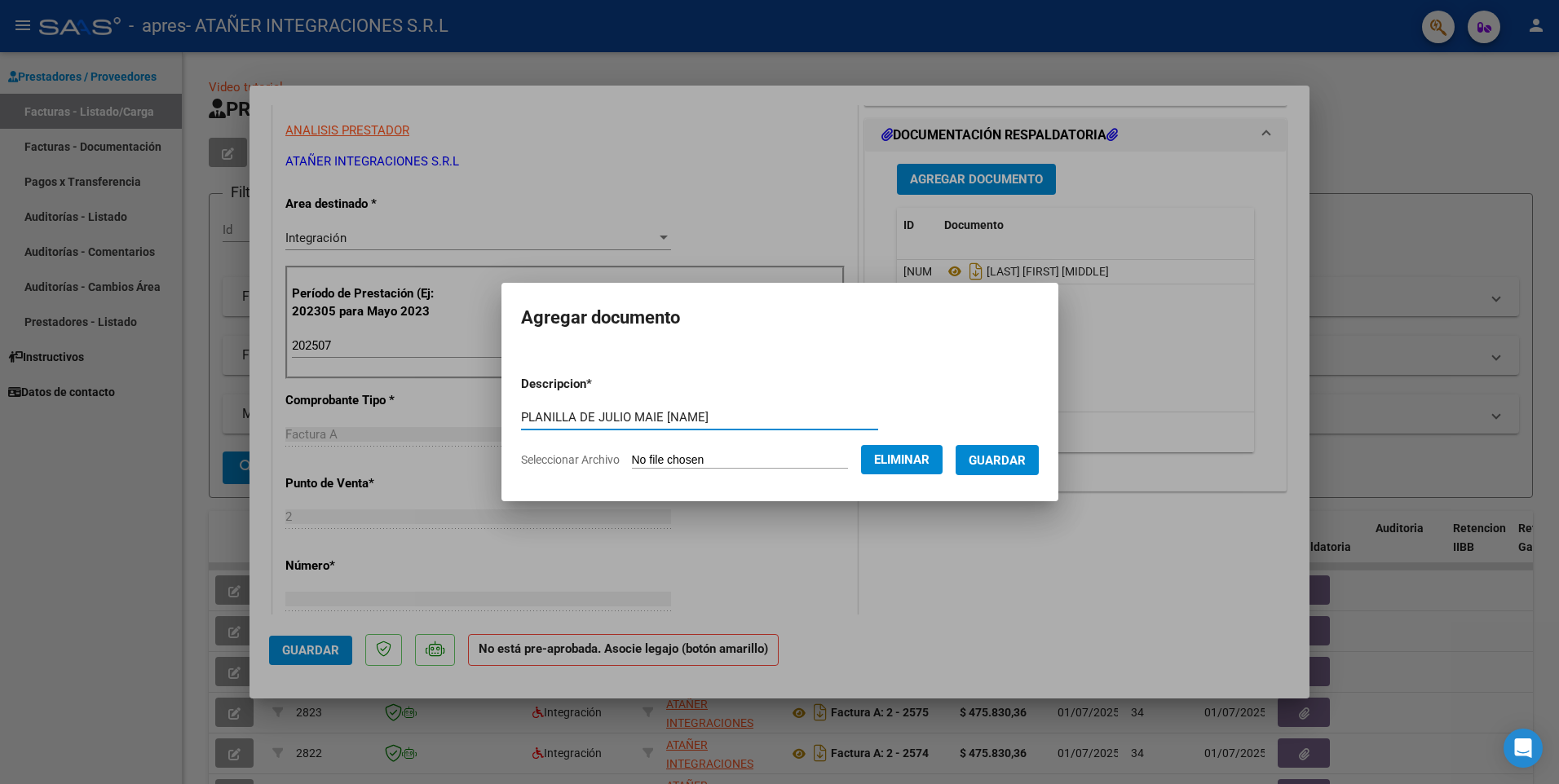 type on "PLANILLA DE JULIO MAIE [NAME]" 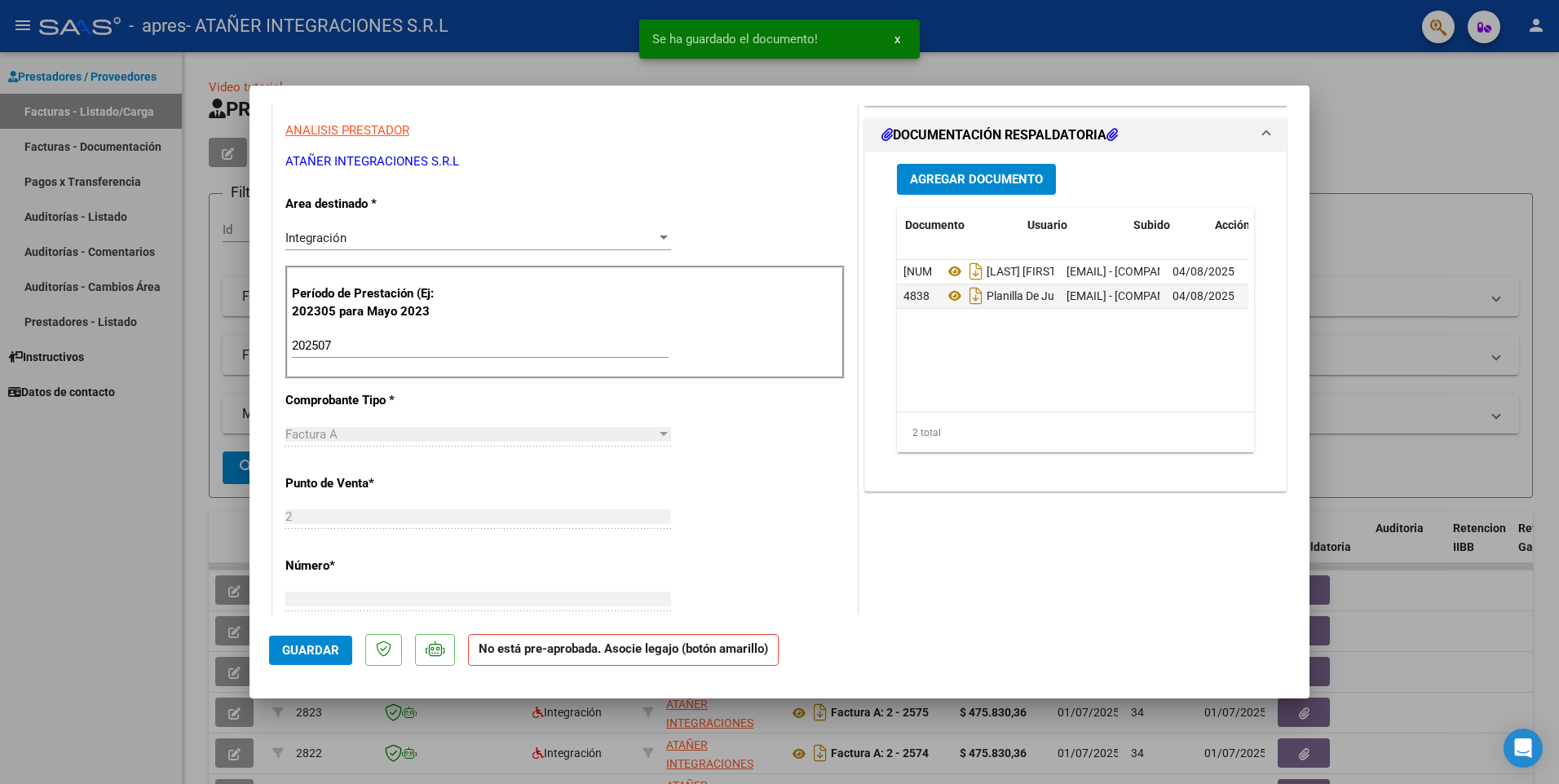 scroll, scrollTop: 0, scrollLeft: 81, axis: horizontal 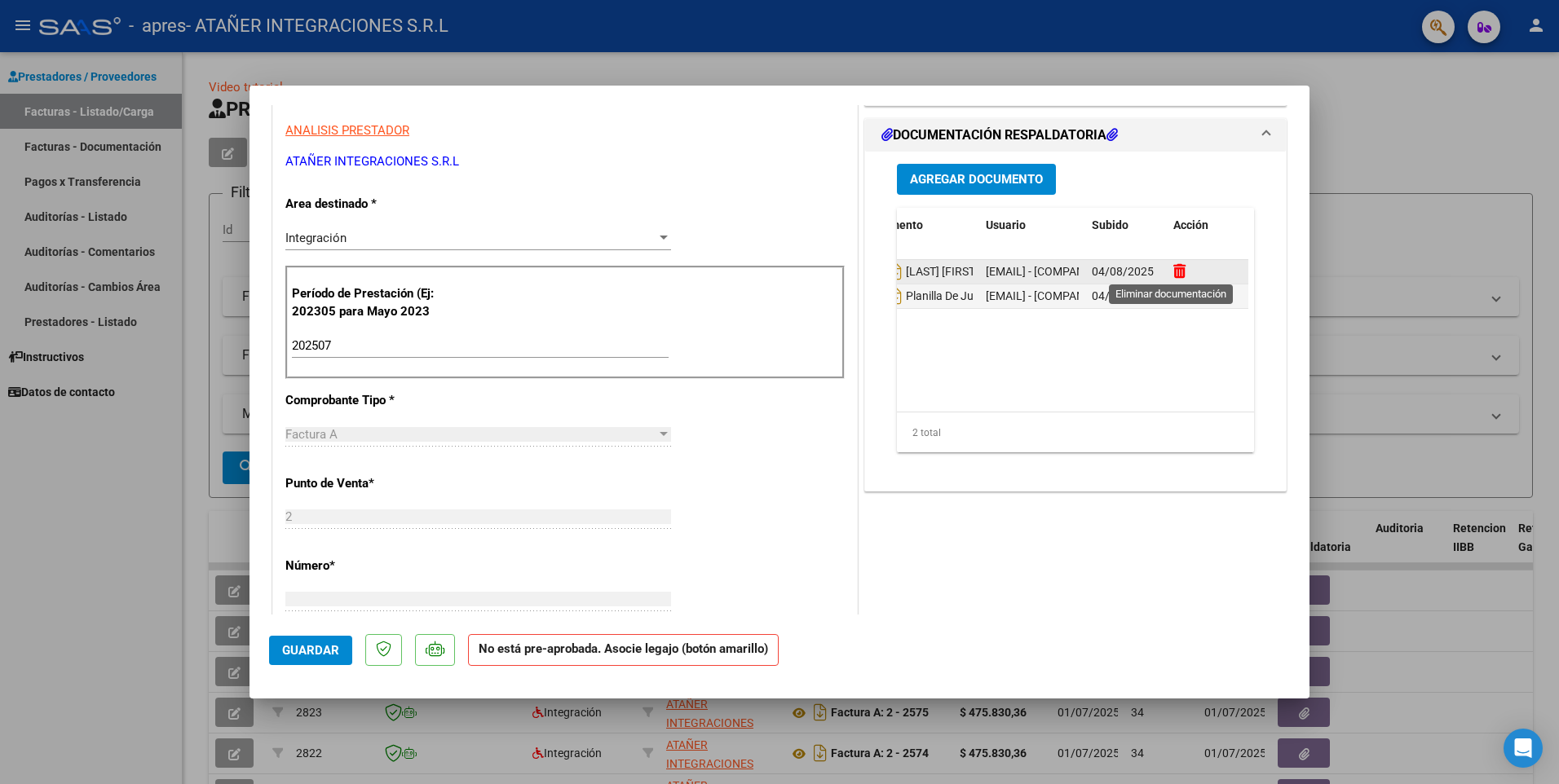 click 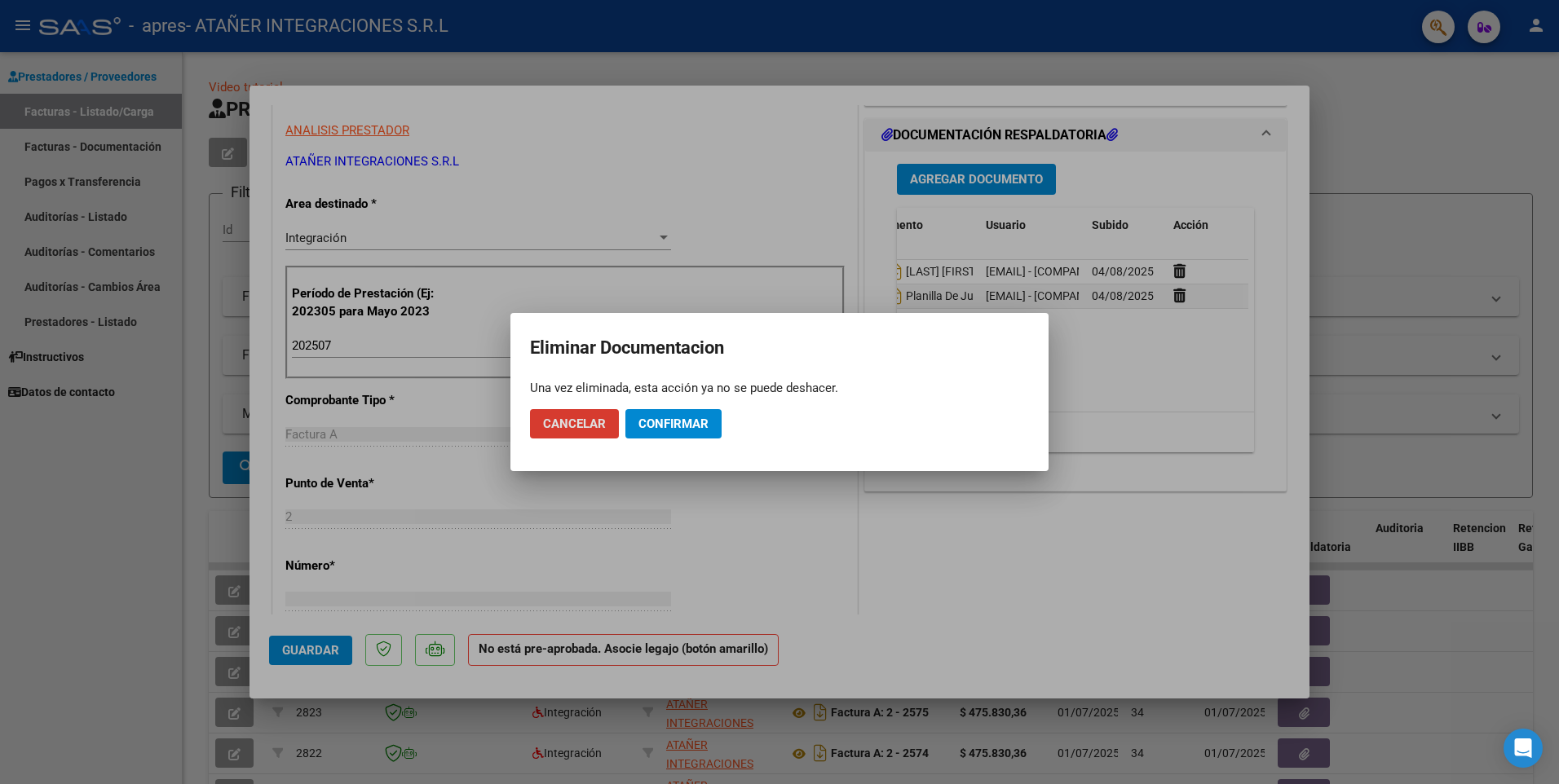 click on "Confirmar" 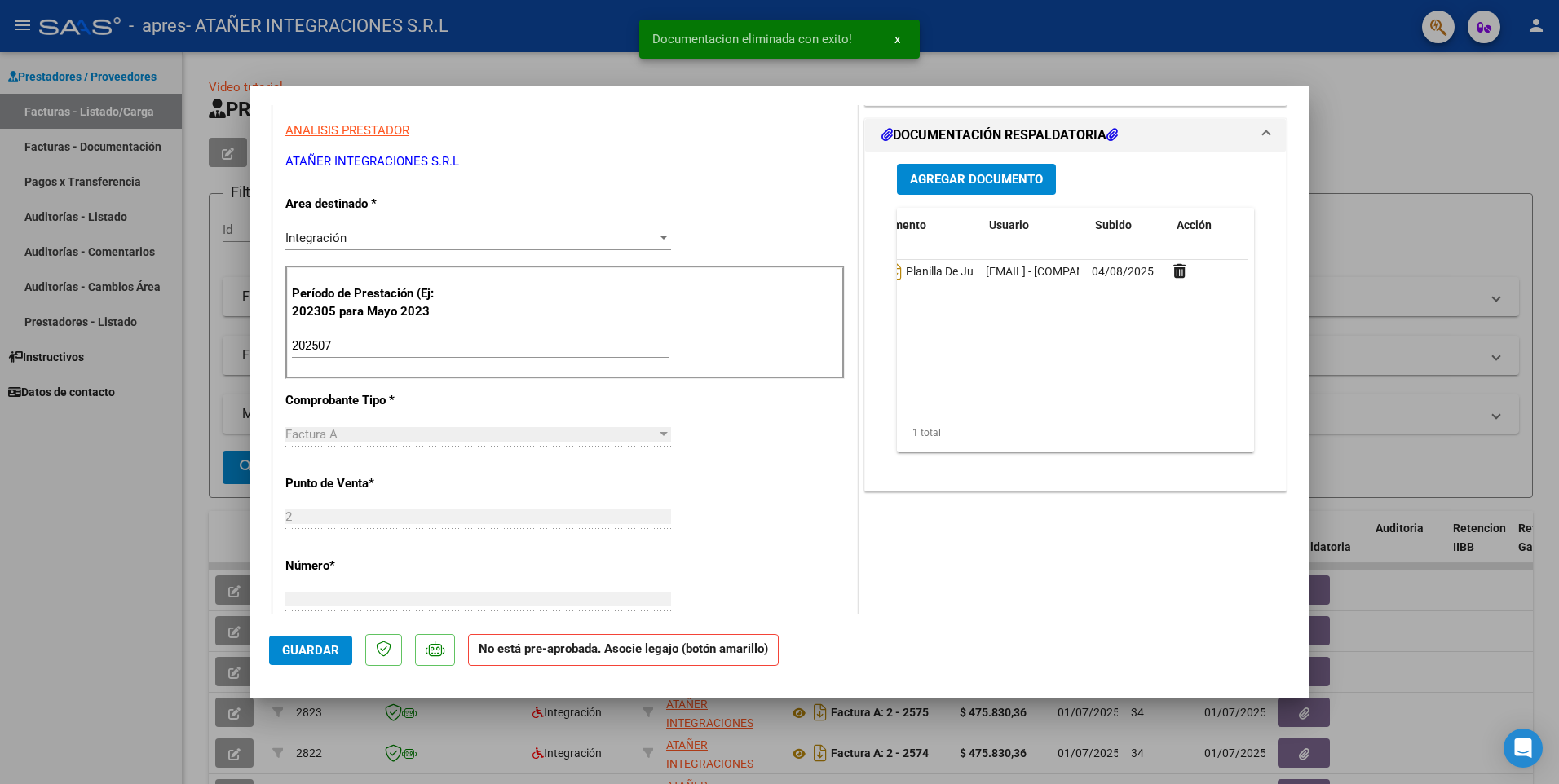 scroll, scrollTop: 0, scrollLeft: 0, axis: both 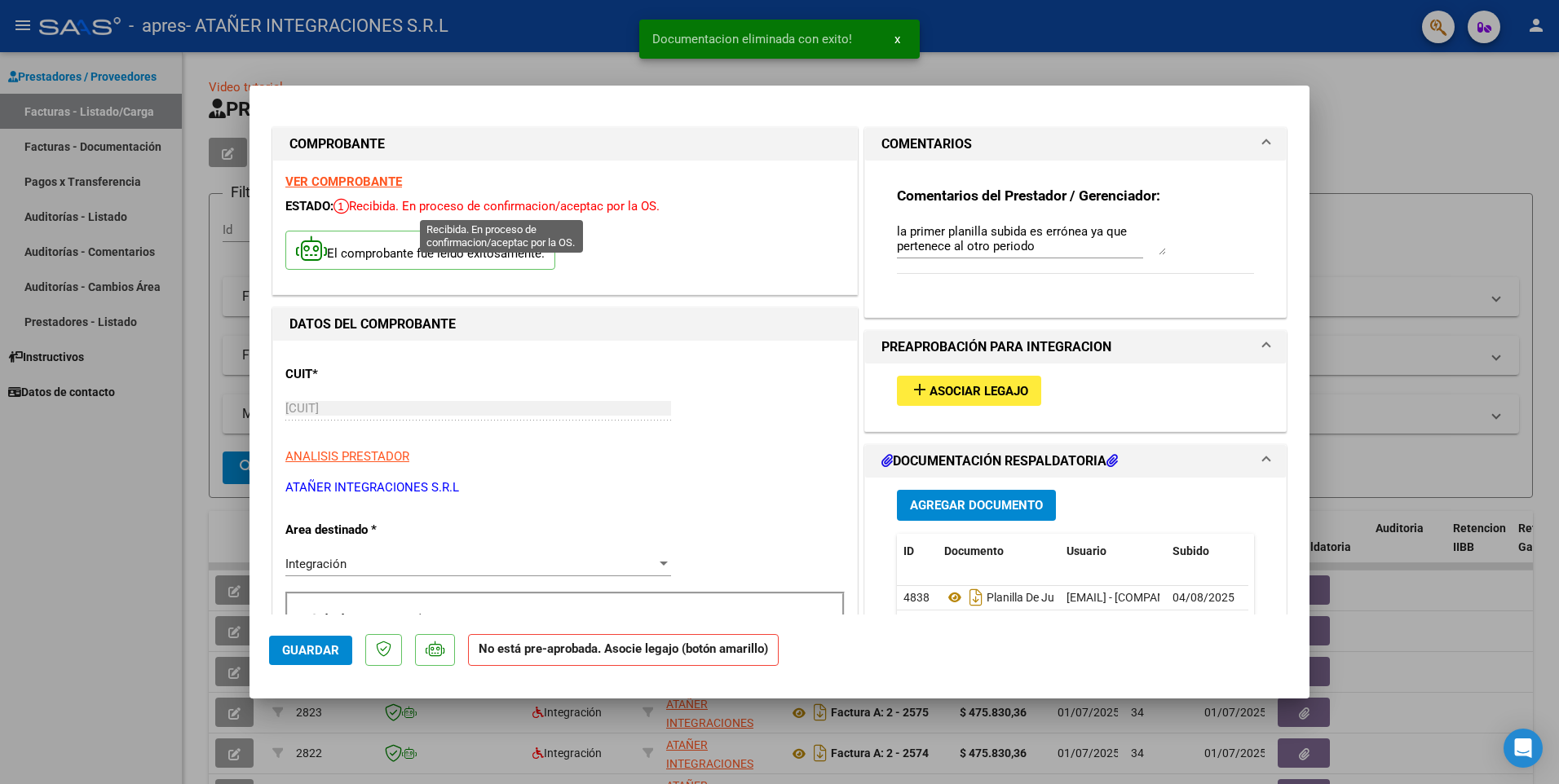 drag, startPoint x: 1049, startPoint y: 256, endPoint x: 642, endPoint y: 209, distance: 409.70477 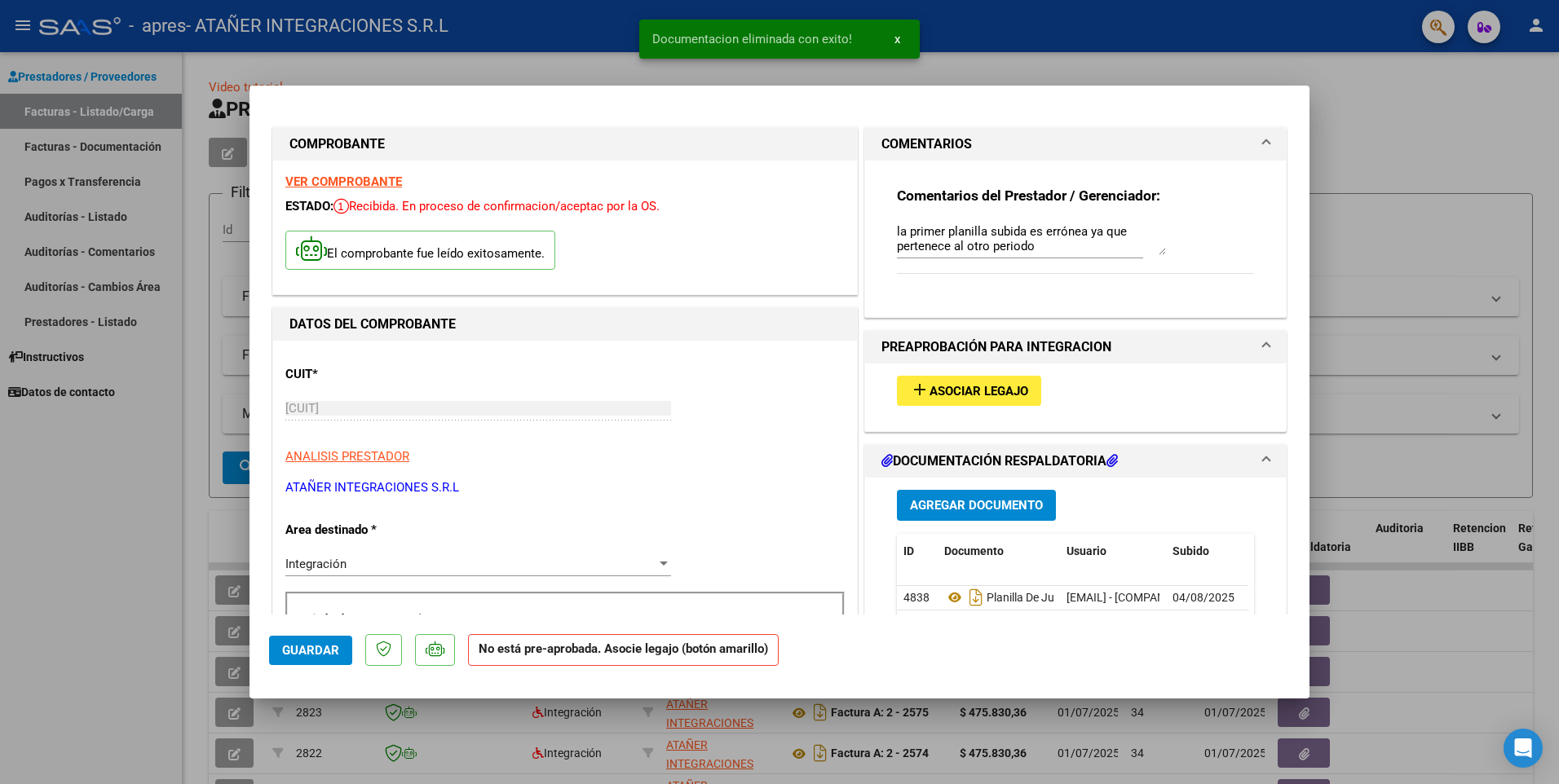 click on "la primer planilla subida es errónea ya que pertenece al otro periodo" at bounding box center [1031, 239] 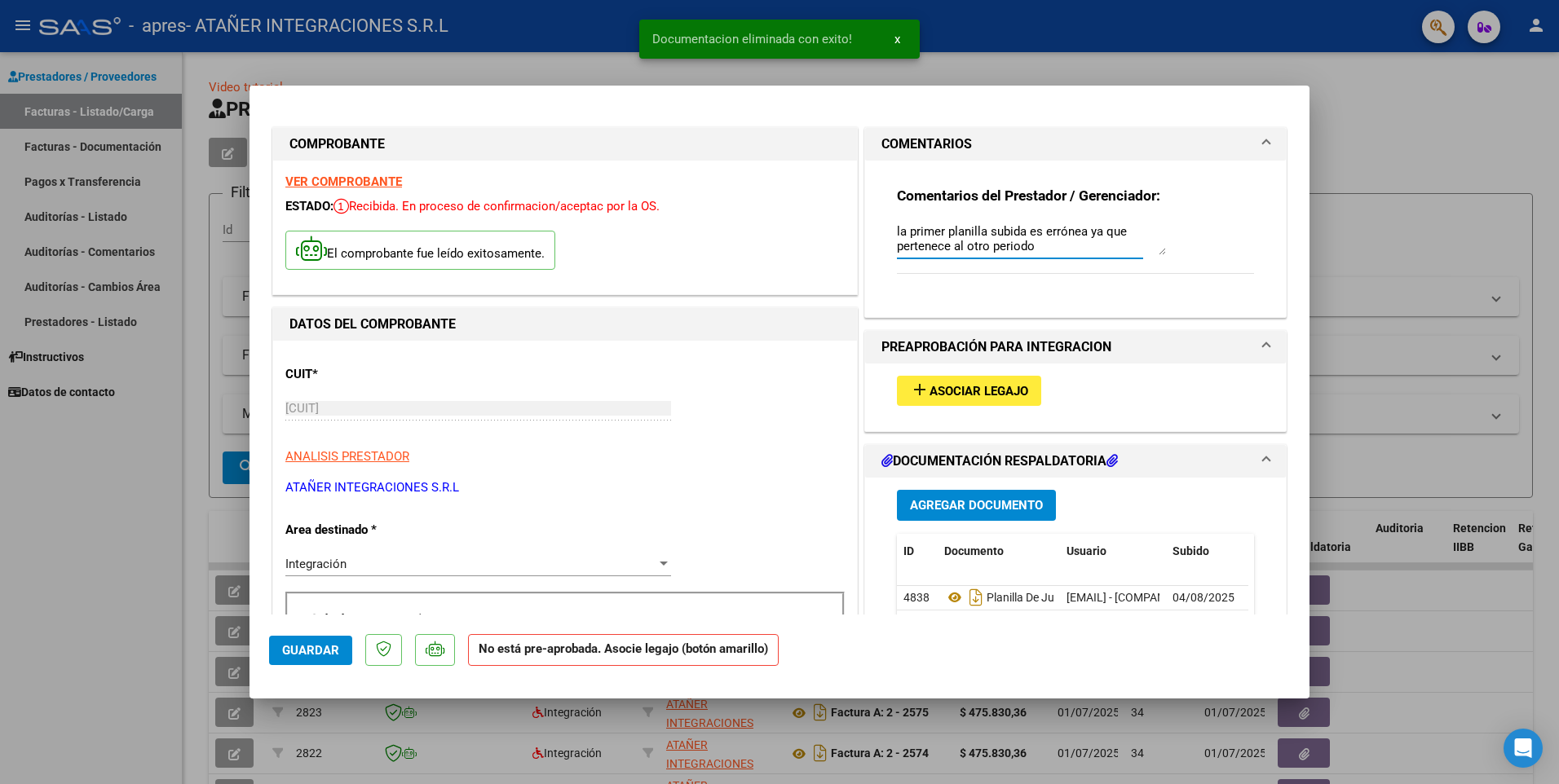 type 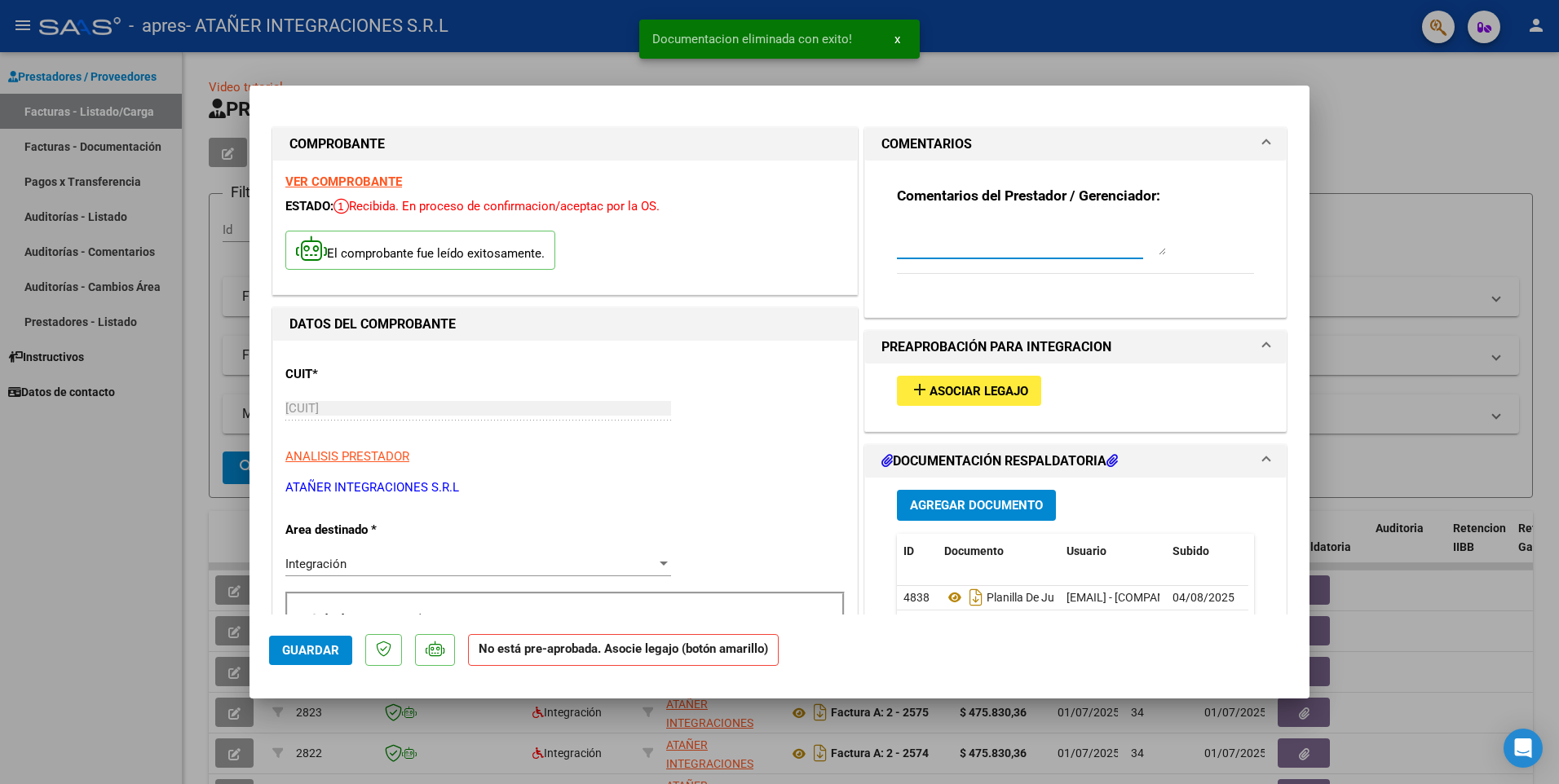 drag, startPoint x: 1046, startPoint y: 253, endPoint x: 821, endPoint y: 220, distance: 227.40712 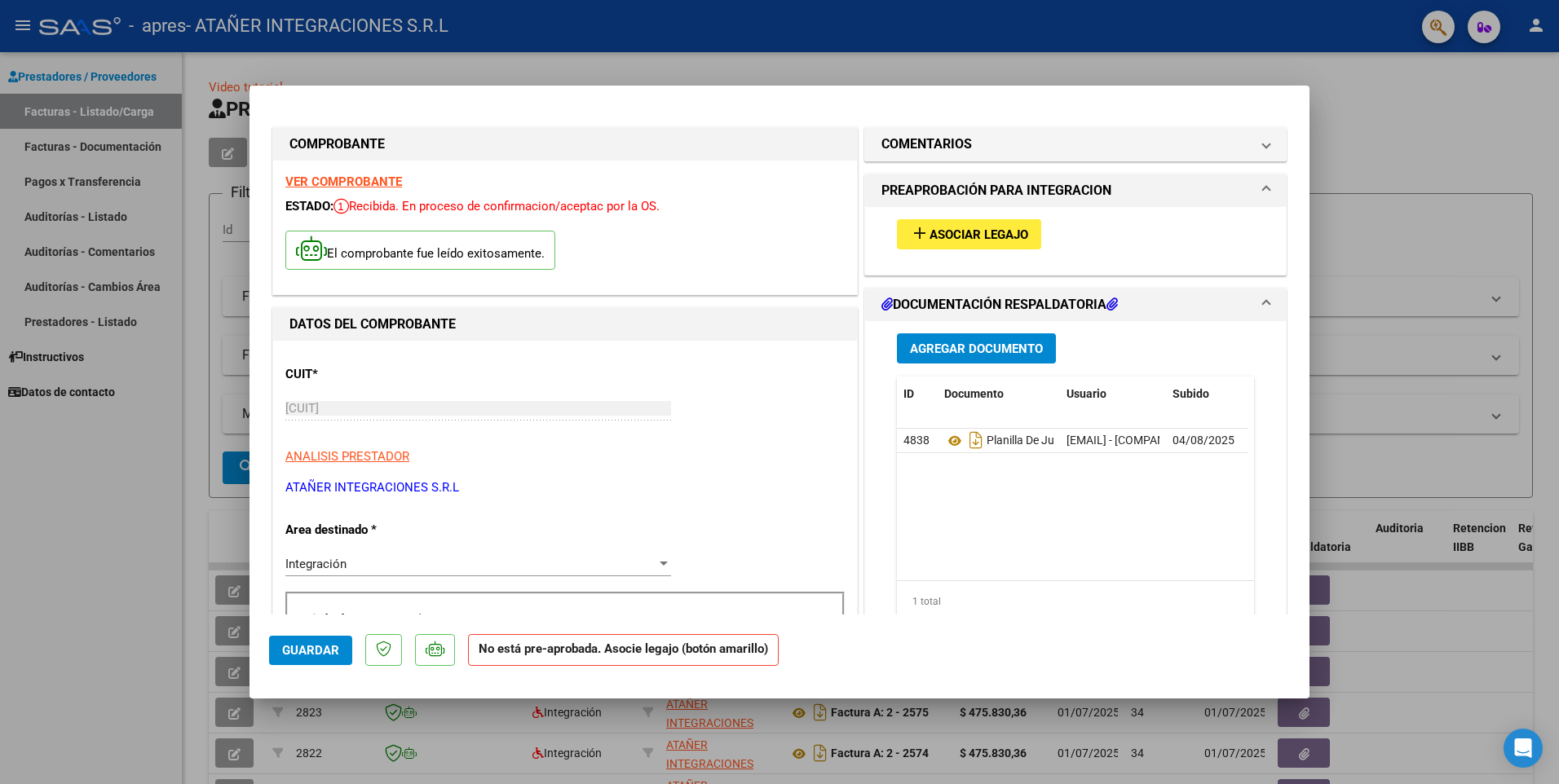 click on "Asociar Legajo" at bounding box center (978, 235) 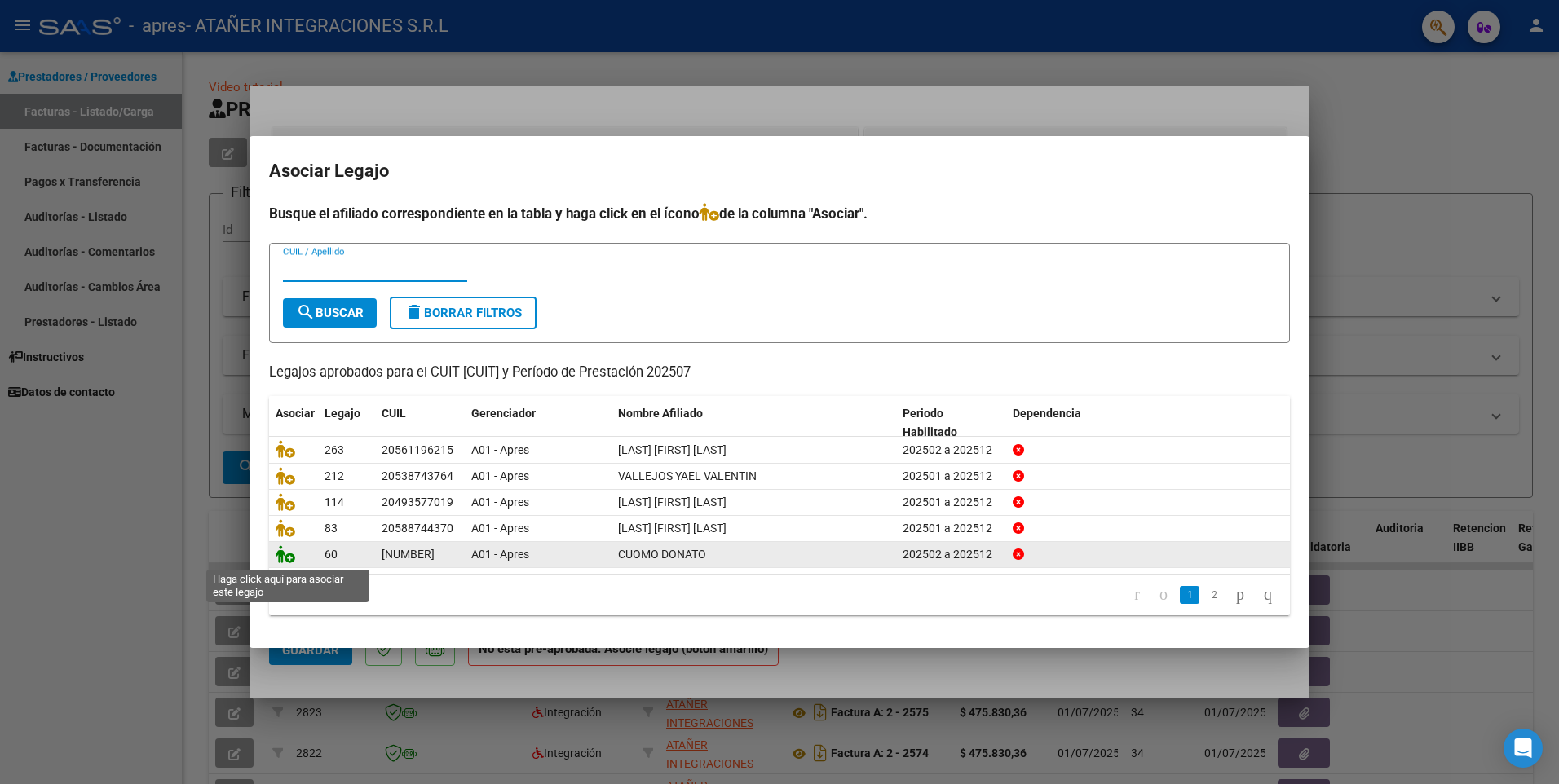 click 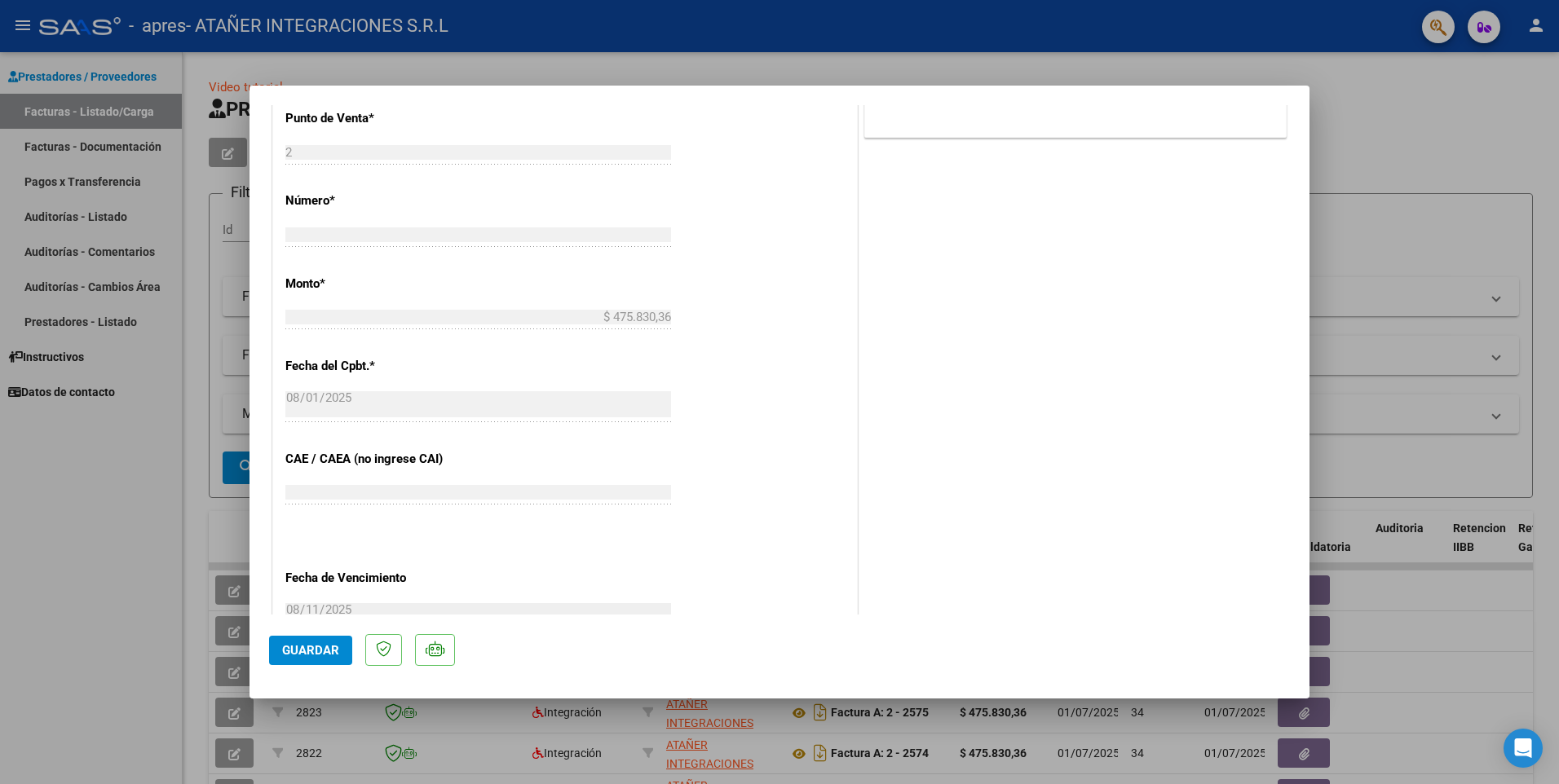scroll, scrollTop: 949, scrollLeft: 0, axis: vertical 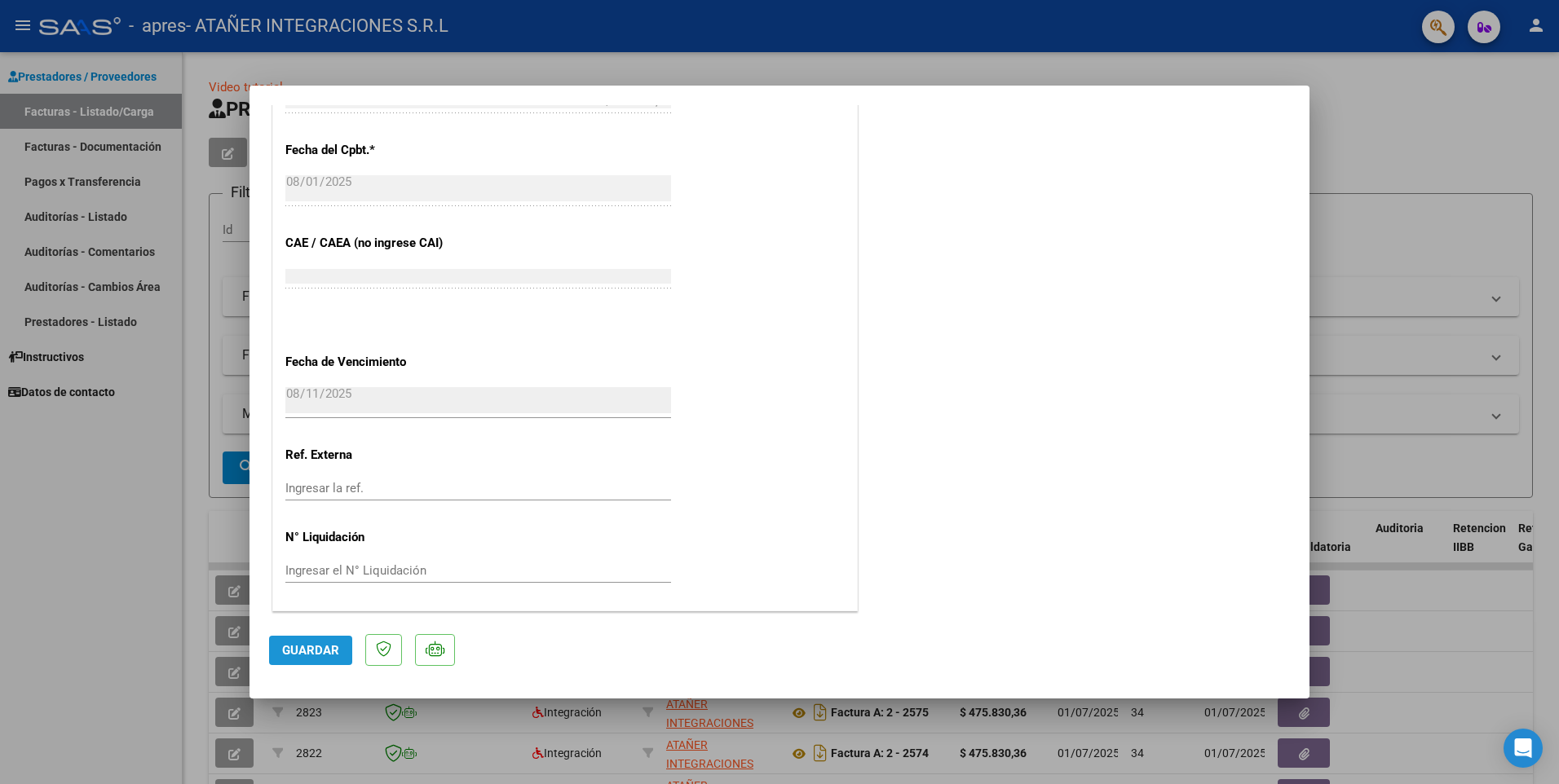 click on "Guardar" 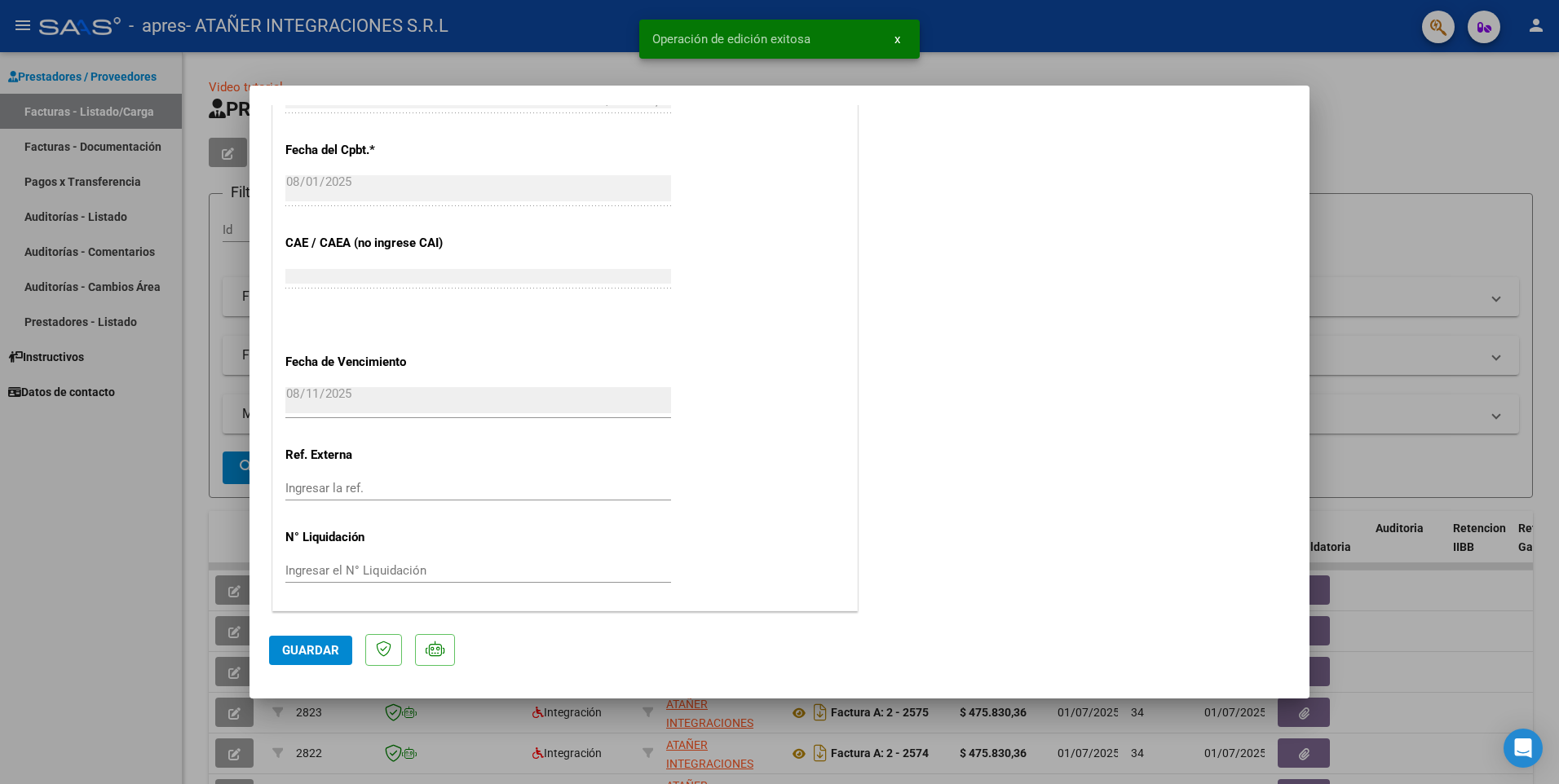 click at bounding box center (780, 392) 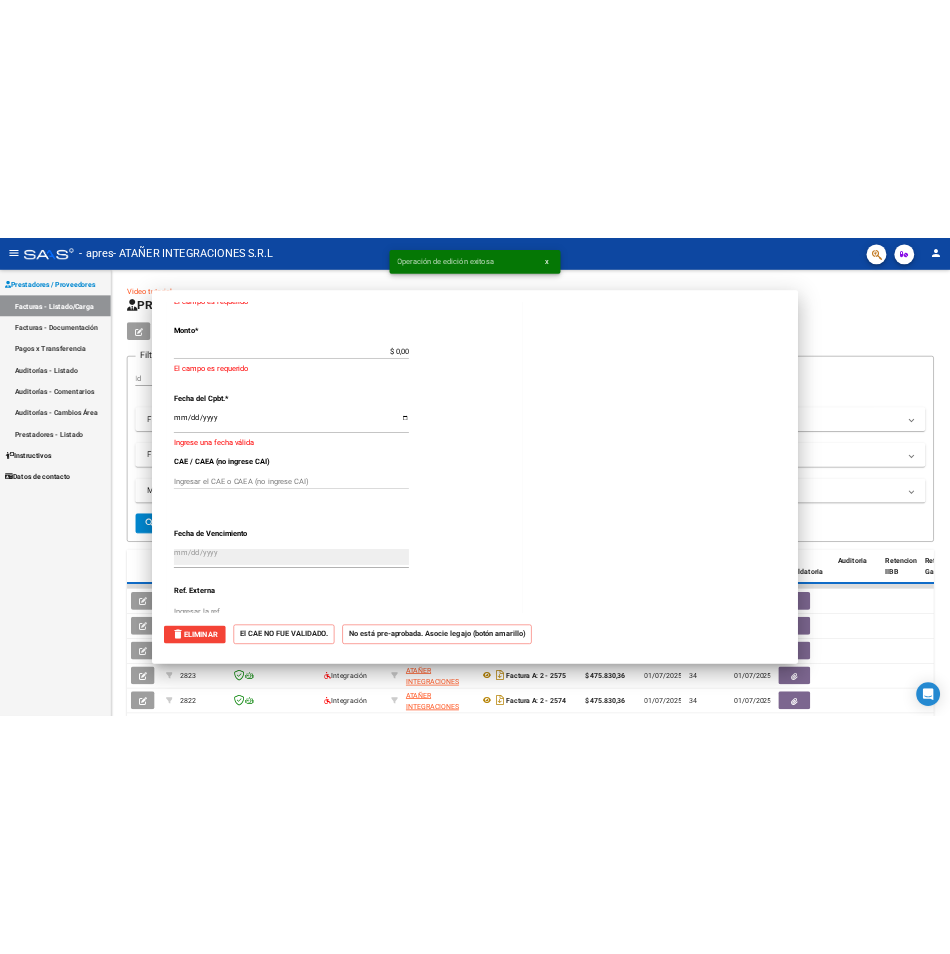 scroll, scrollTop: 1269, scrollLeft: 0, axis: vertical 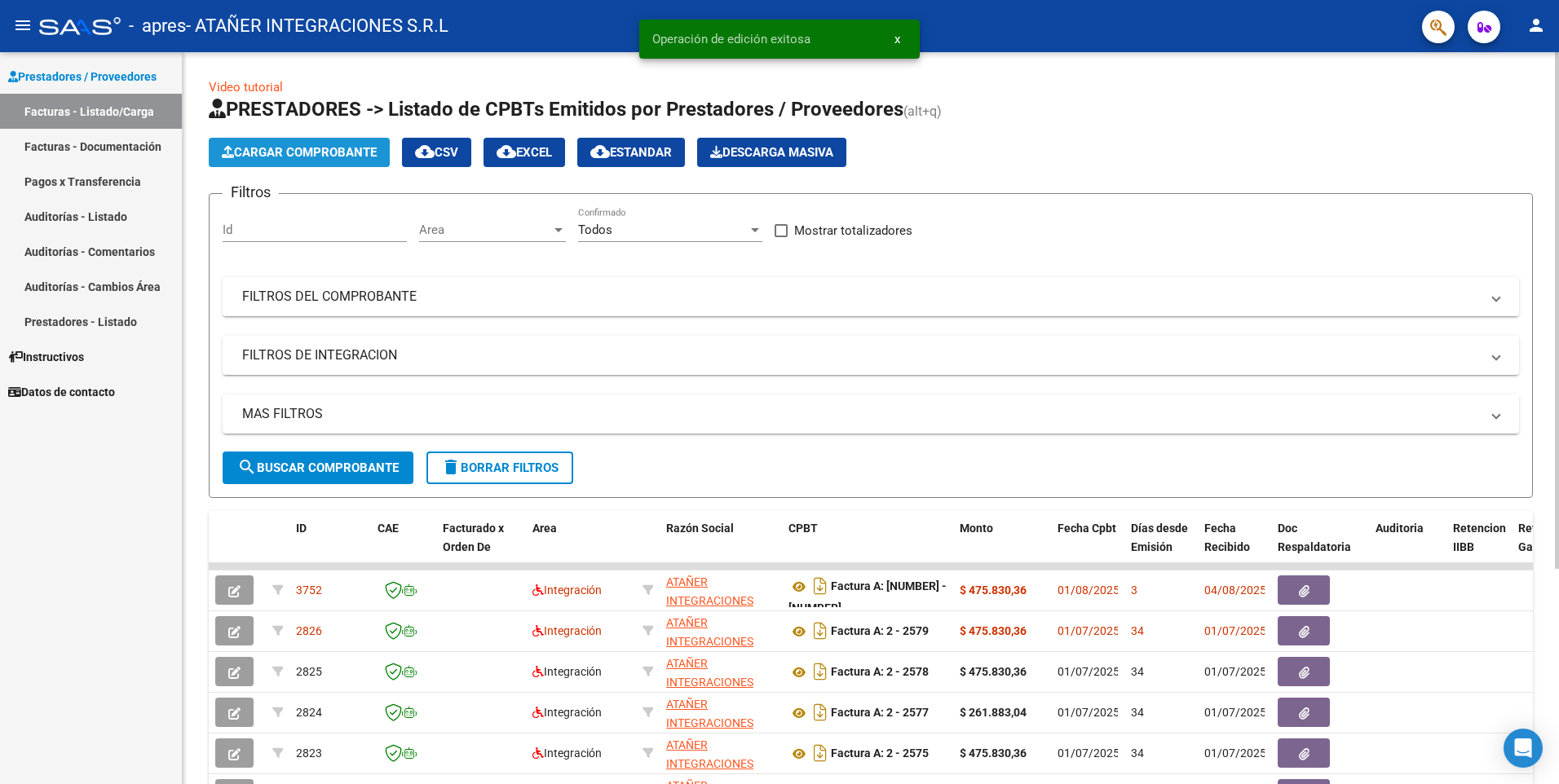 click on "Cargar Comprobante" 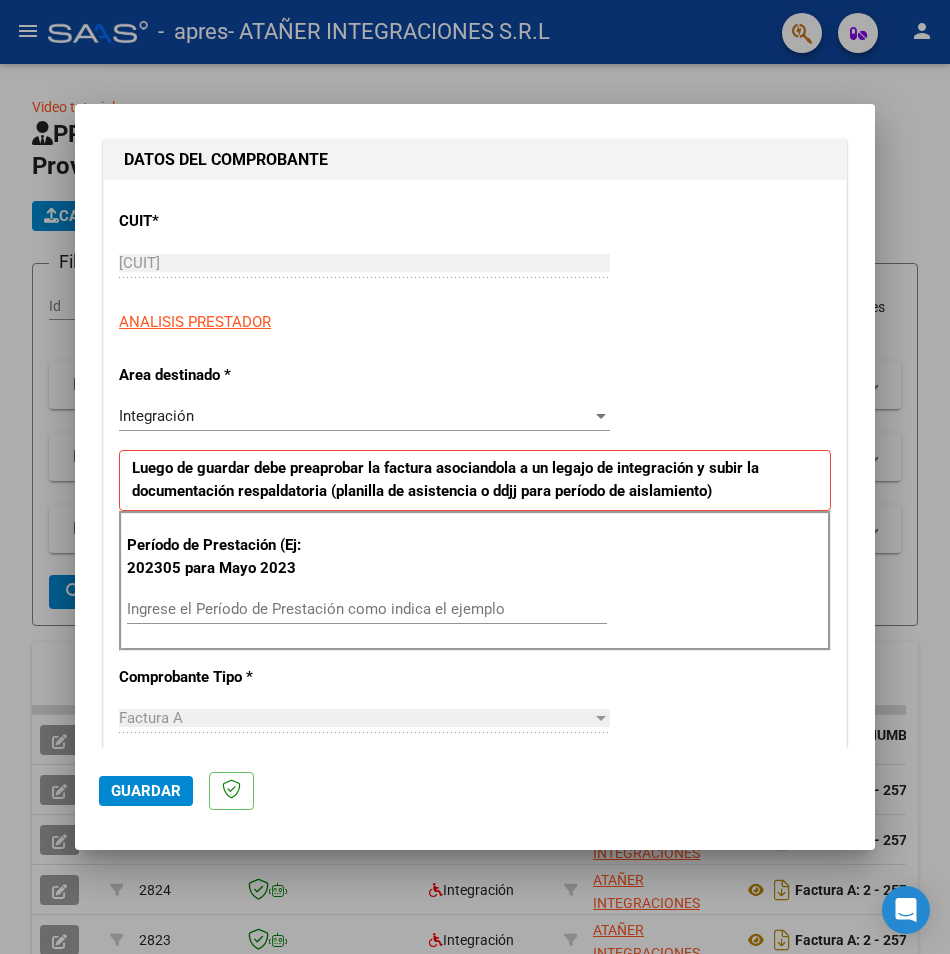 scroll, scrollTop: 200, scrollLeft: 0, axis: vertical 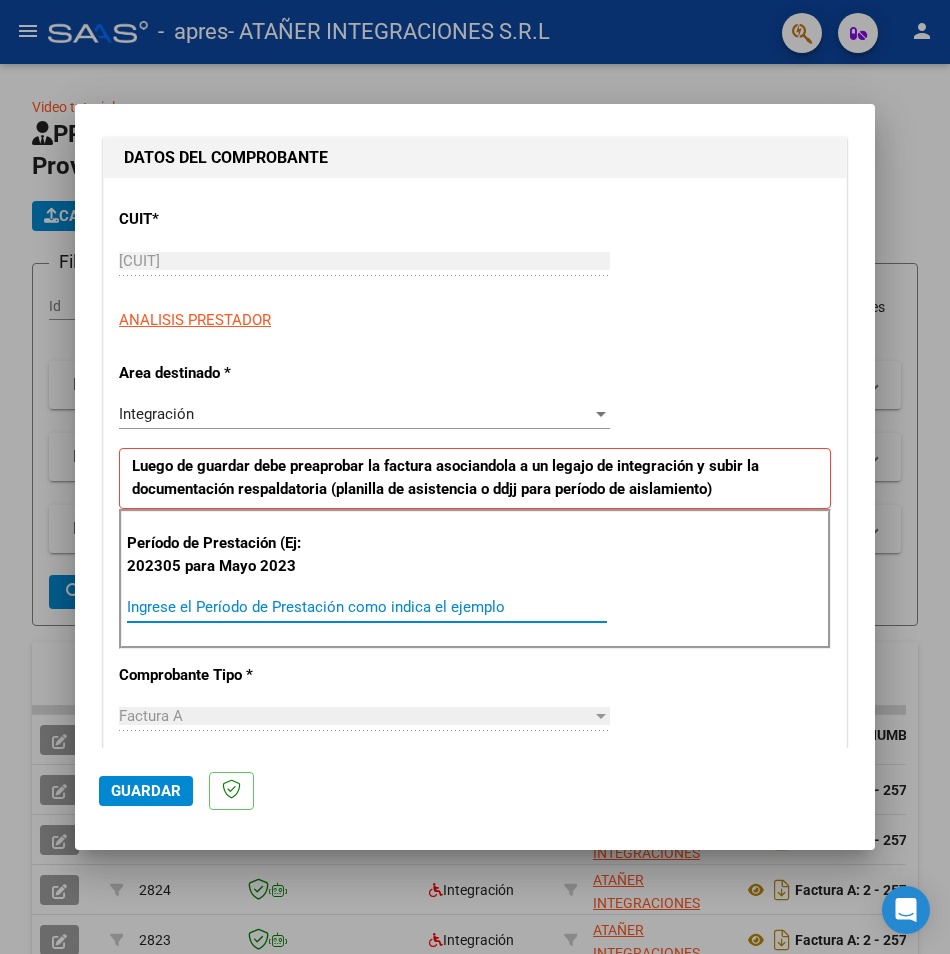 click on "Ingrese el Período de Prestación como indica el ejemplo" at bounding box center (367, 607) 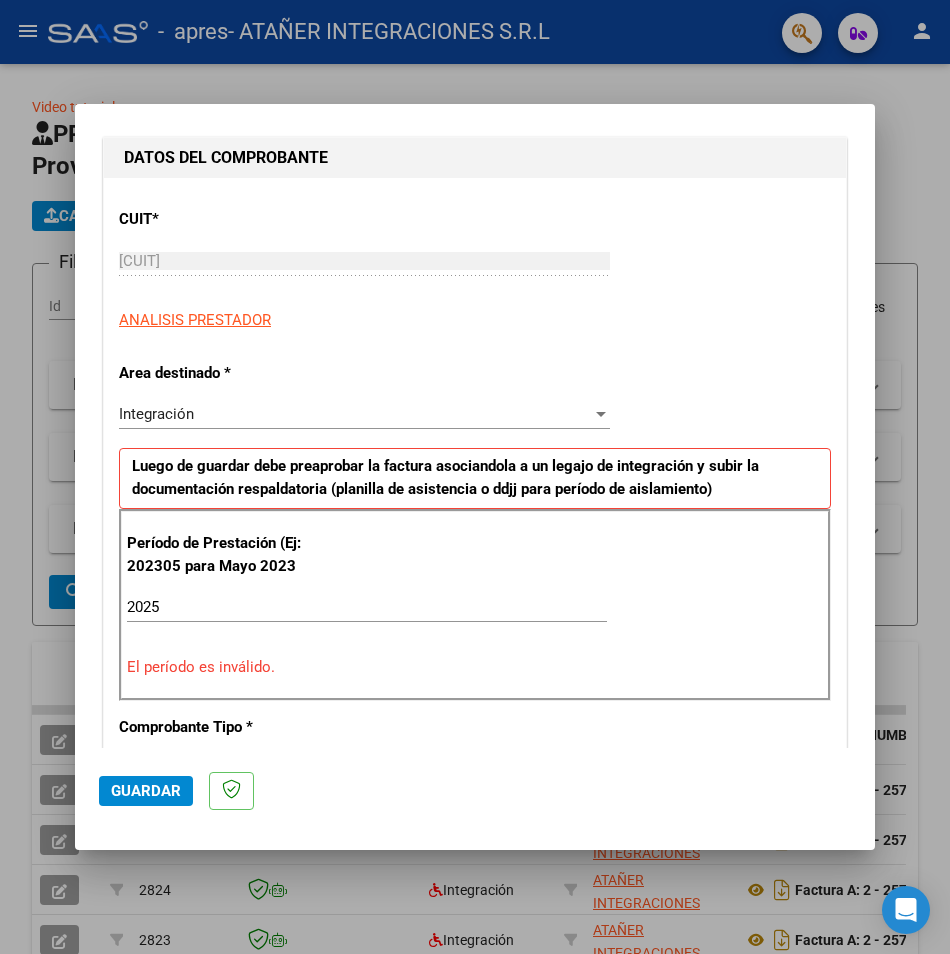 click on "2025 Ingrese el Período de Prestación como indica el ejemplo" at bounding box center (367, 607) 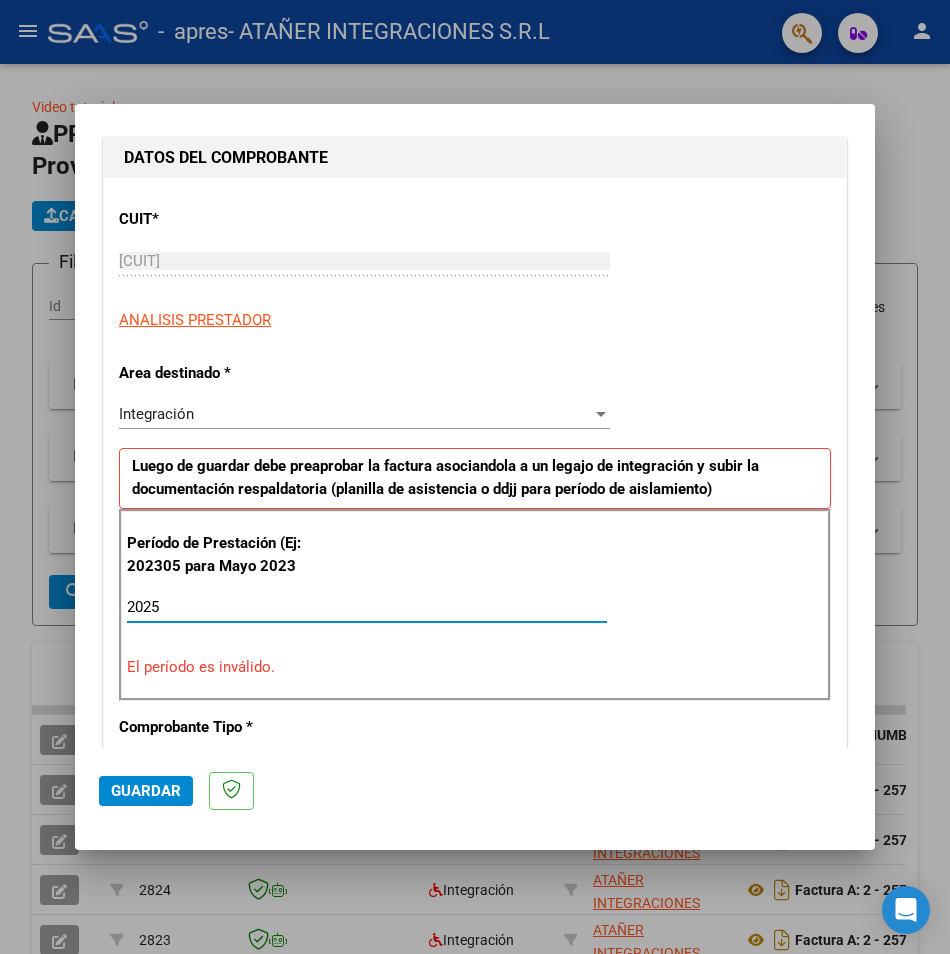 click on "2025" at bounding box center (367, 607) 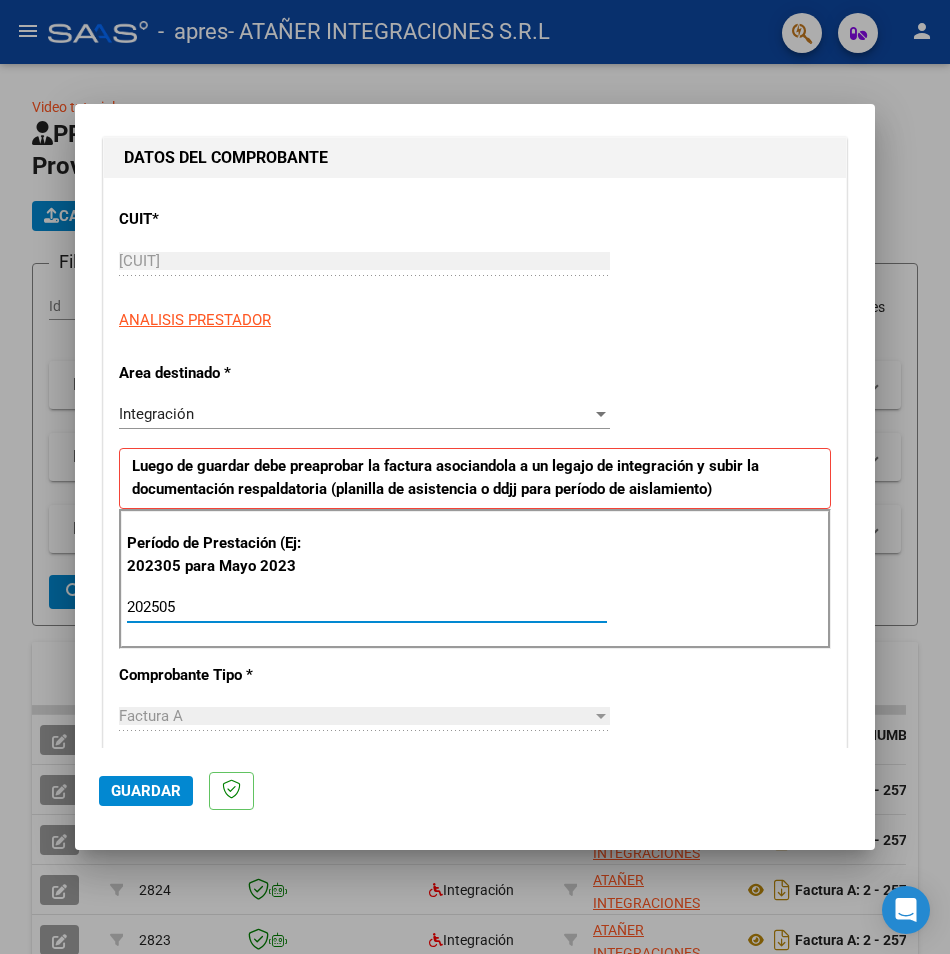 type on "202505" 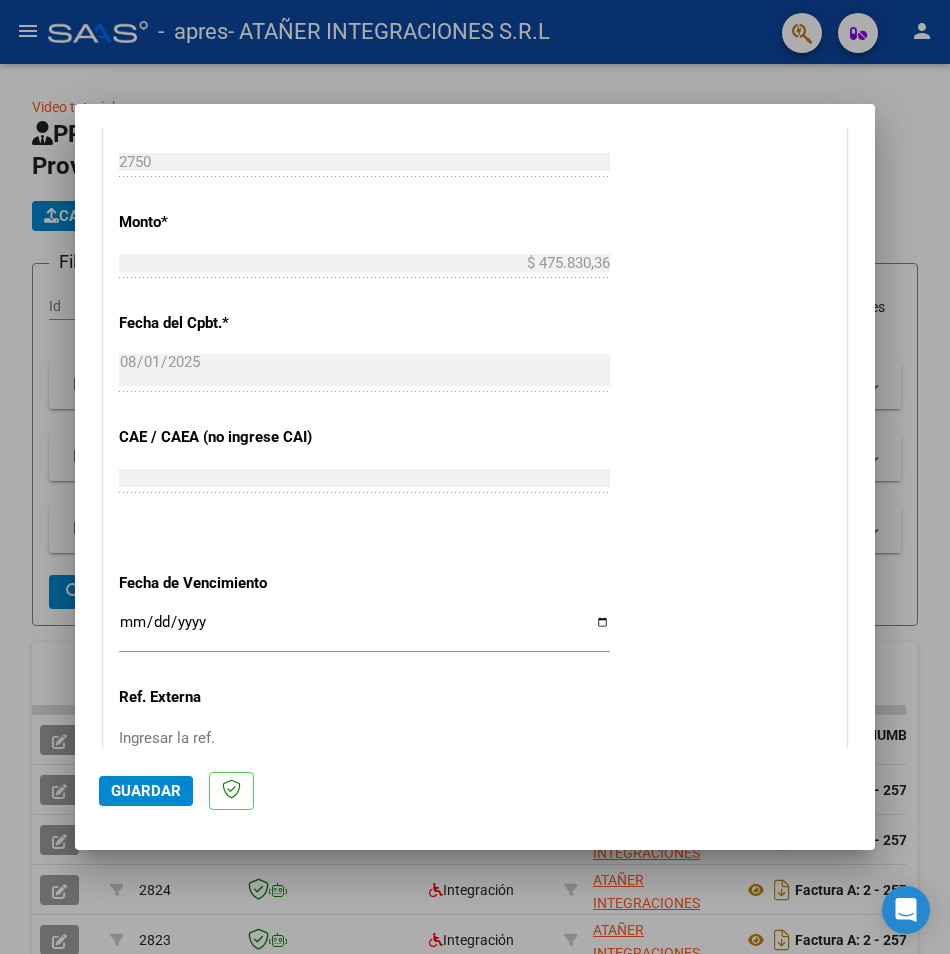 scroll, scrollTop: 1163, scrollLeft: 0, axis: vertical 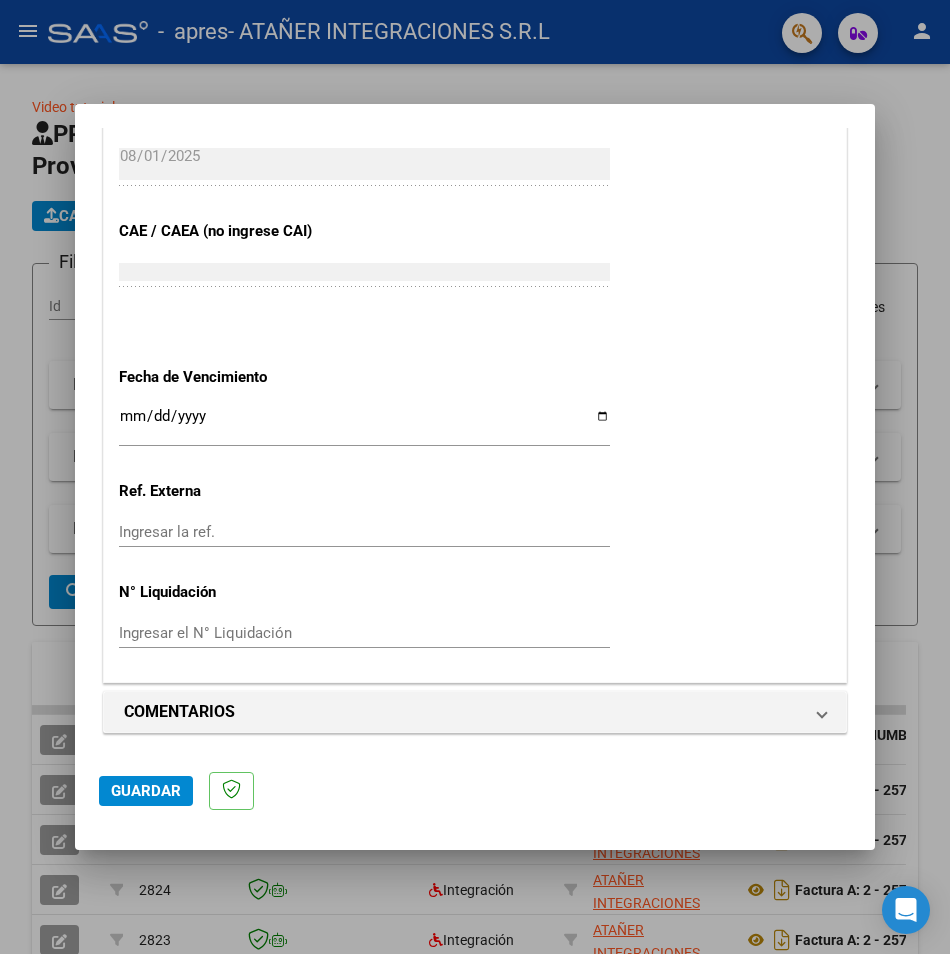click on "Ingresar la fecha" at bounding box center (364, 424) 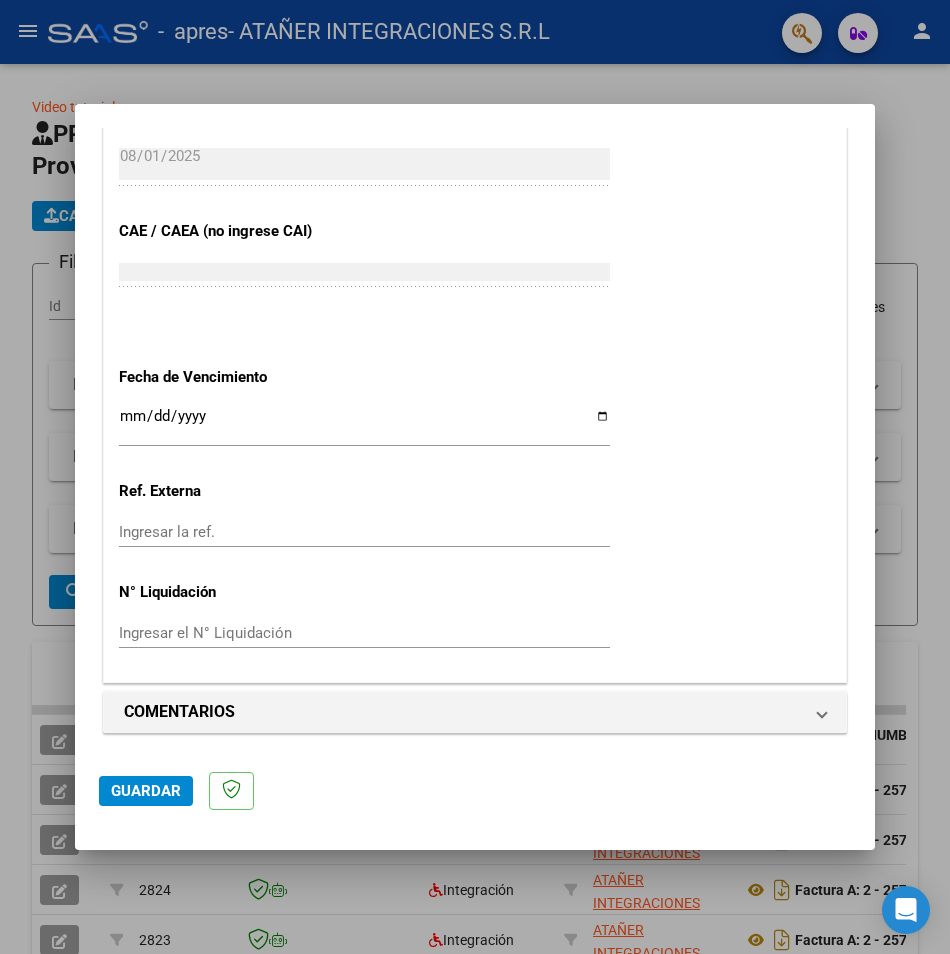 click on "Ingresar la fecha" at bounding box center [364, 424] 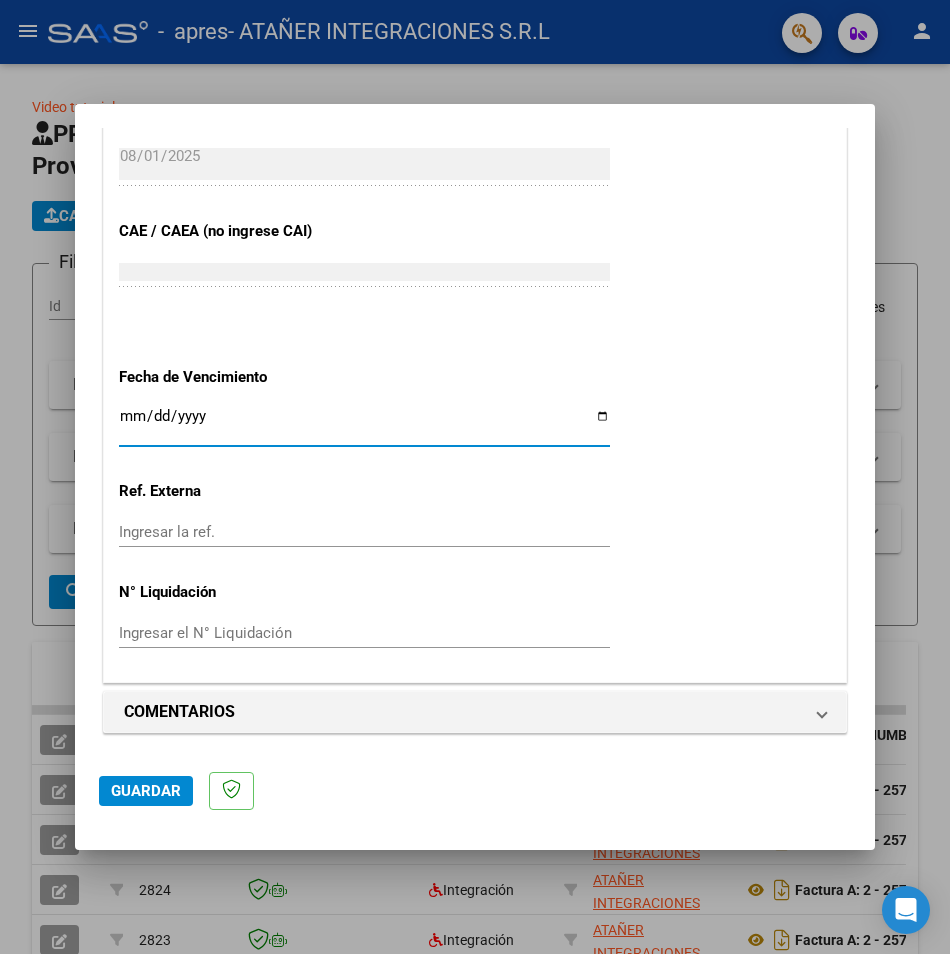 click on "Ingresar la fecha" at bounding box center [364, 424] 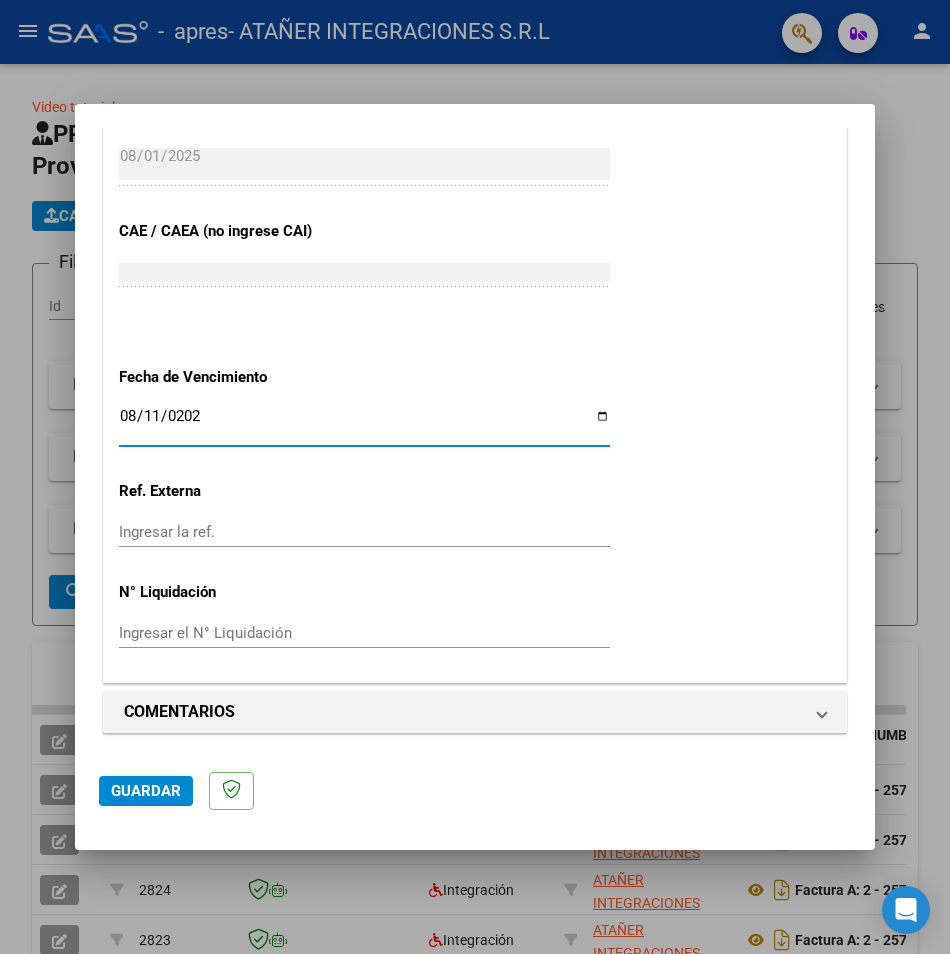 type on "2025-08-11" 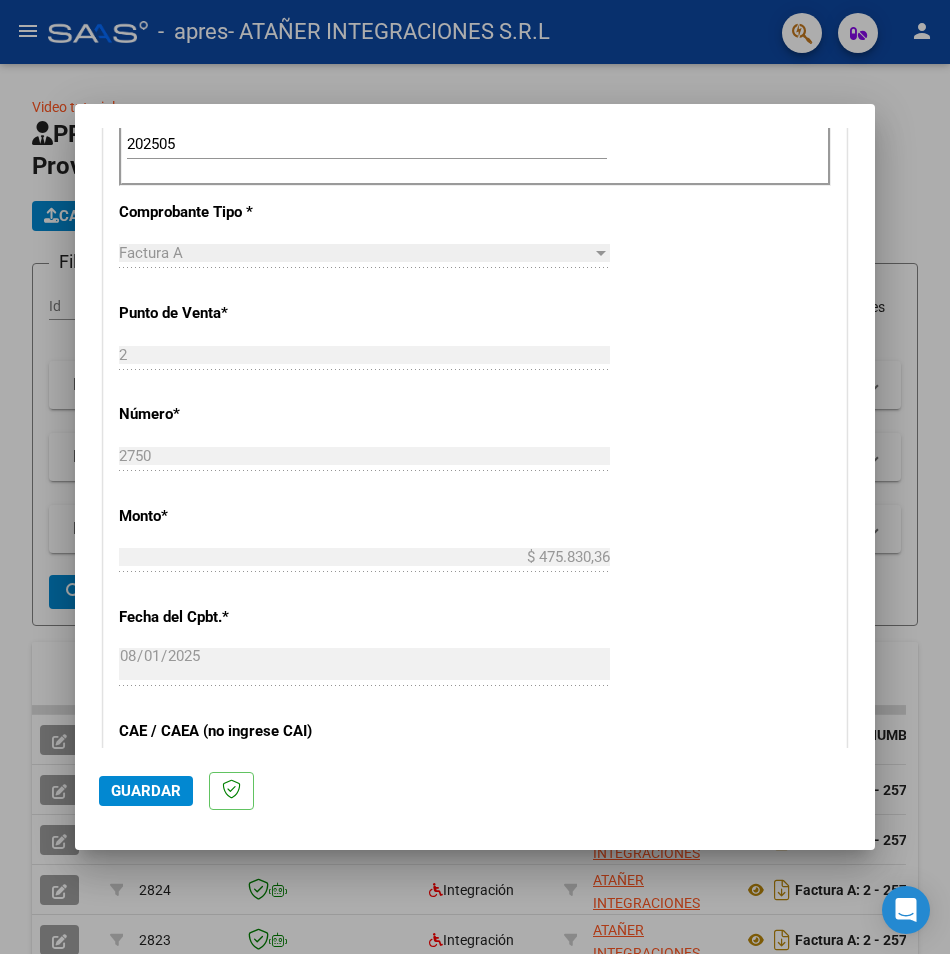 scroll, scrollTop: 1163, scrollLeft: 0, axis: vertical 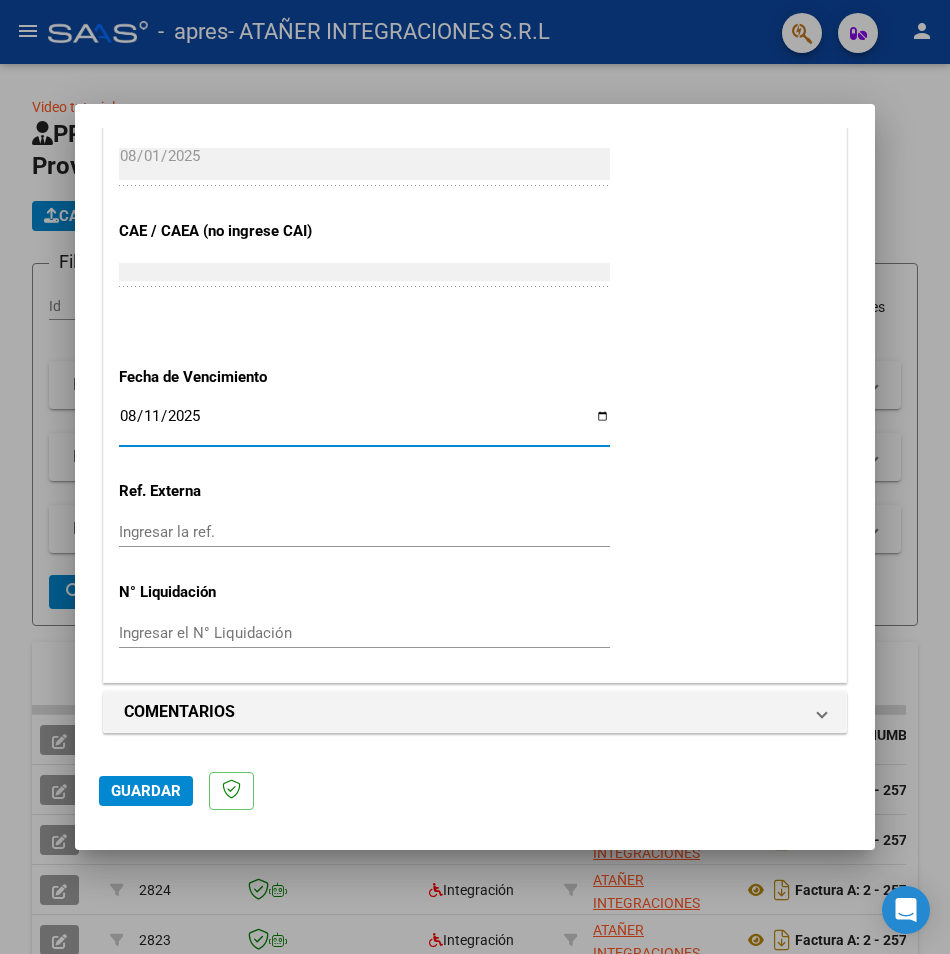 click on "Guardar" 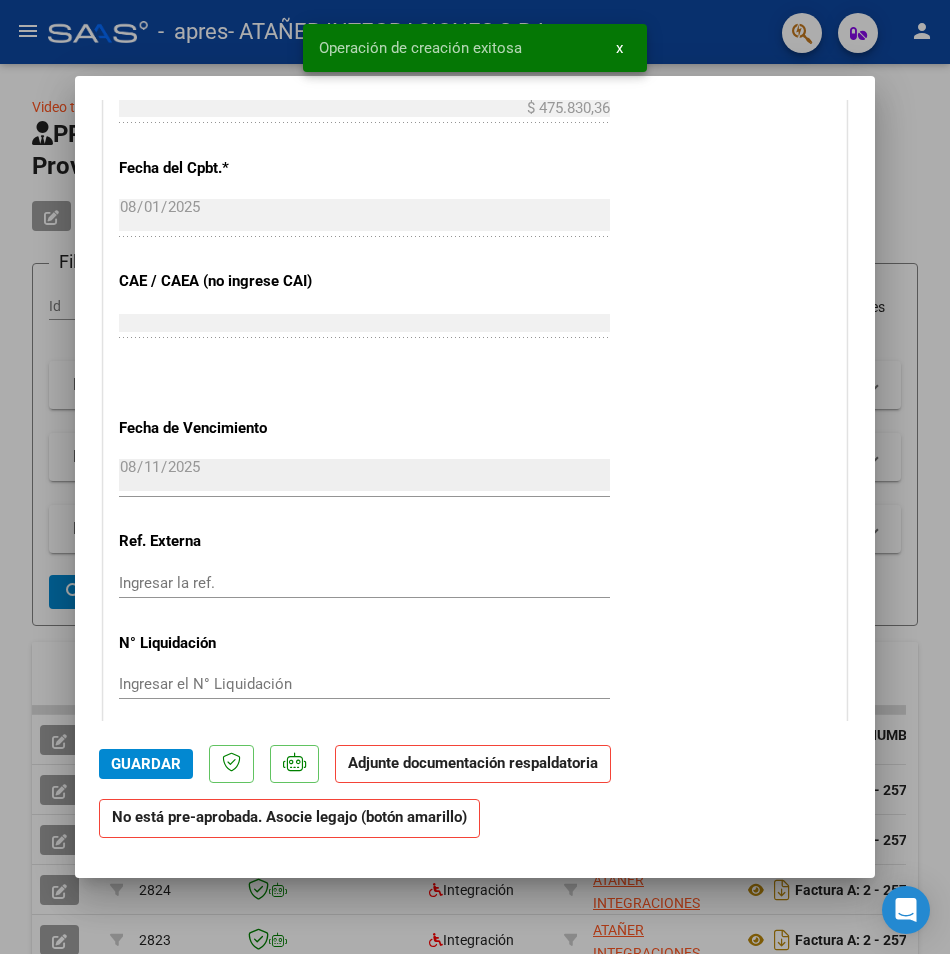 scroll, scrollTop: 1400, scrollLeft: 0, axis: vertical 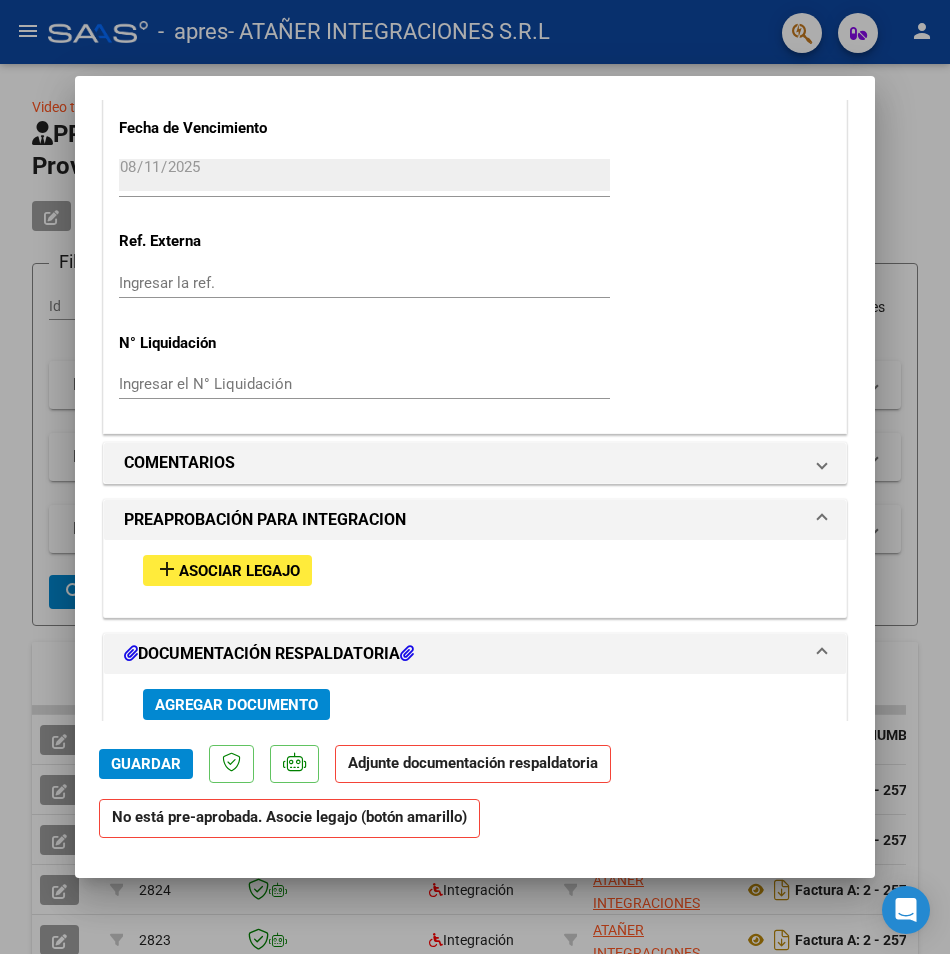 click on "add Asociar Legajo" at bounding box center [227, 570] 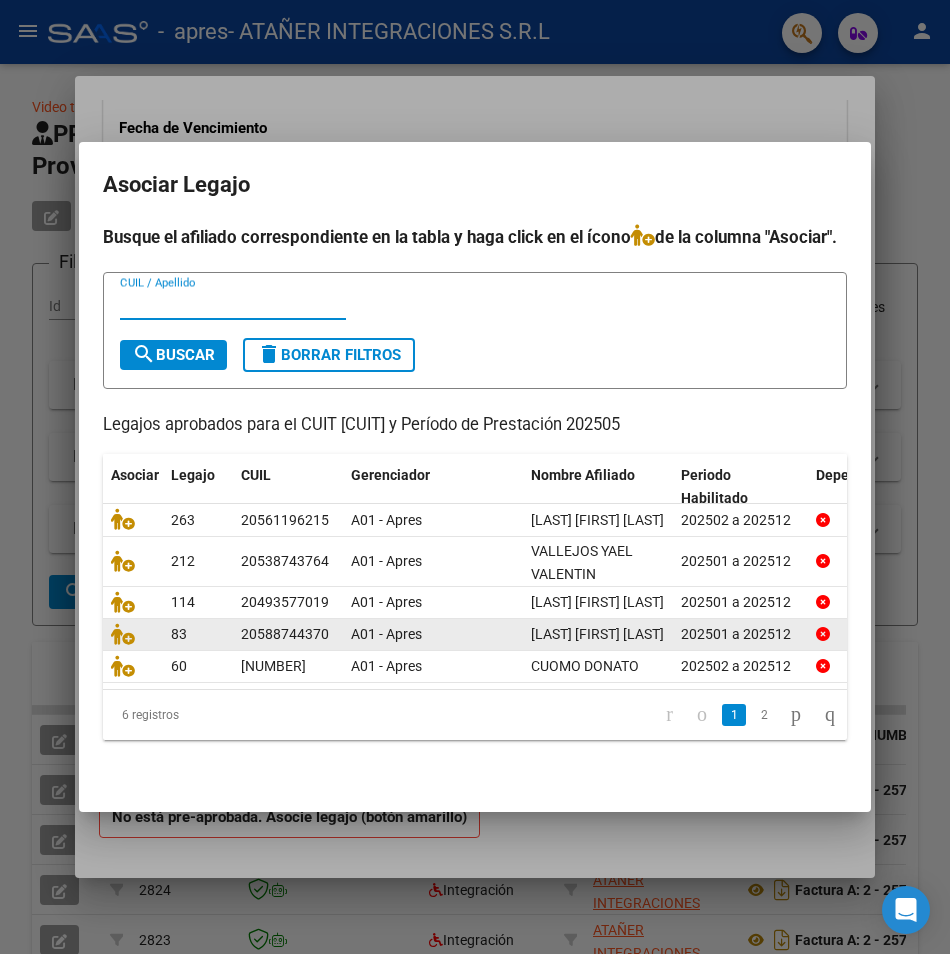 scroll, scrollTop: 40, scrollLeft: 0, axis: vertical 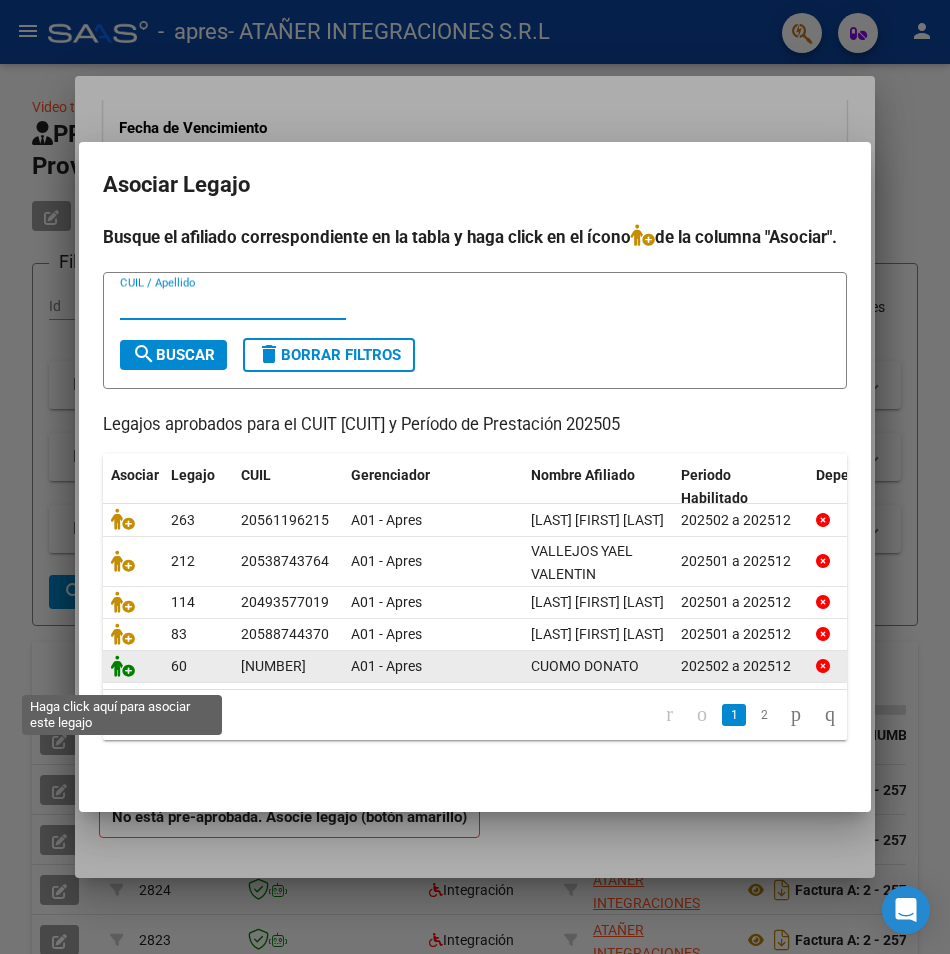 click 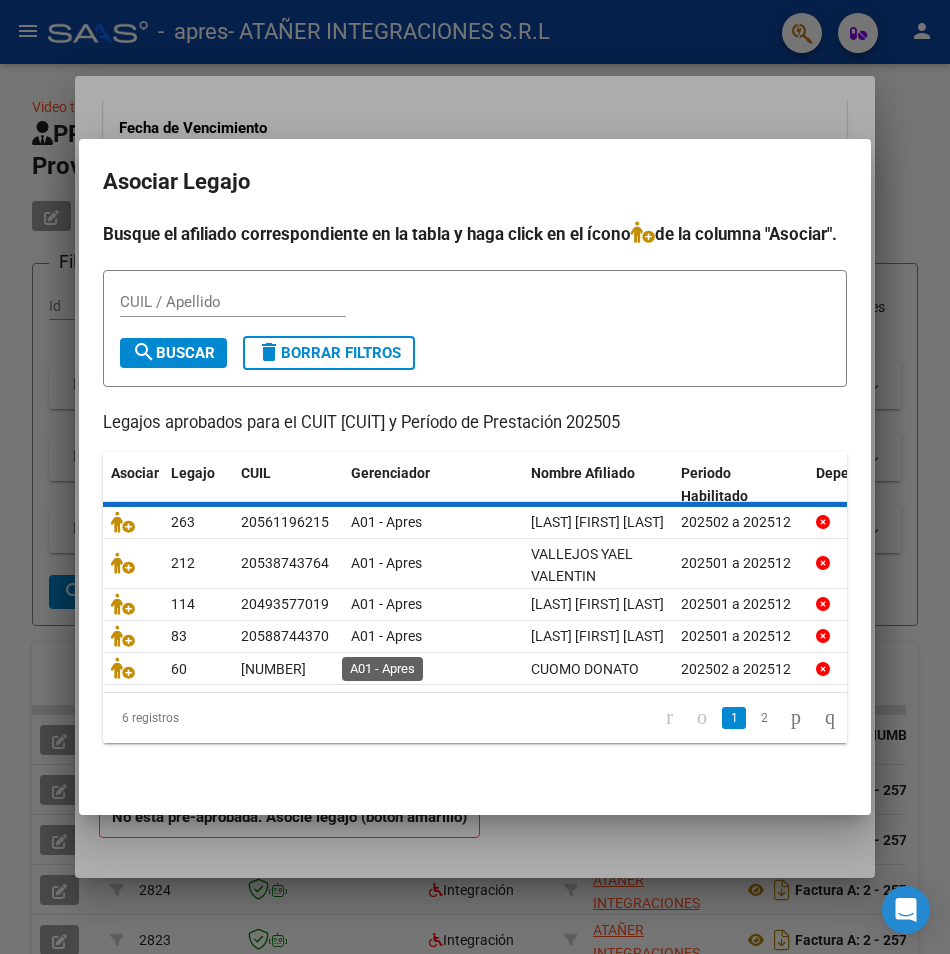 scroll, scrollTop: 28, scrollLeft: 0, axis: vertical 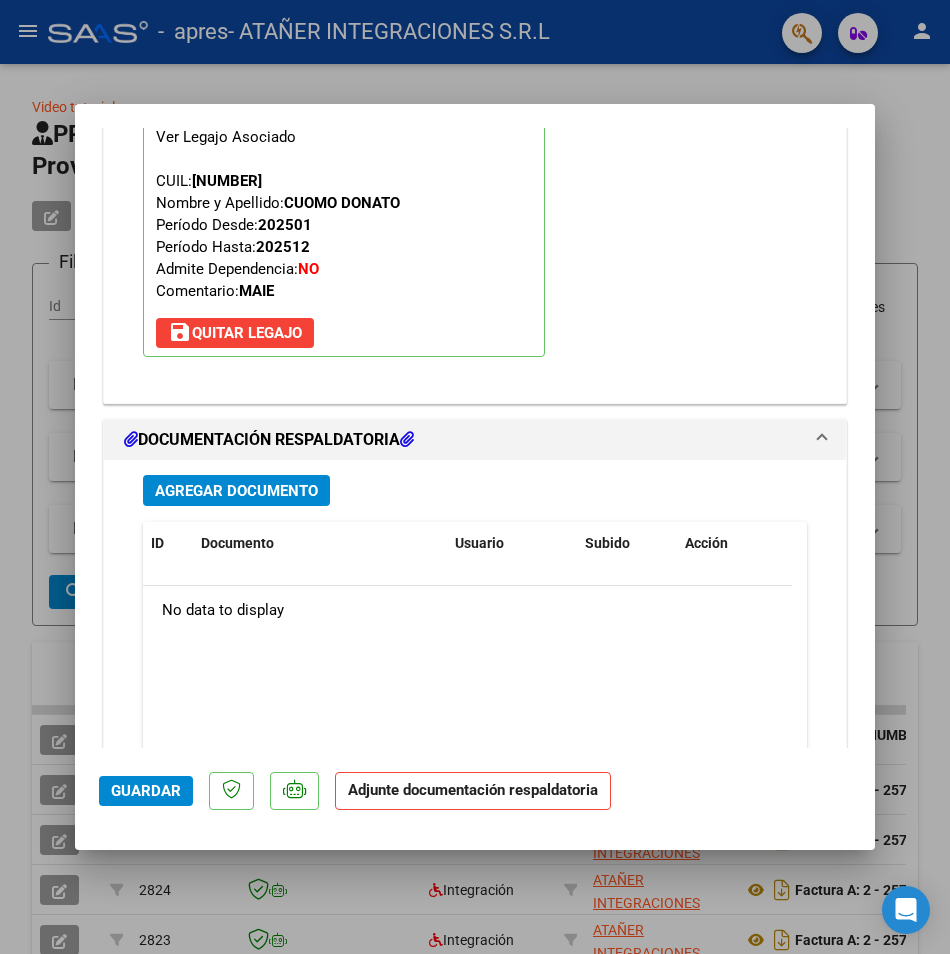click on "Agregar Documento" at bounding box center [236, 491] 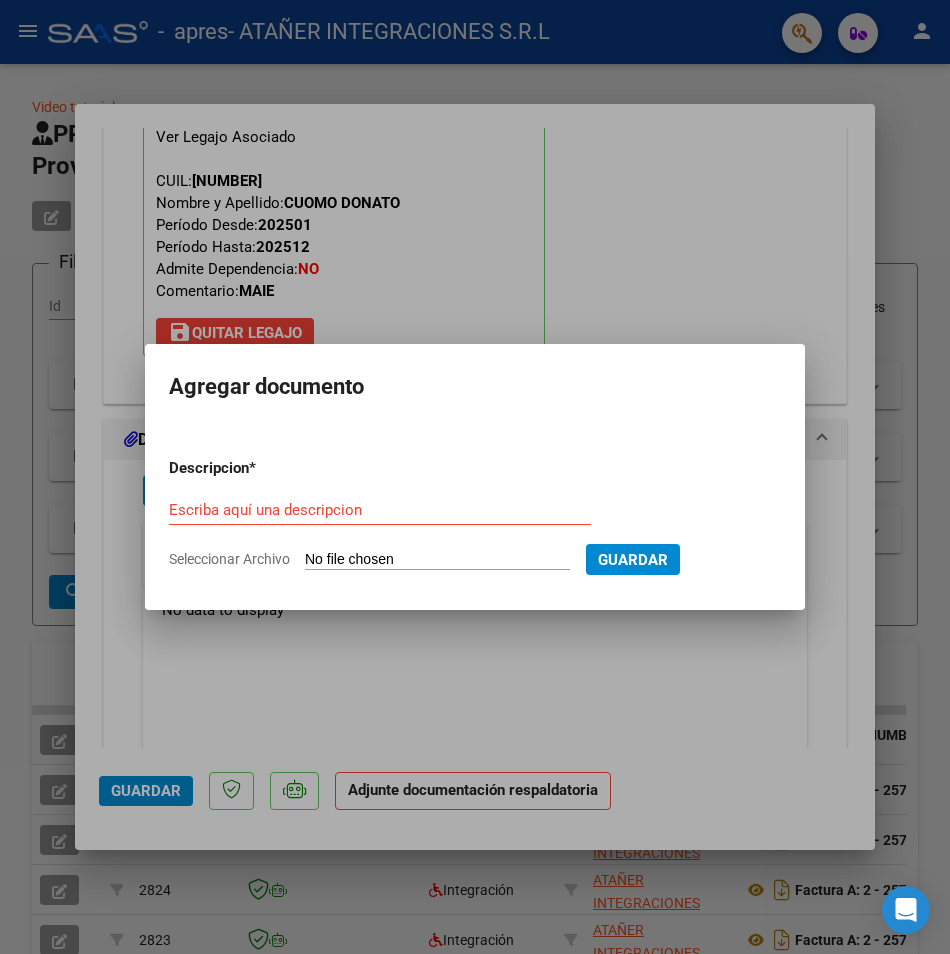 click on "Seleccionar Archivo" at bounding box center [437, 560] 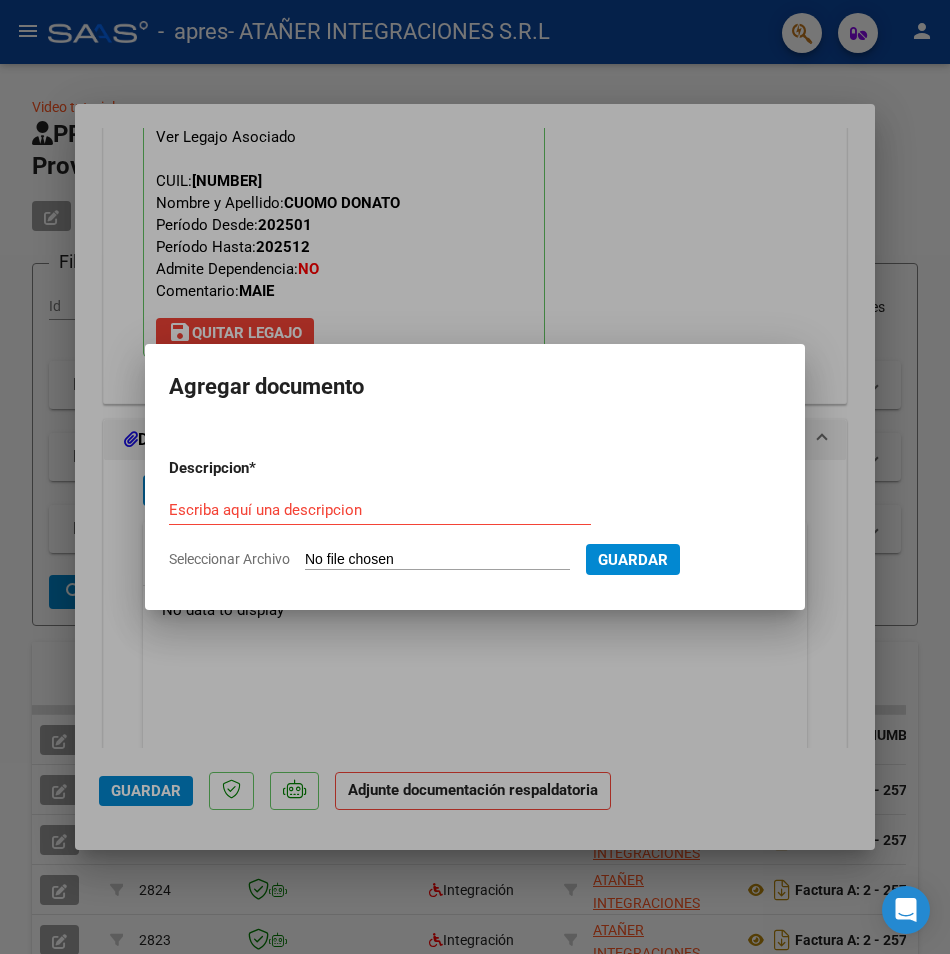 type on "C:\fakepath\[LAST] [FIRST]  - MAIE - [MONTH] [YEAR].pdf" 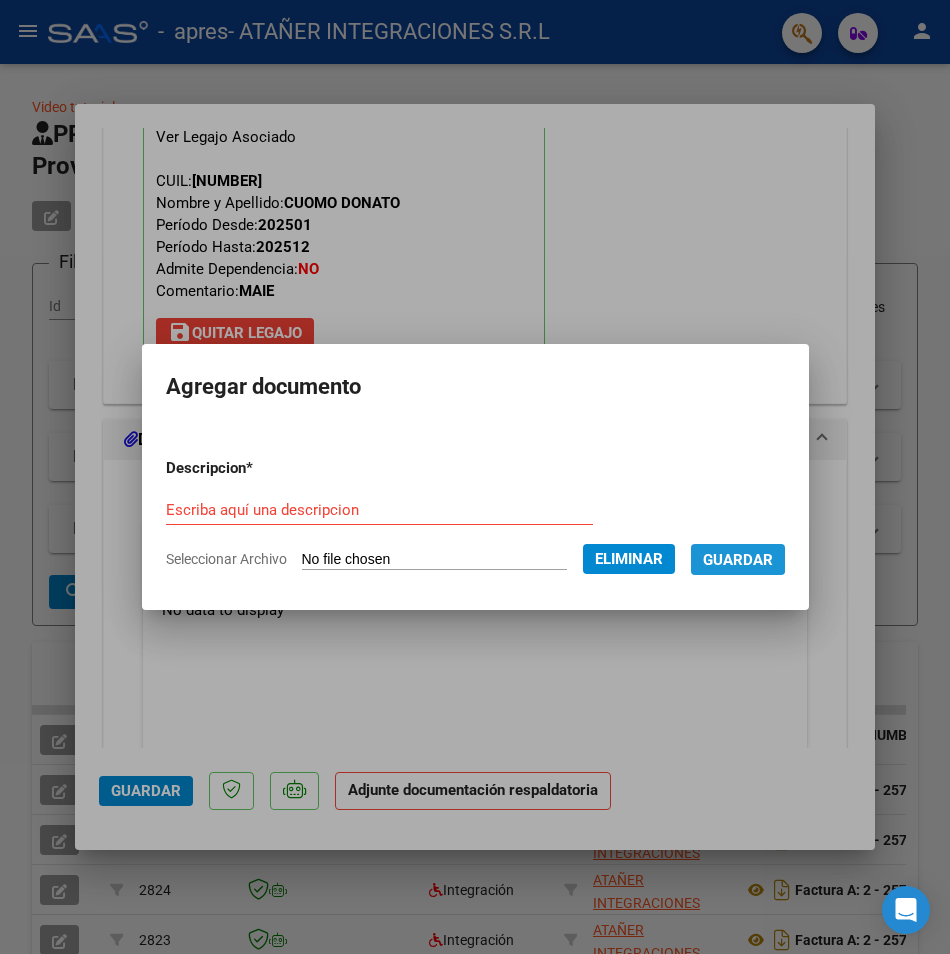 click on "Guardar" at bounding box center [738, 559] 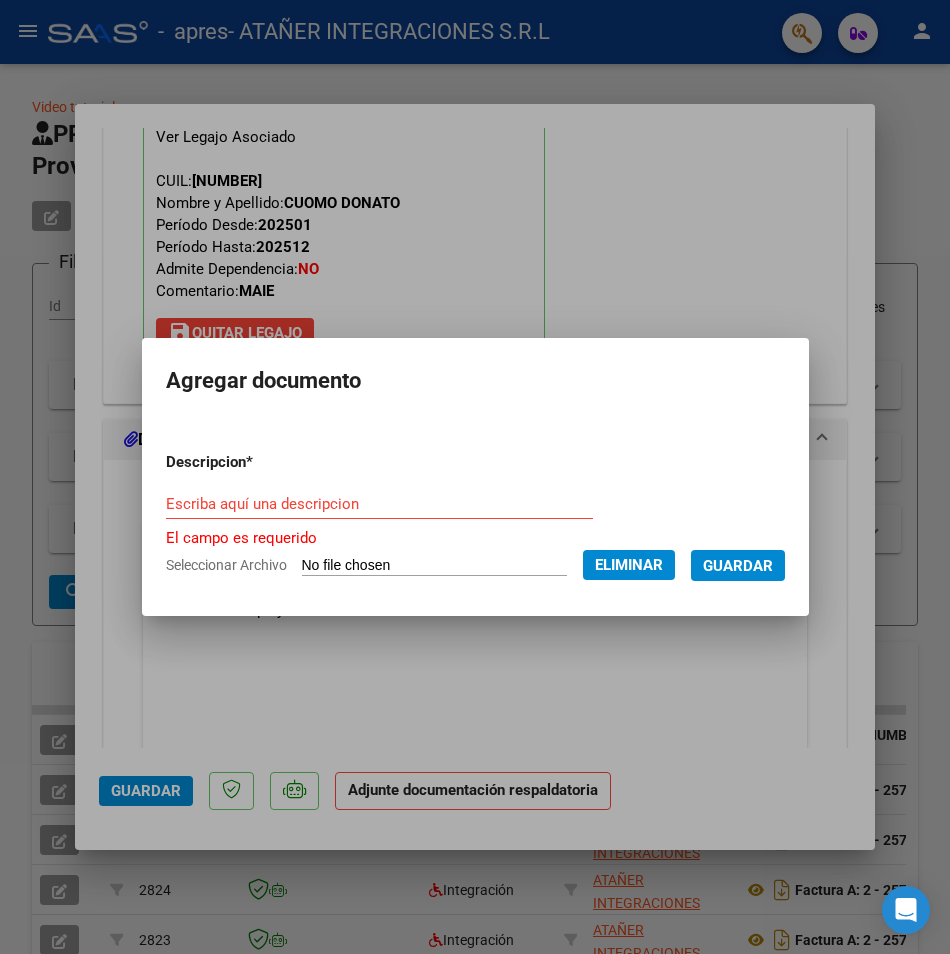 click on "Eliminar" 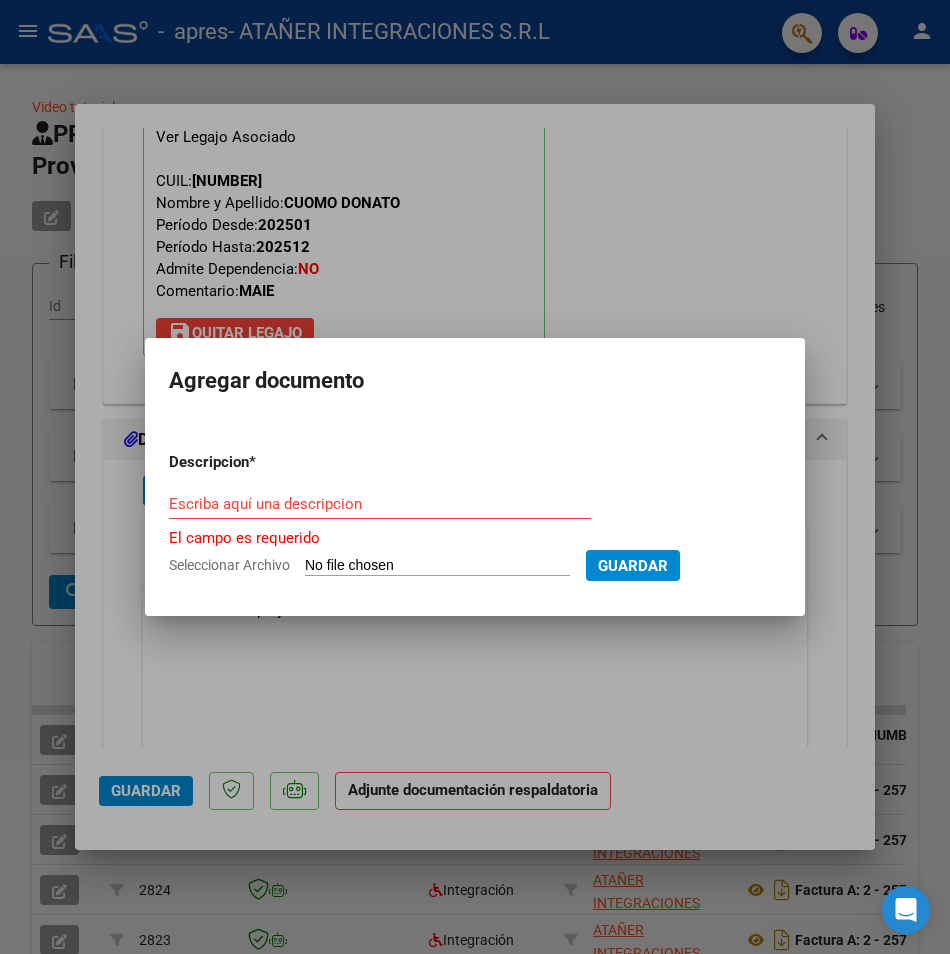 click on "Seleccionar Archivo" at bounding box center (437, 566) 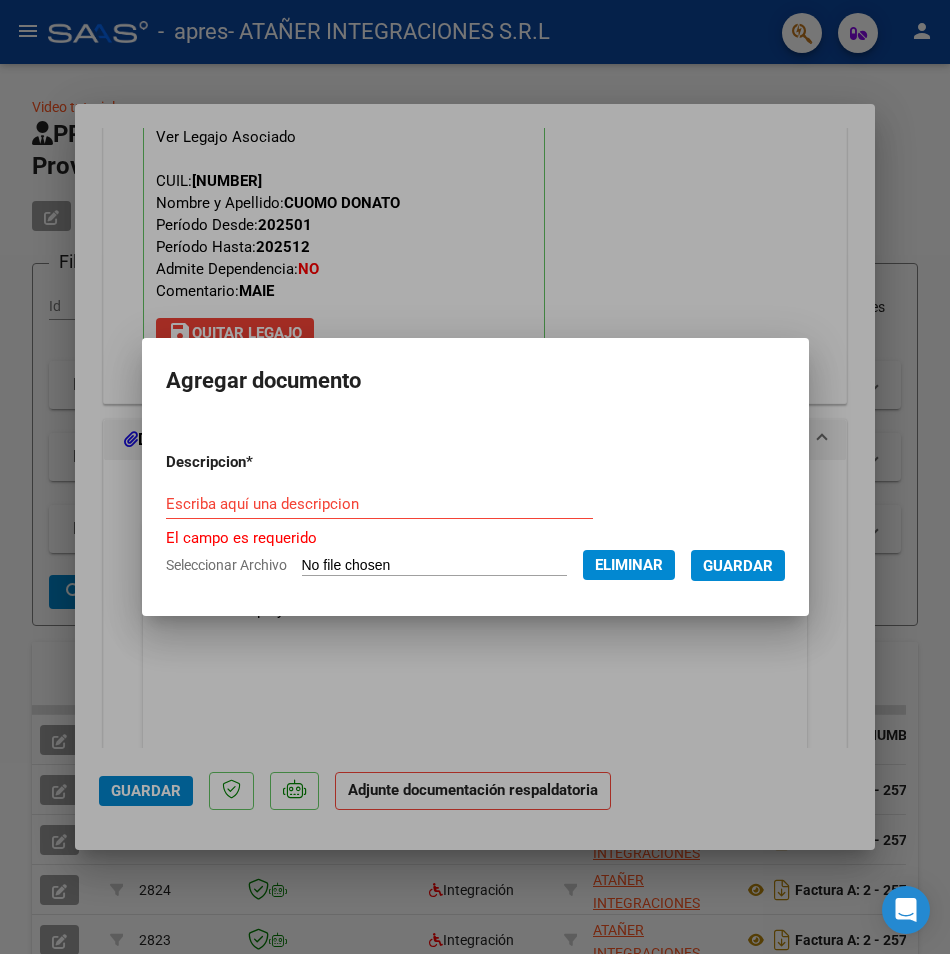 click on "Escriba aquí una descripcion" at bounding box center (379, 504) 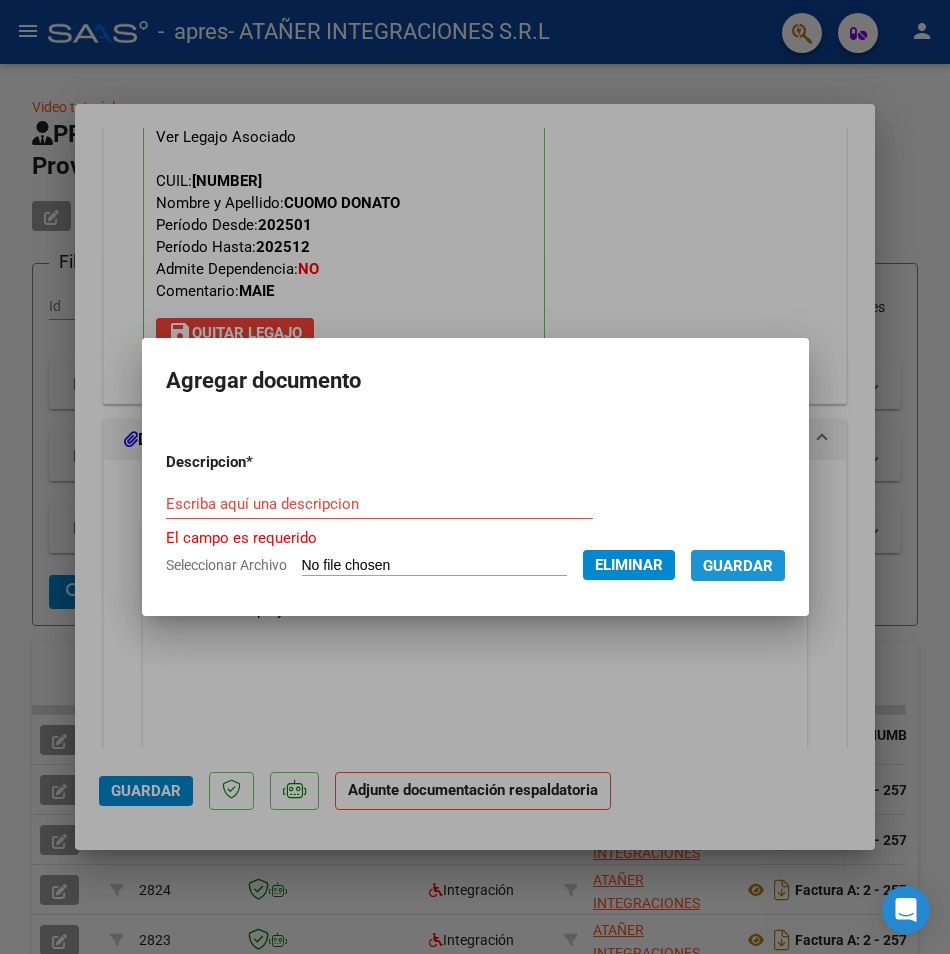 click on "Guardar" at bounding box center [738, 566] 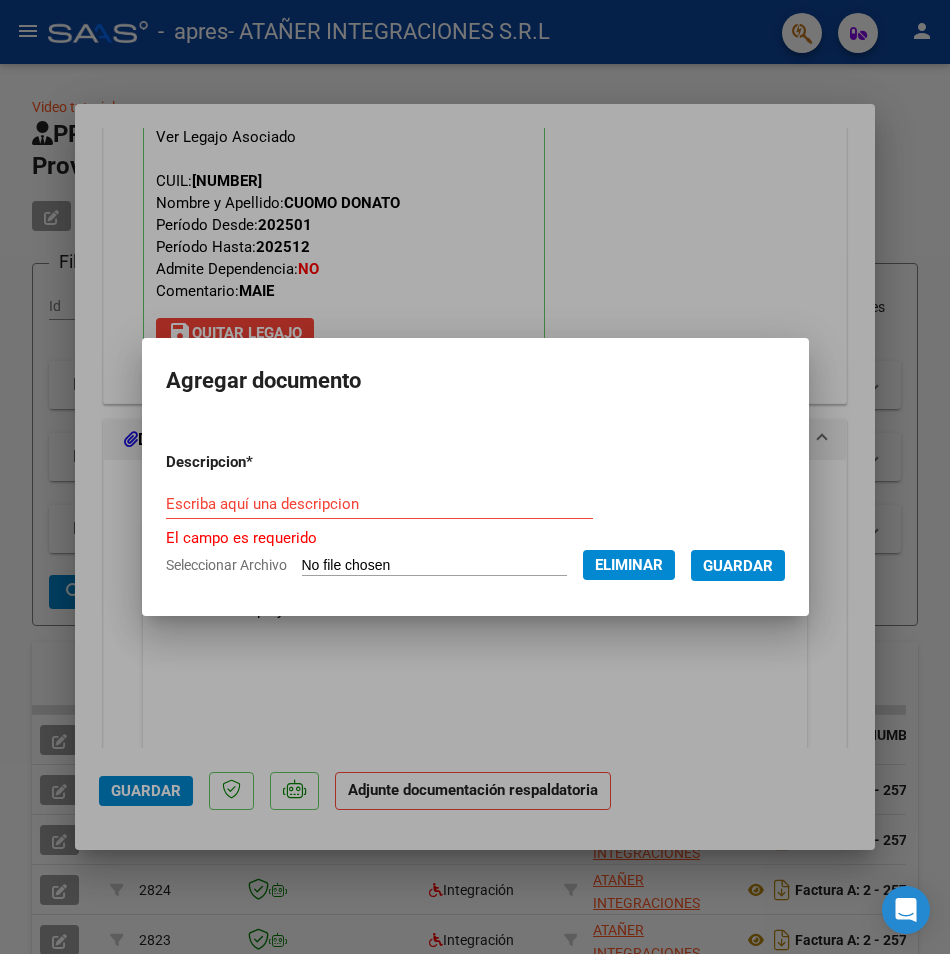 click on "Escriba aquí una descripcion" at bounding box center (379, 504) 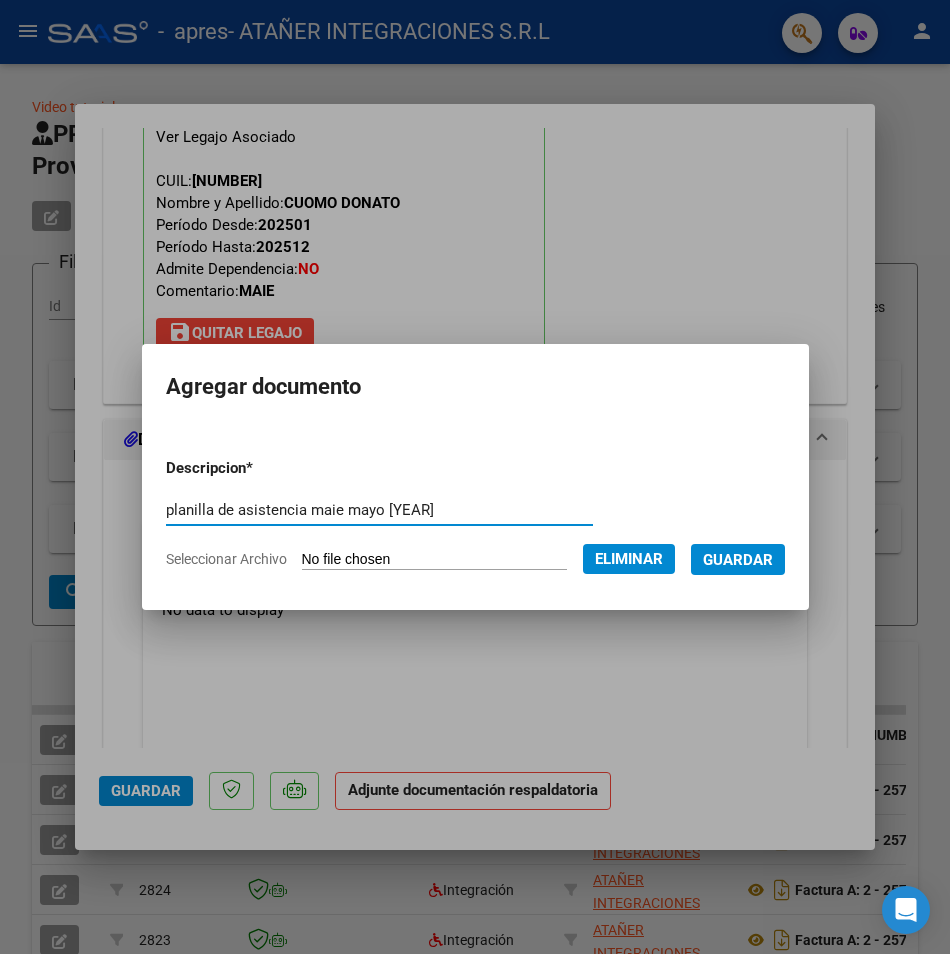 type on "planilla de asistencia maie mayo [YEAR]" 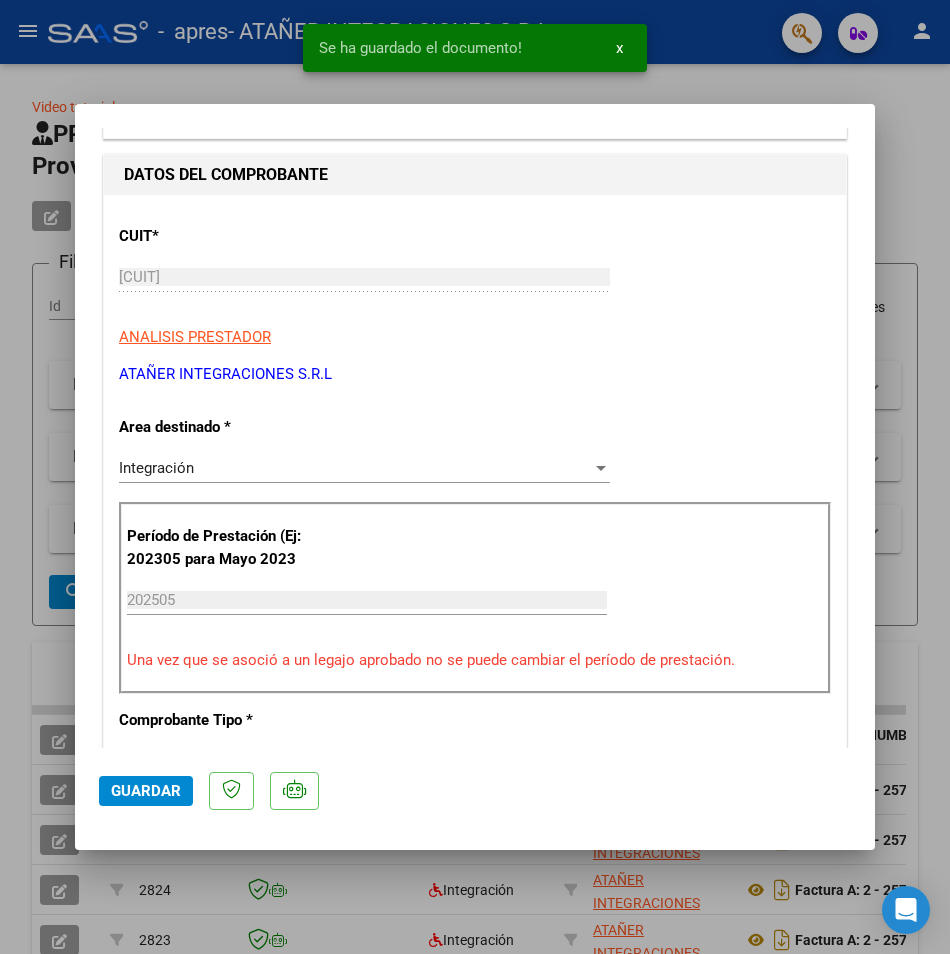scroll, scrollTop: 0, scrollLeft: 0, axis: both 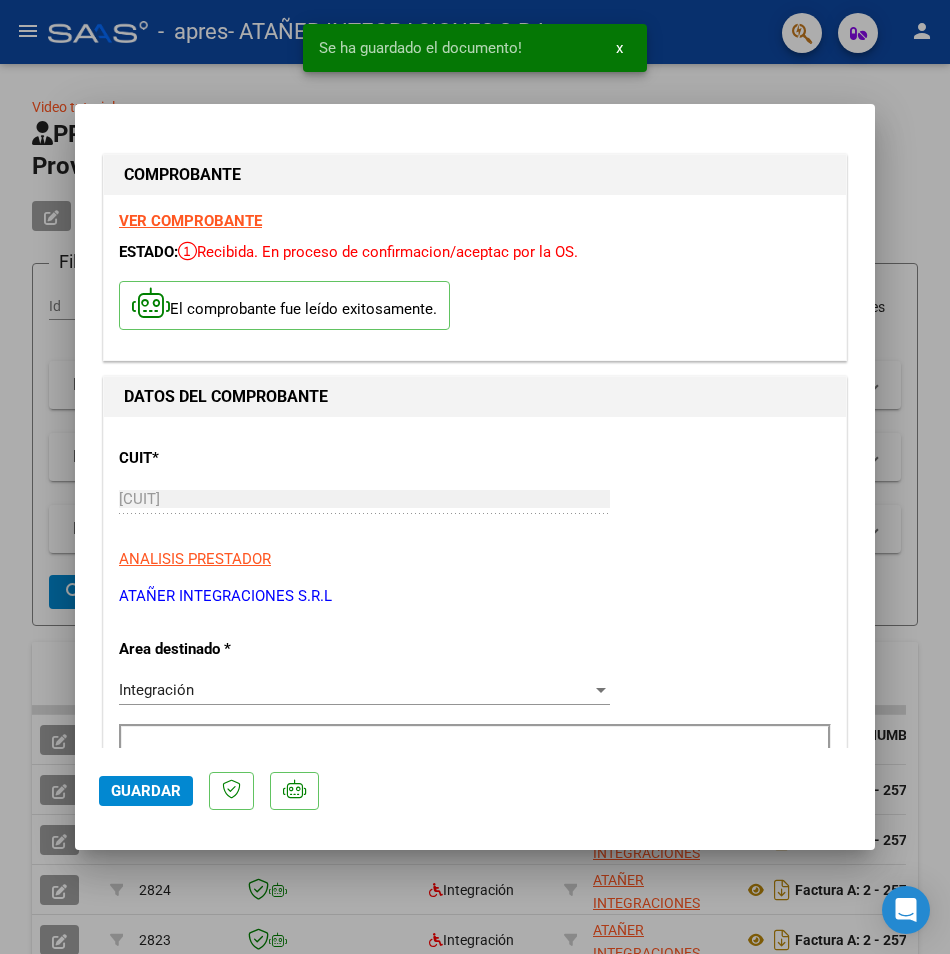click on "Guardar" 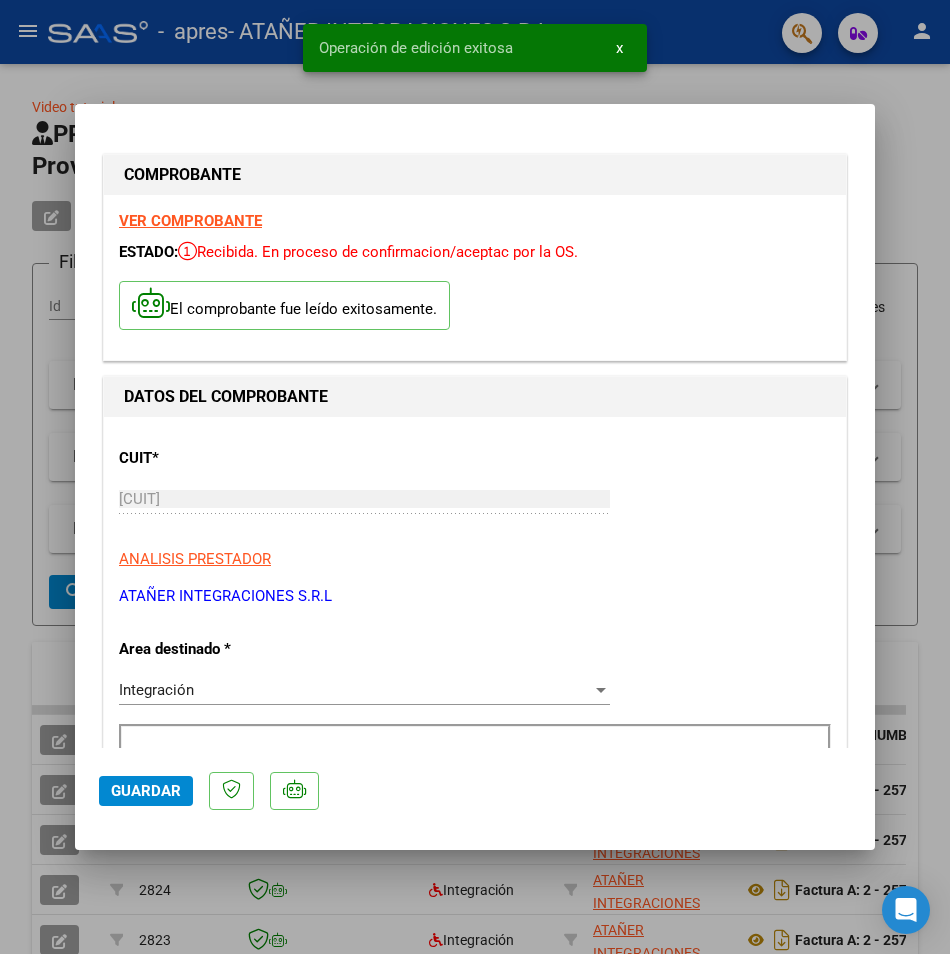 click at bounding box center (475, 477) 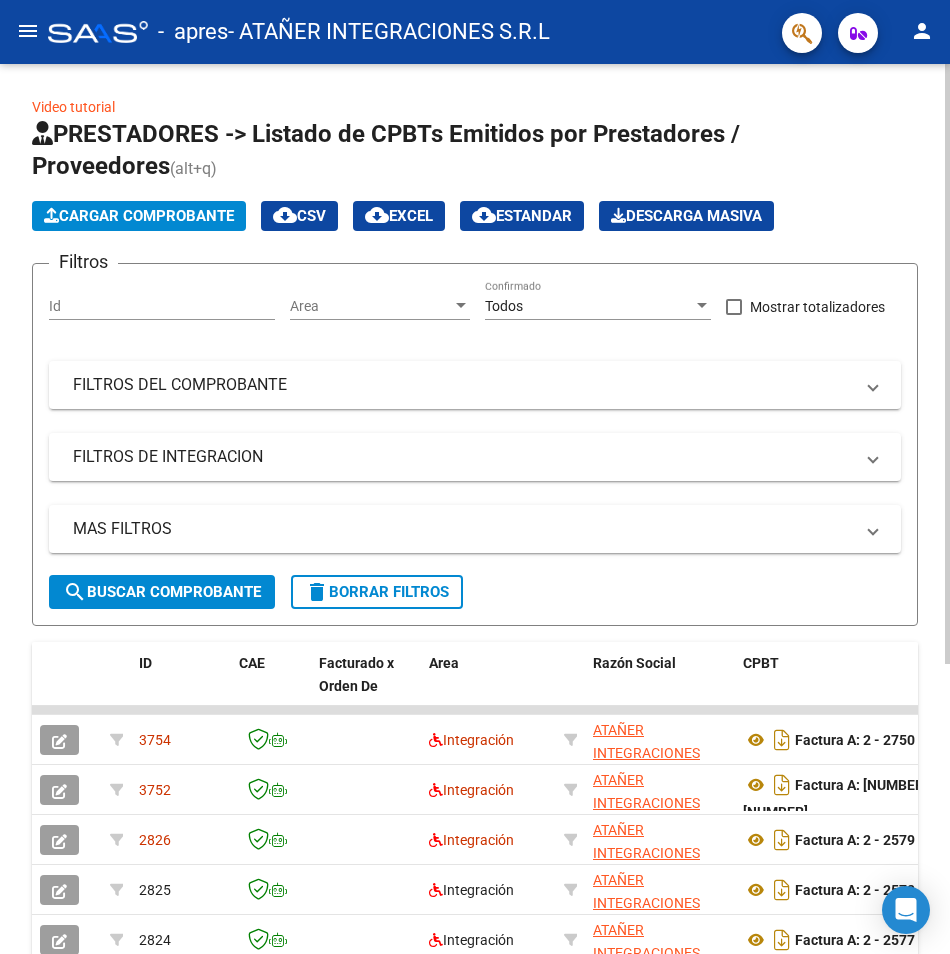 click on "Cargar Comprobante" 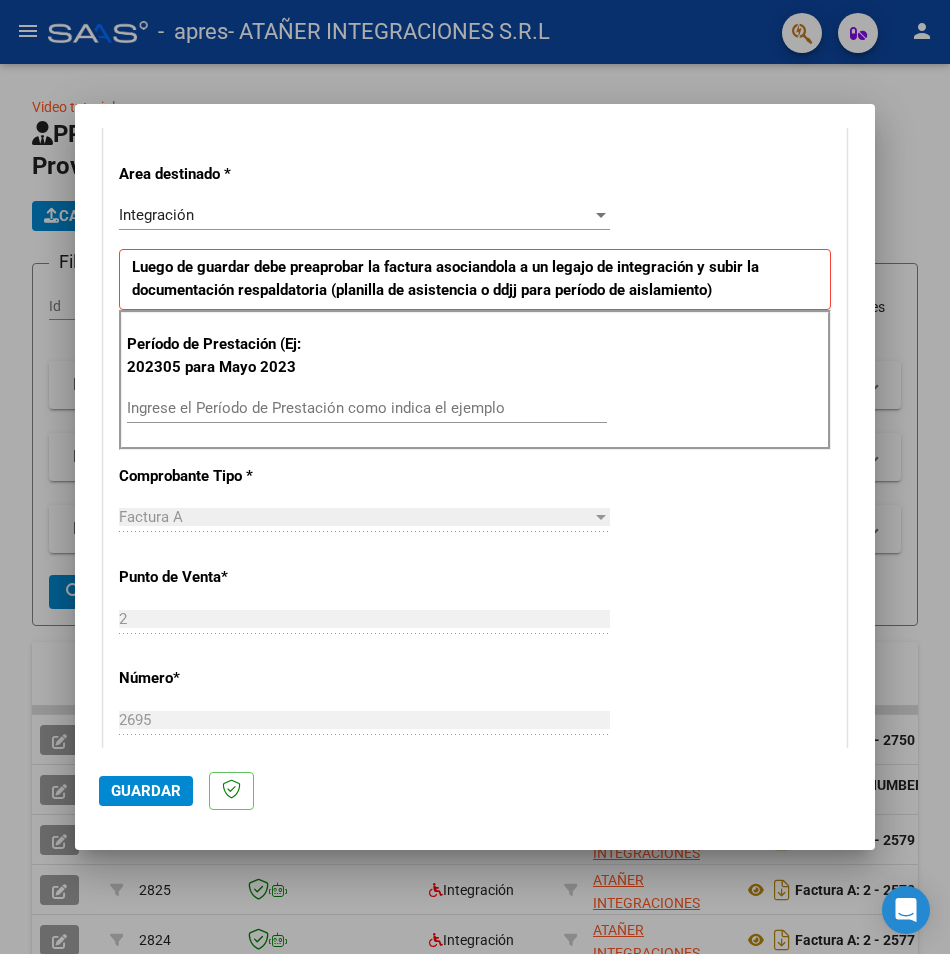 scroll, scrollTop: 400, scrollLeft: 0, axis: vertical 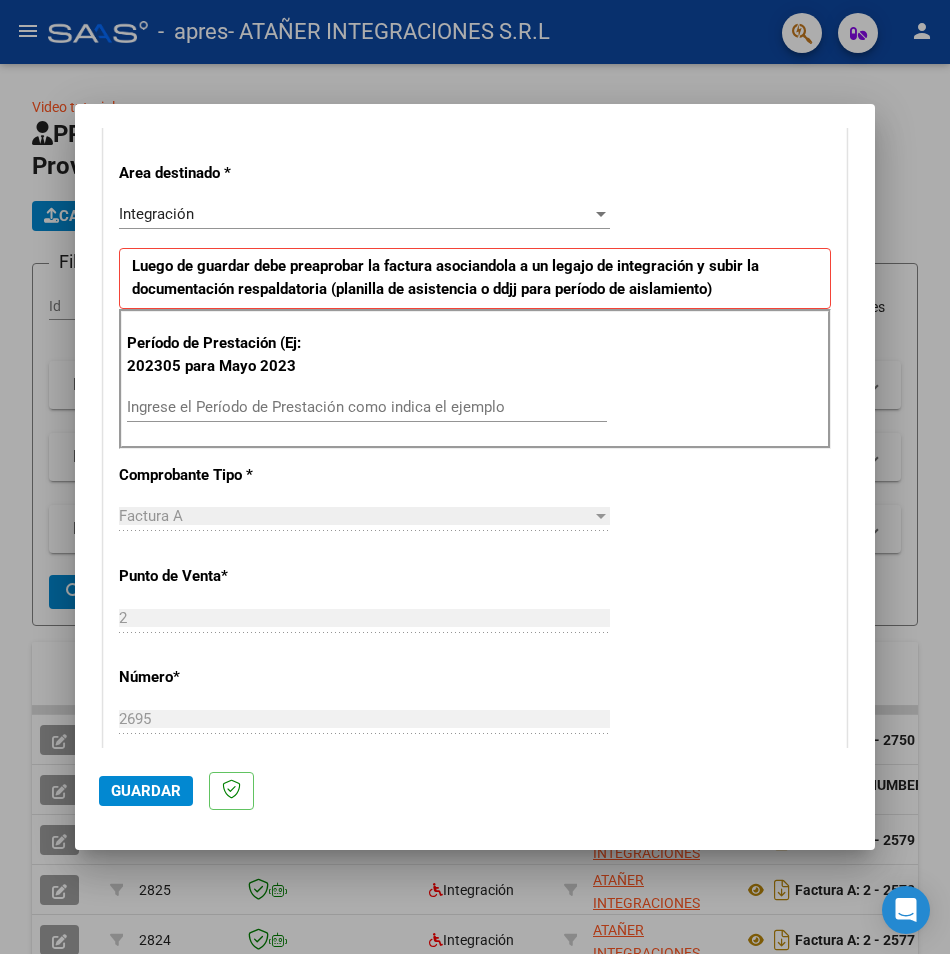 click on "Ingrese el Período de Prestación como indica el ejemplo" at bounding box center [367, 407] 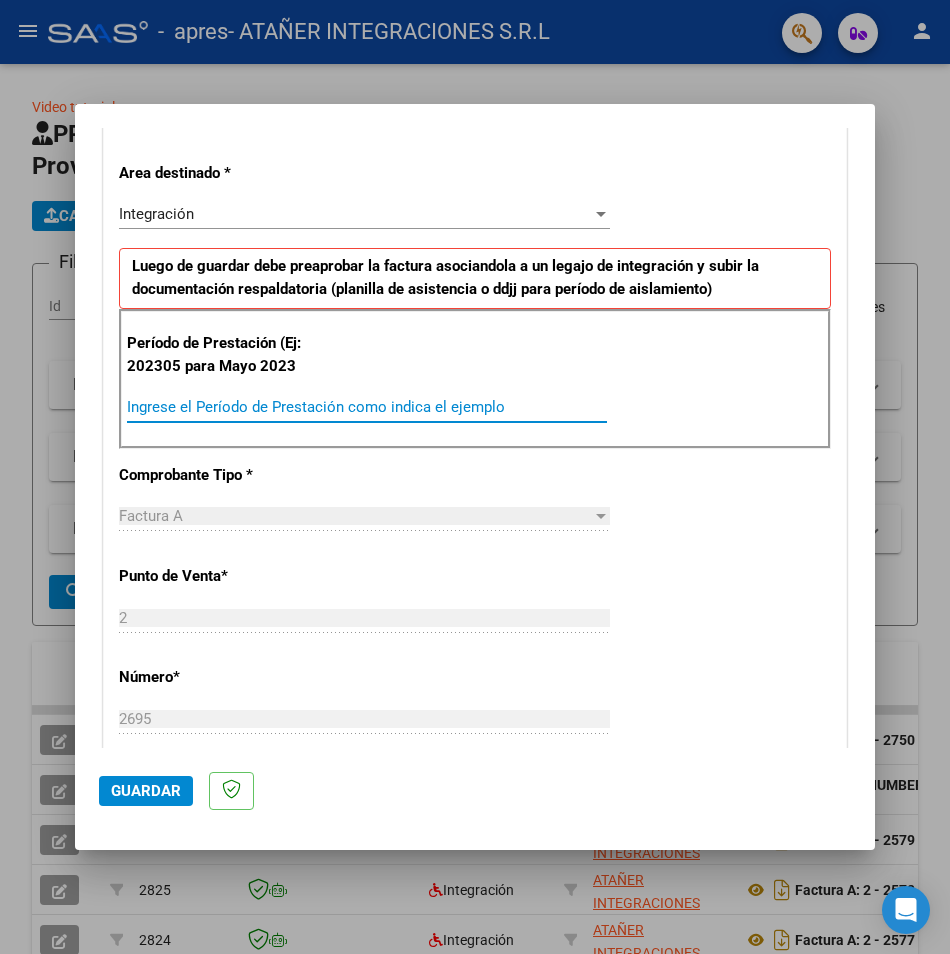 click on "Ingrese el Período de Prestación como indica el ejemplo" at bounding box center [367, 407] 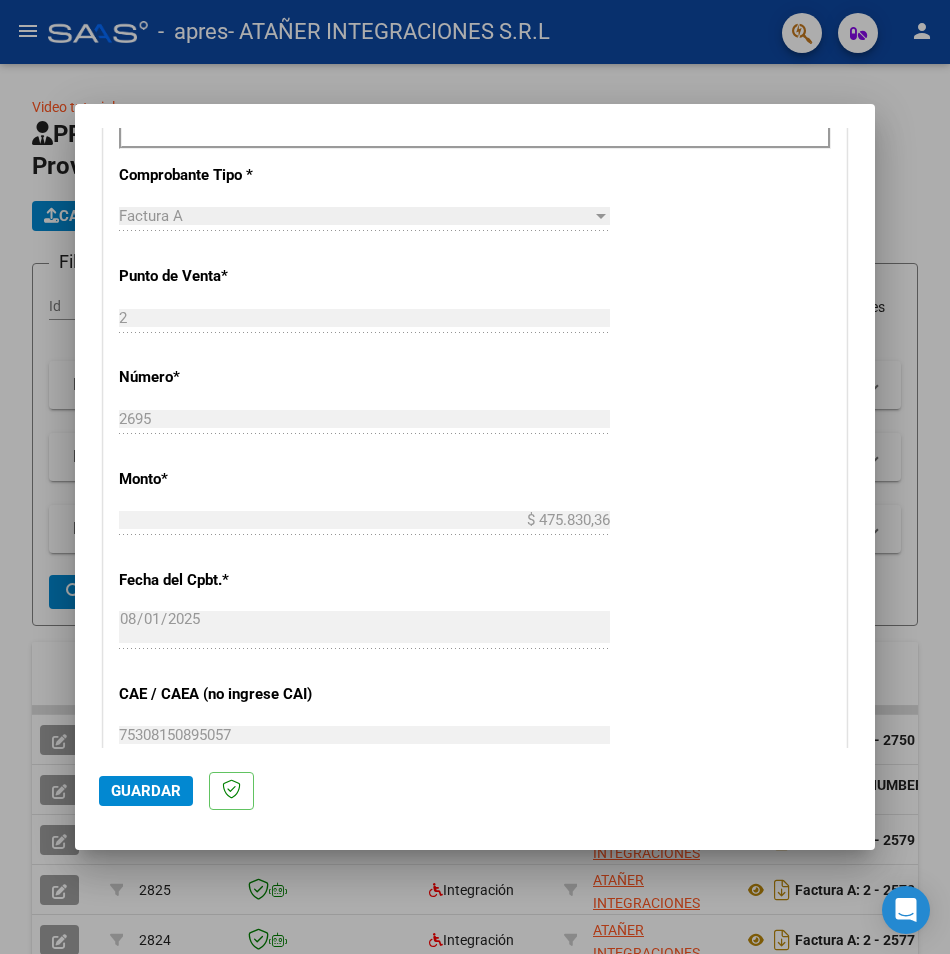 scroll, scrollTop: 1100, scrollLeft: 0, axis: vertical 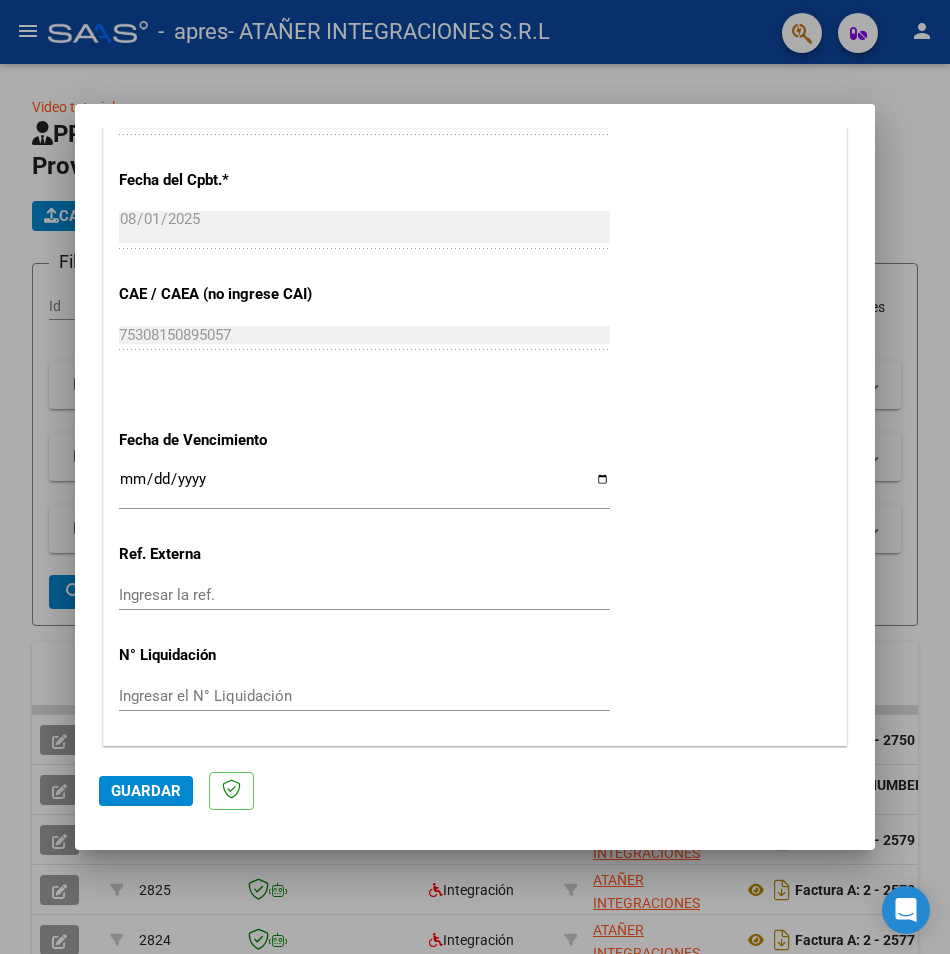 type on "202507" 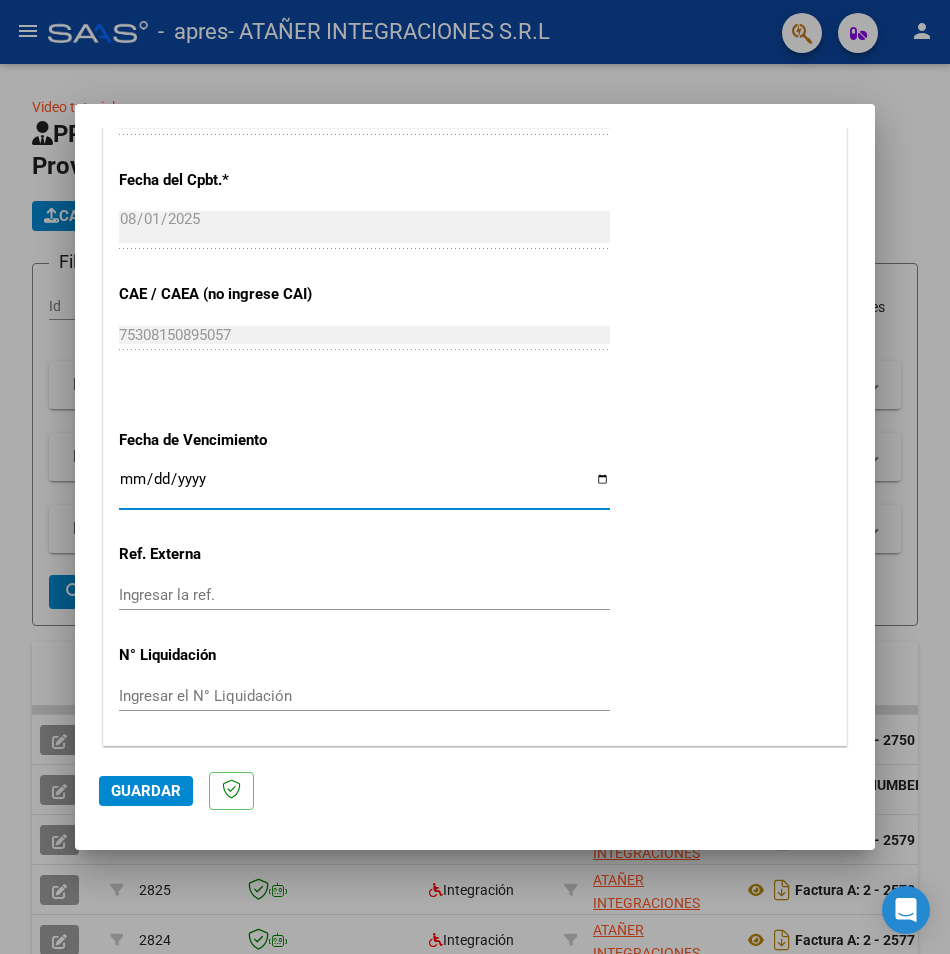 click on "Ingresar la fecha" at bounding box center [364, 487] 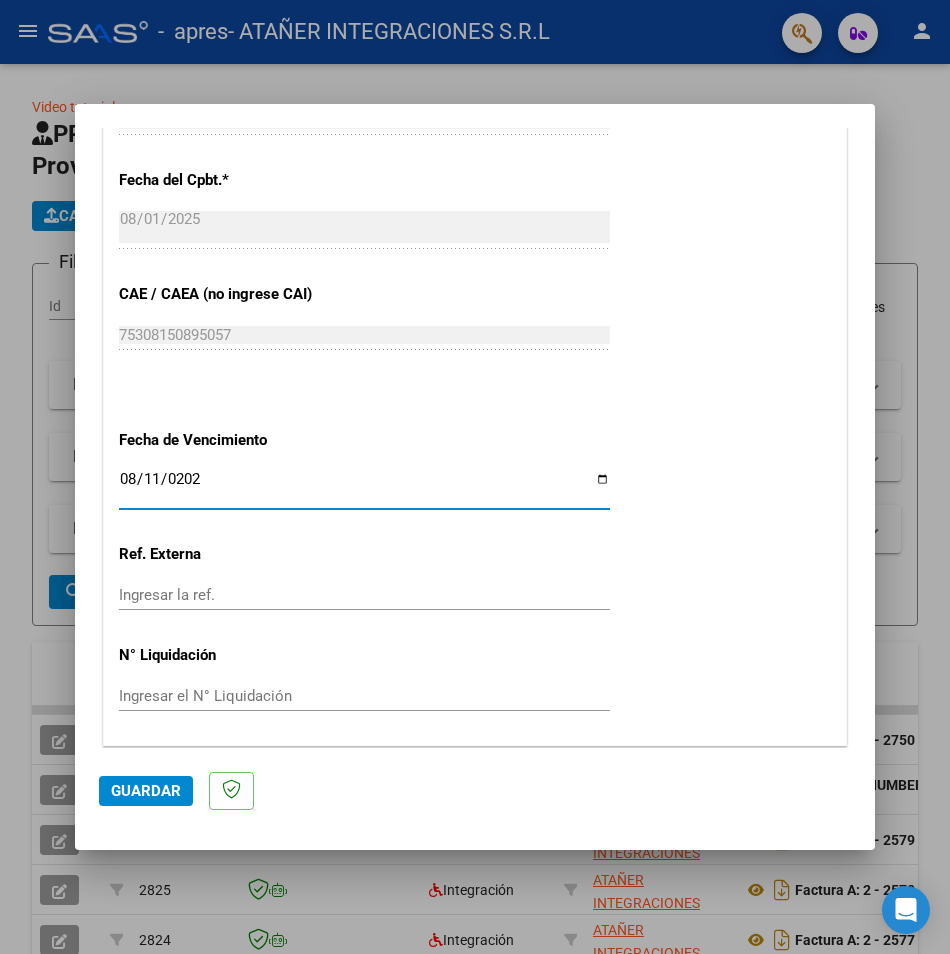 type on "2025-08-11" 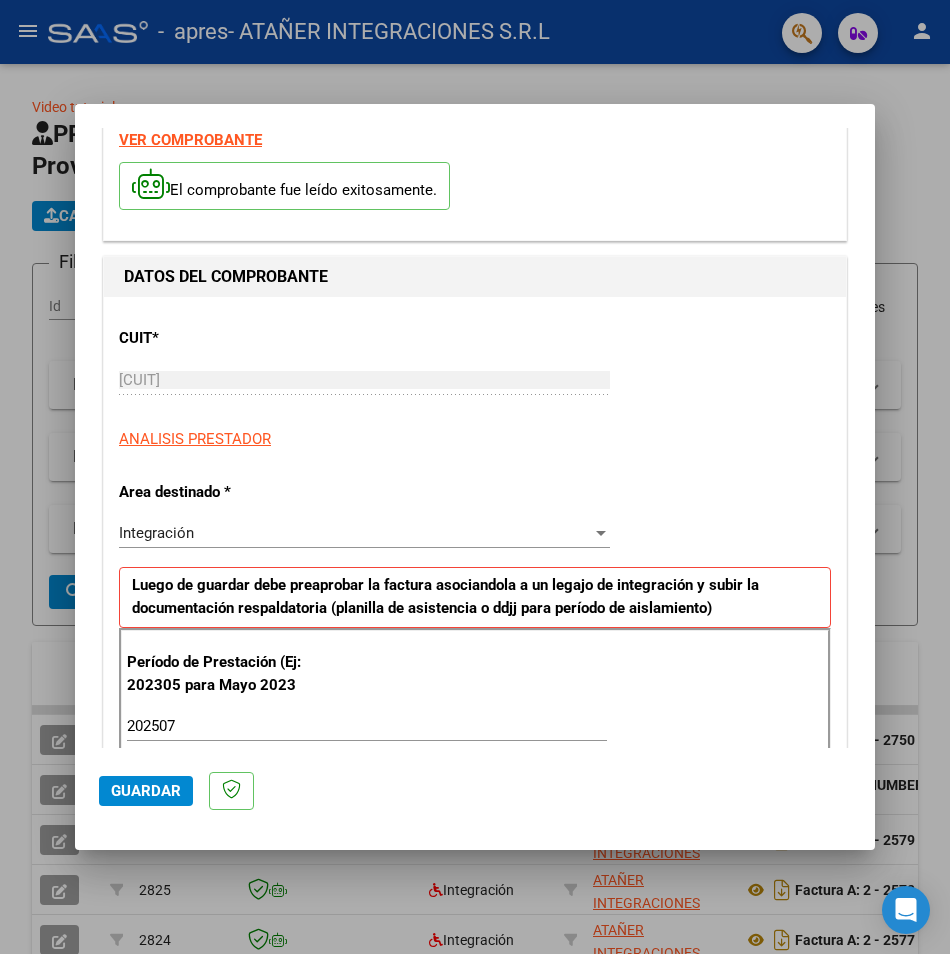 scroll, scrollTop: 0, scrollLeft: 0, axis: both 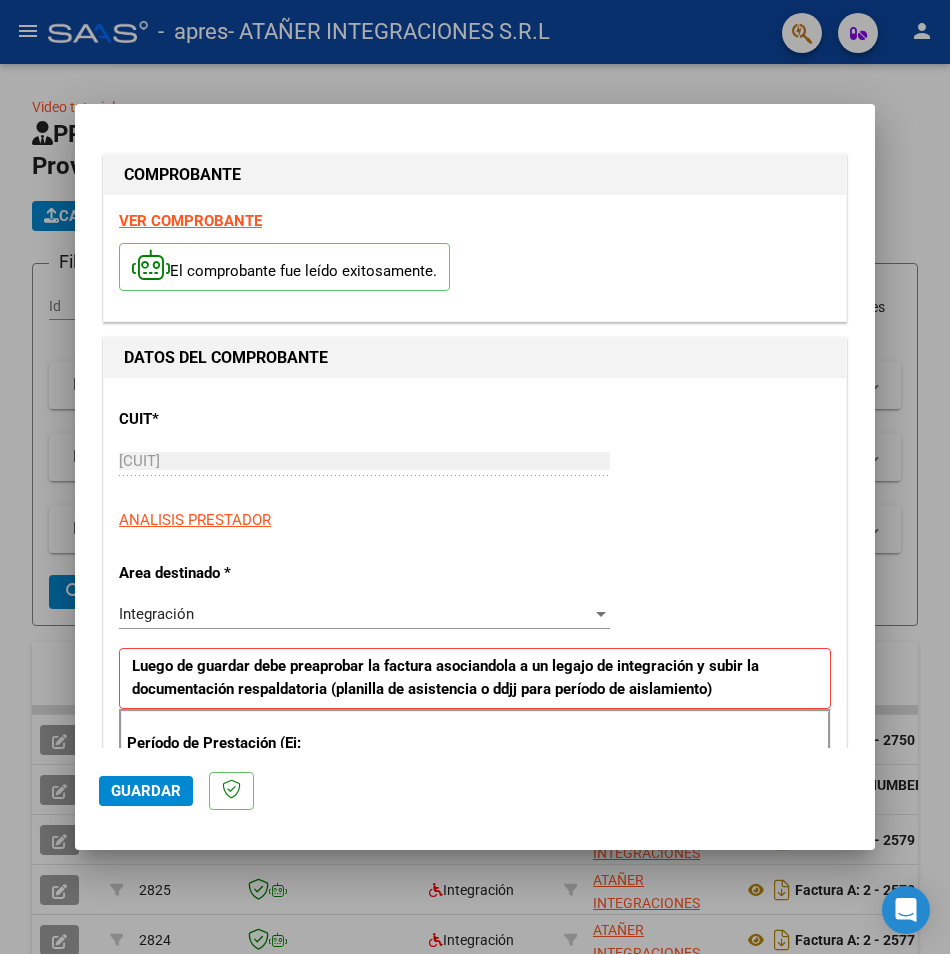 click on "Guardar" 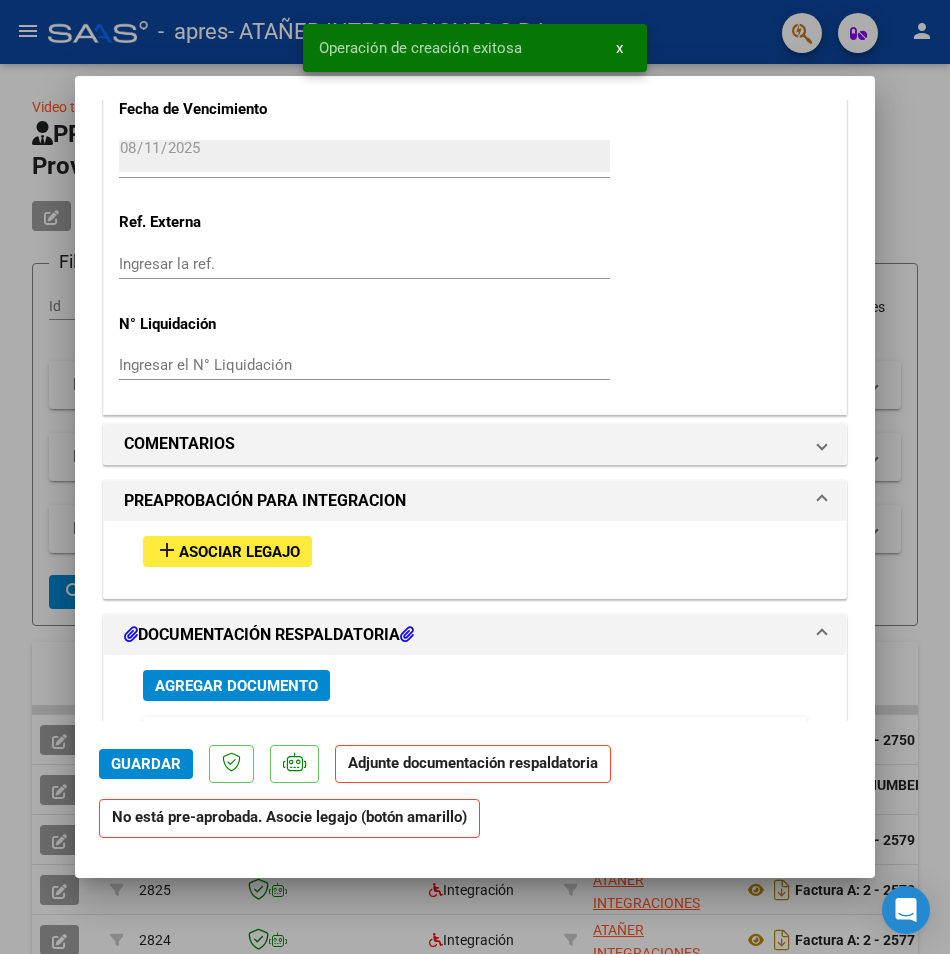 scroll, scrollTop: 1500, scrollLeft: 0, axis: vertical 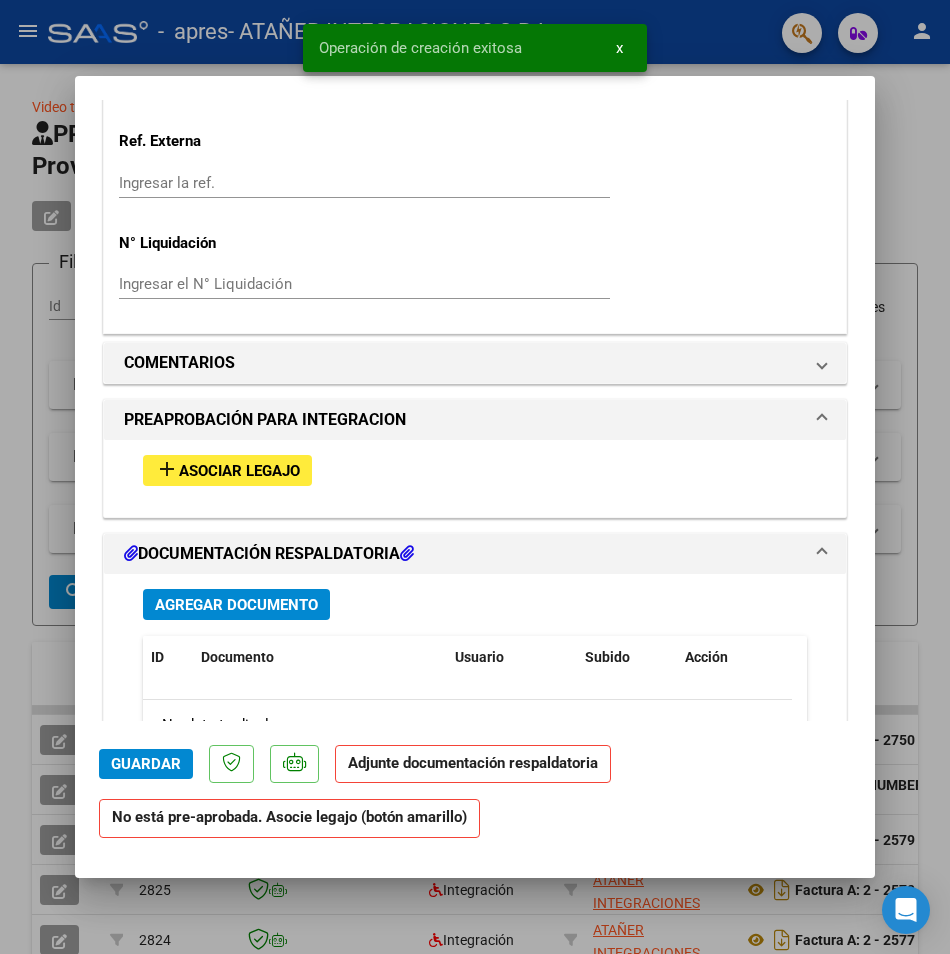 click on "Asociar Legajo" at bounding box center (239, 471) 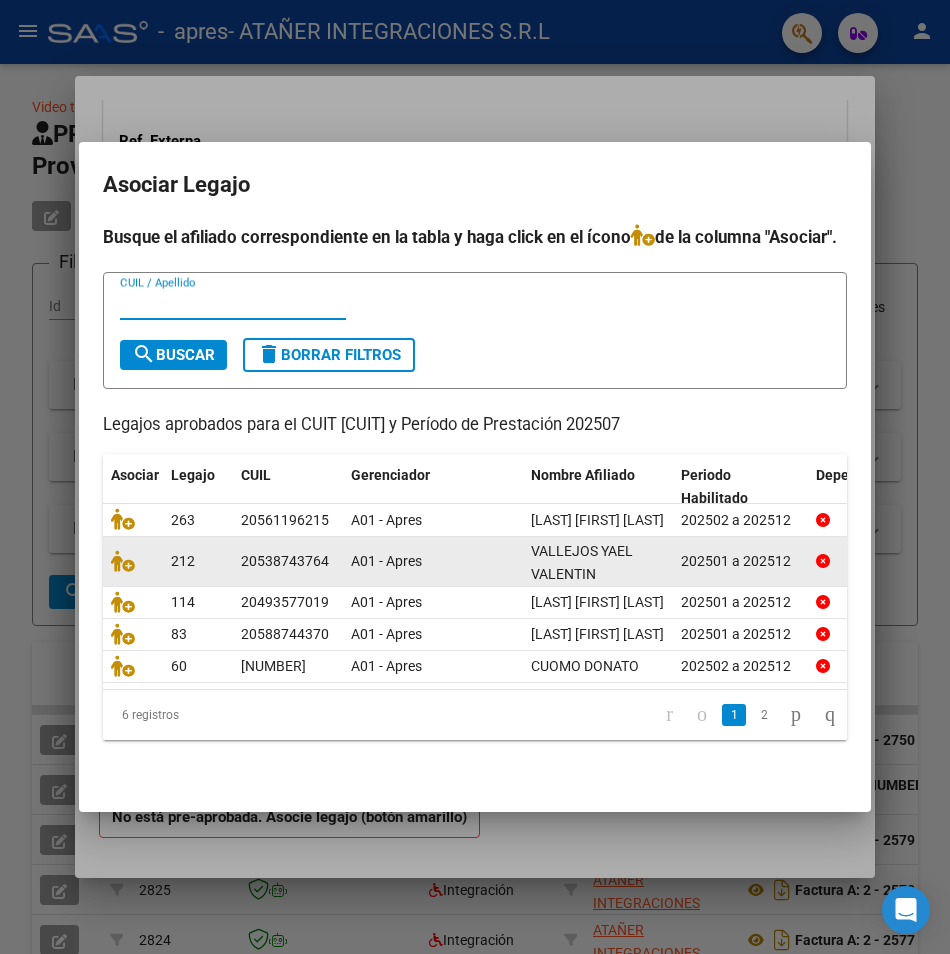 scroll, scrollTop: 40, scrollLeft: 0, axis: vertical 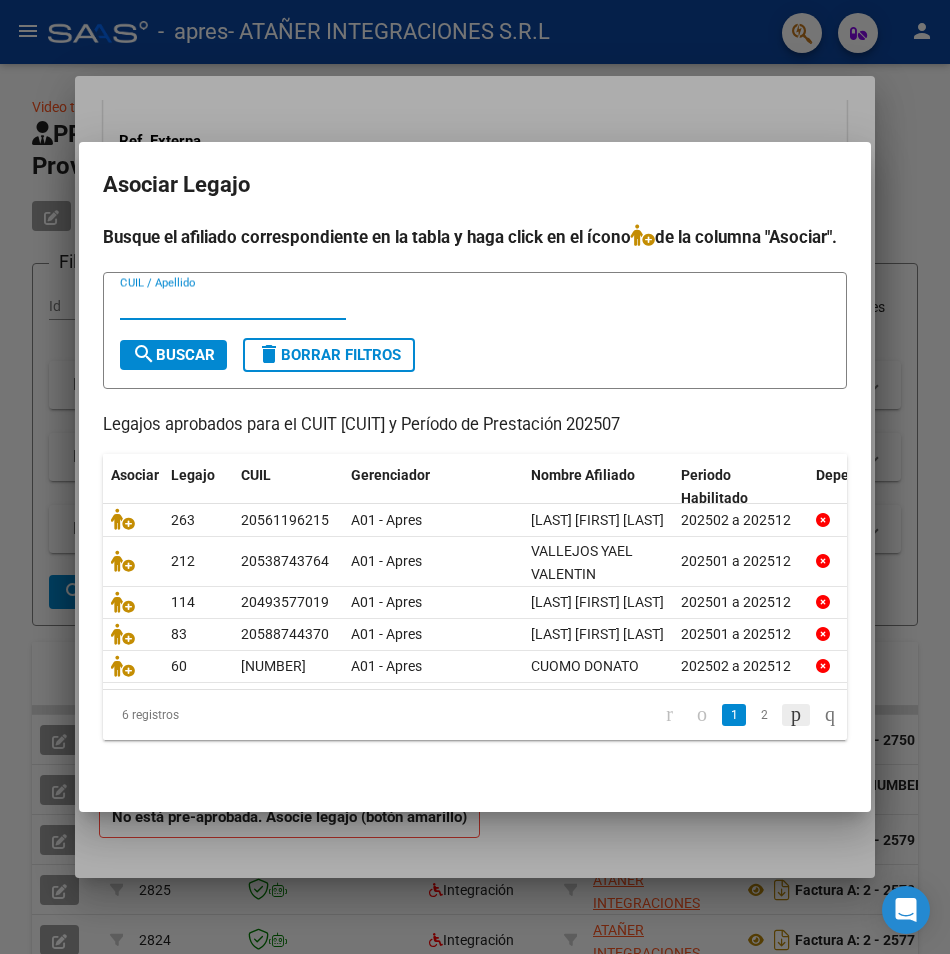 click 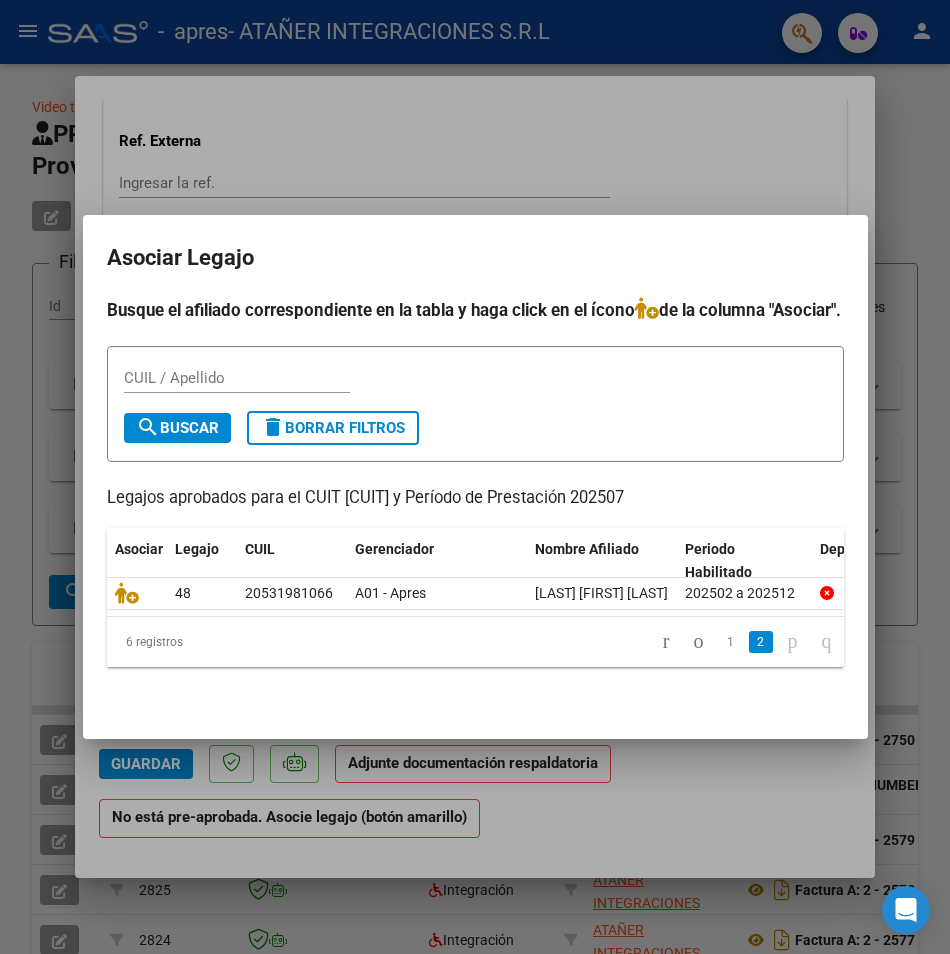 scroll, scrollTop: 0, scrollLeft: 0, axis: both 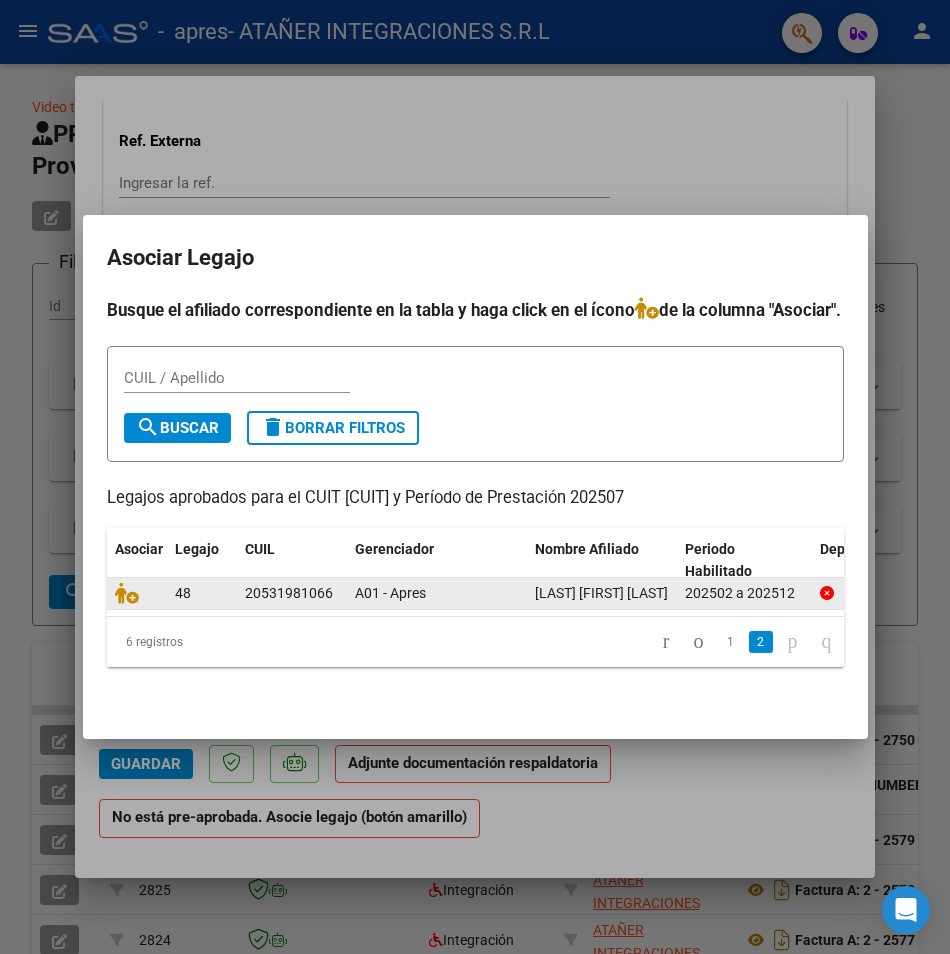 click 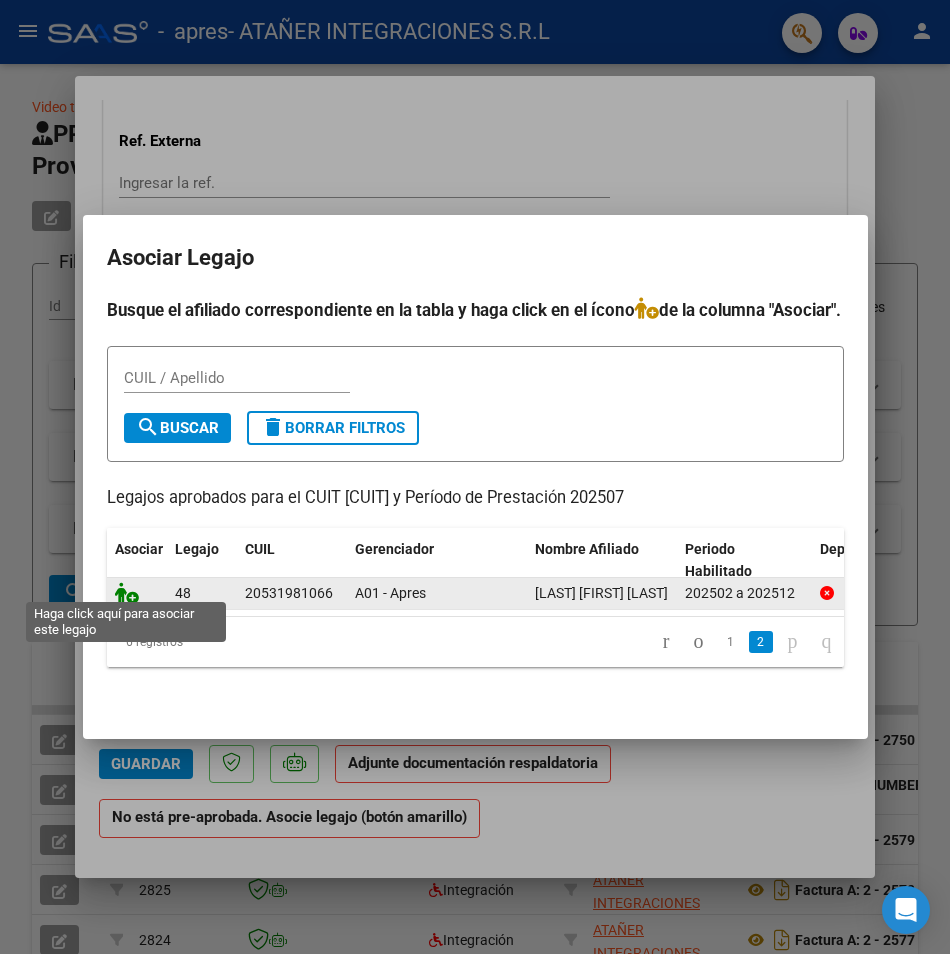 click 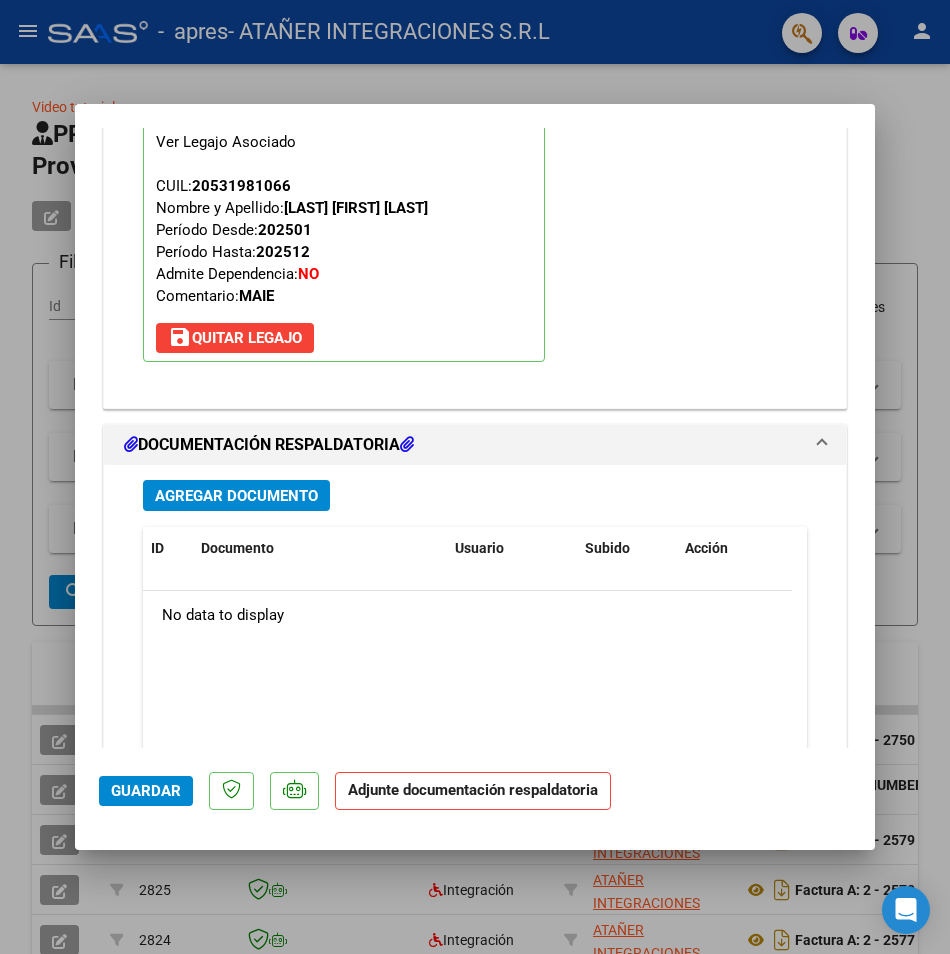 scroll, scrollTop: 2052, scrollLeft: 0, axis: vertical 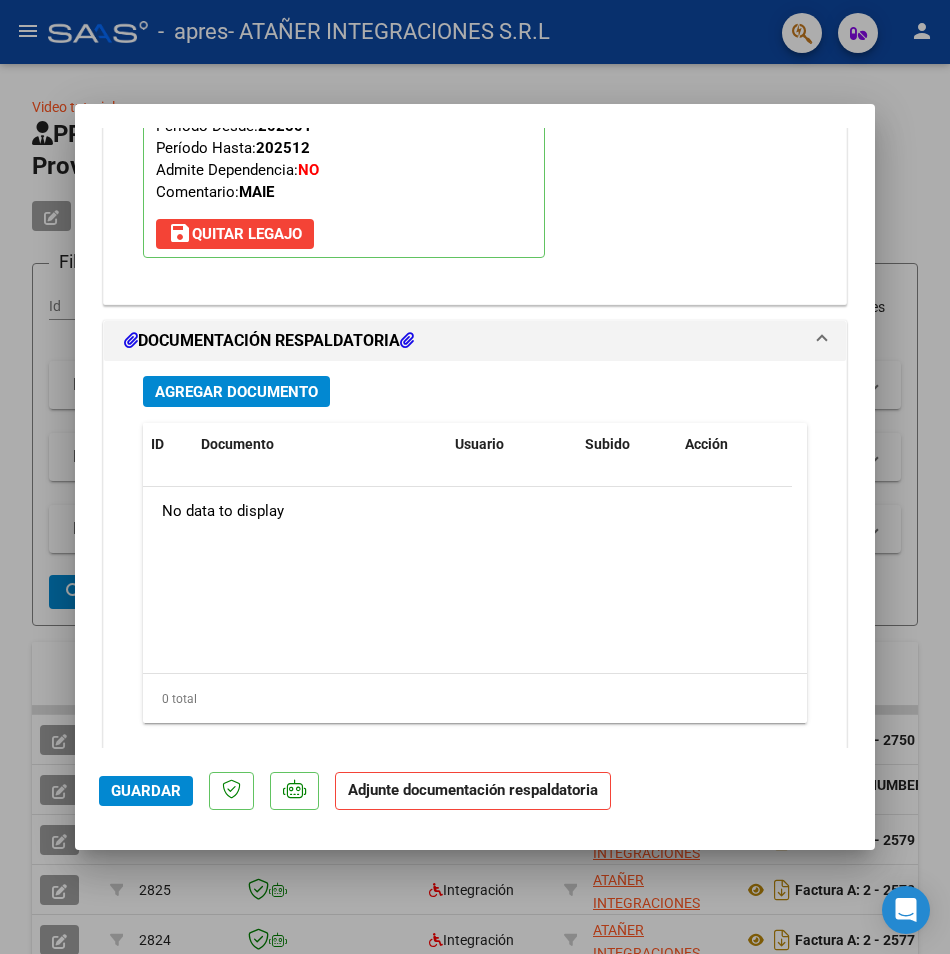 click on "Agregar Documento" at bounding box center (236, 392) 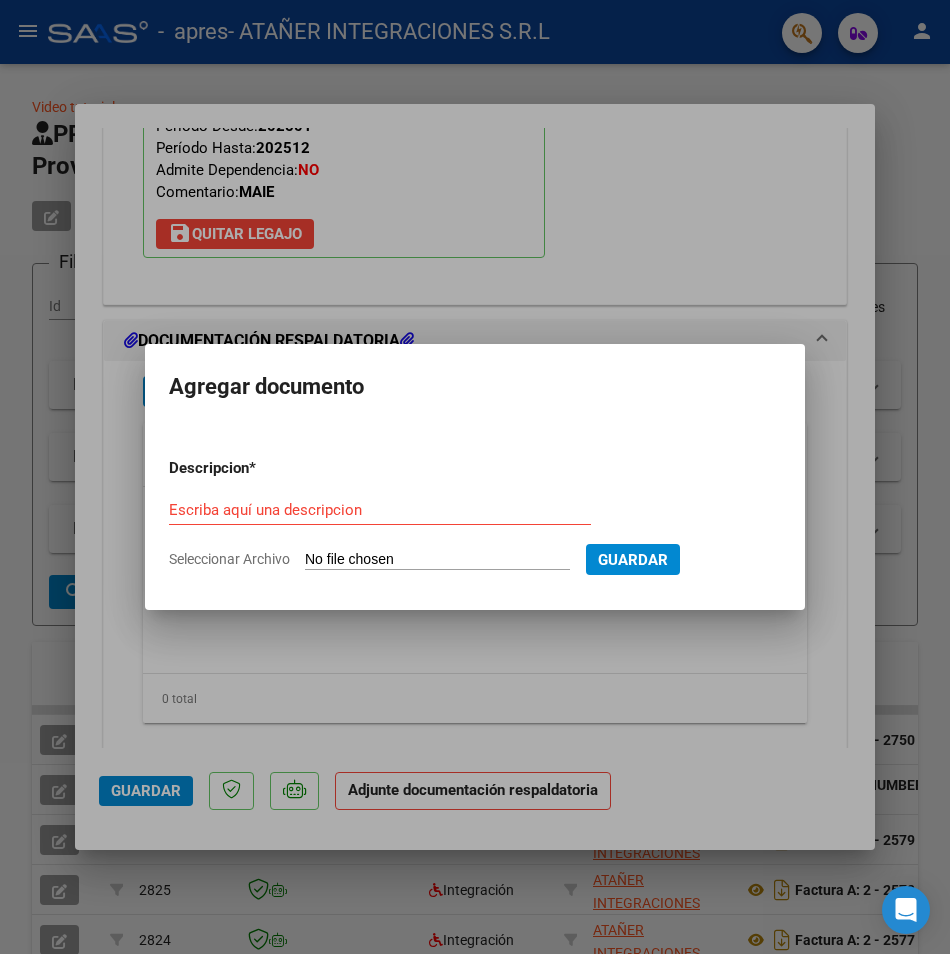 type on "C:\fakepath\[LAST] [FIRST] - MAIE - Julio [YEAR].pdf" 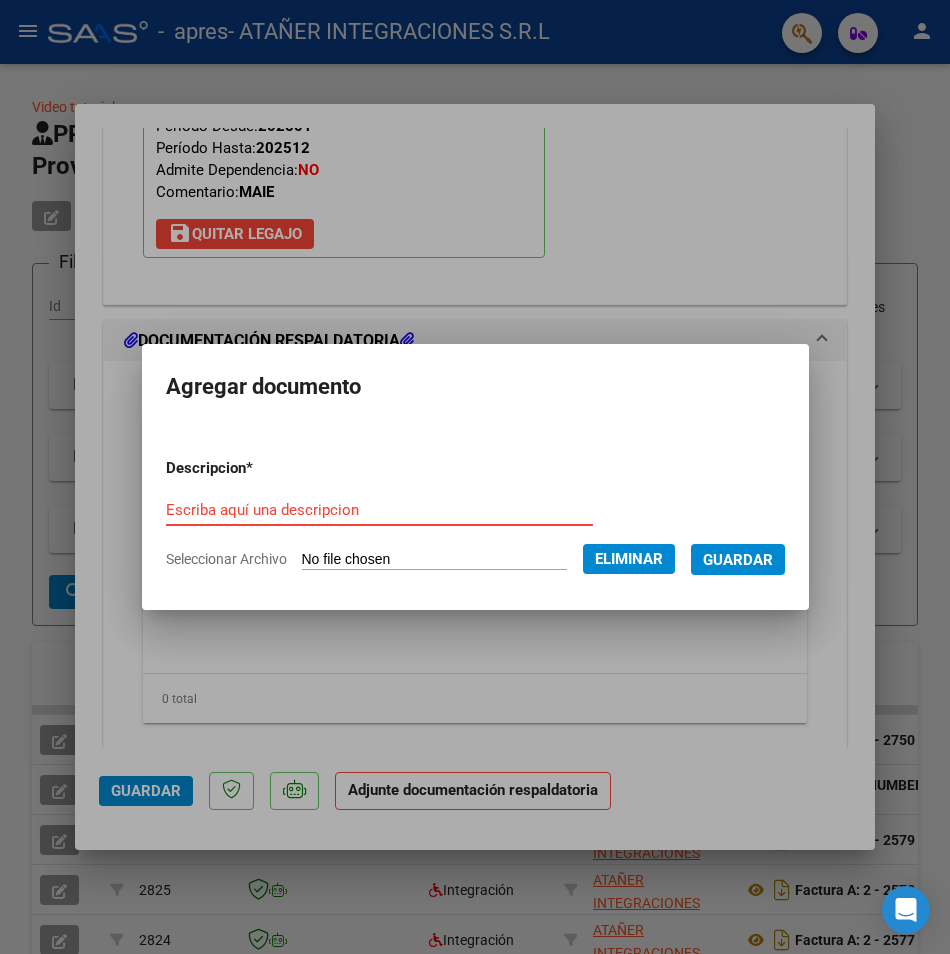 click on "Escriba aquí una descripcion" at bounding box center [379, 510] 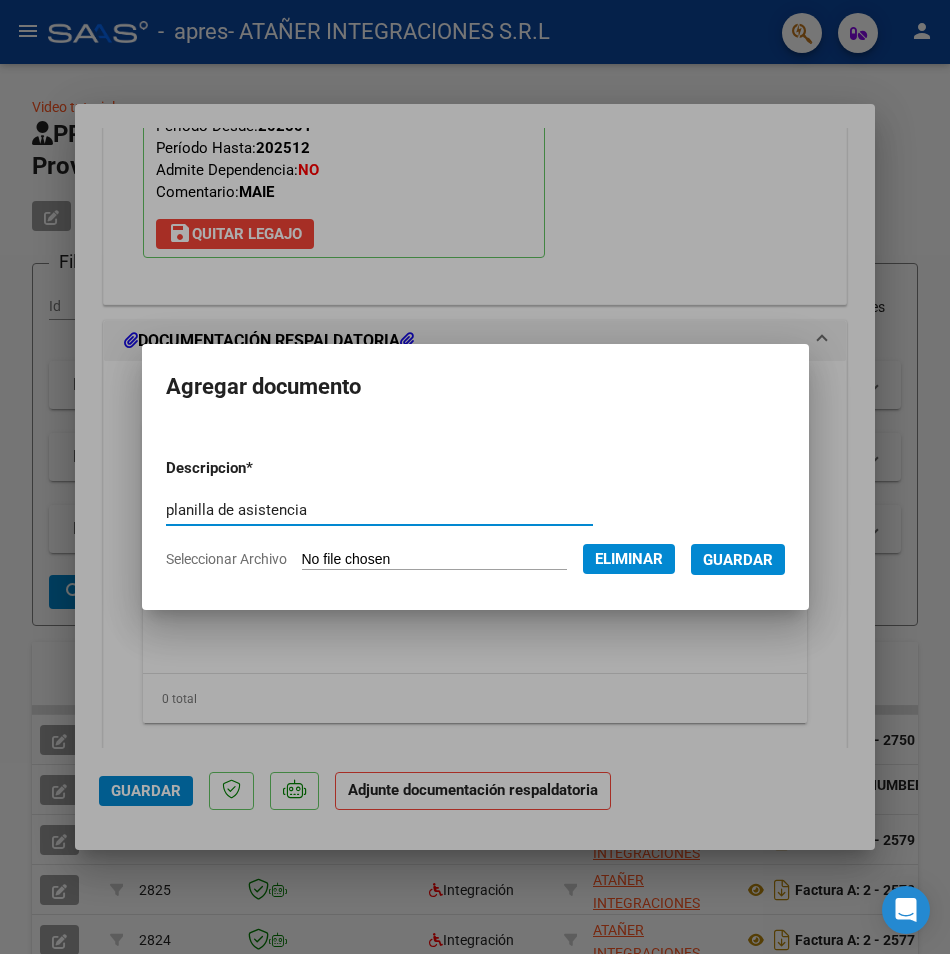 type on "planilla de asistencia" 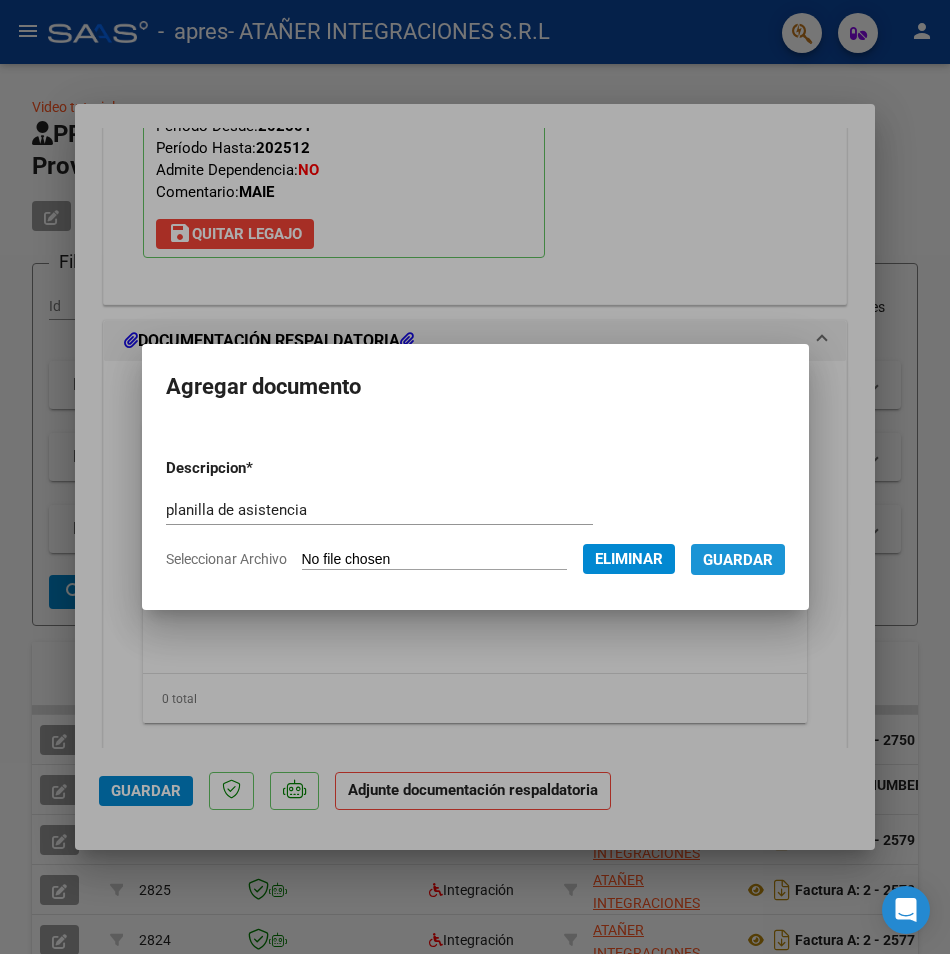click on "Guardar" at bounding box center [738, 560] 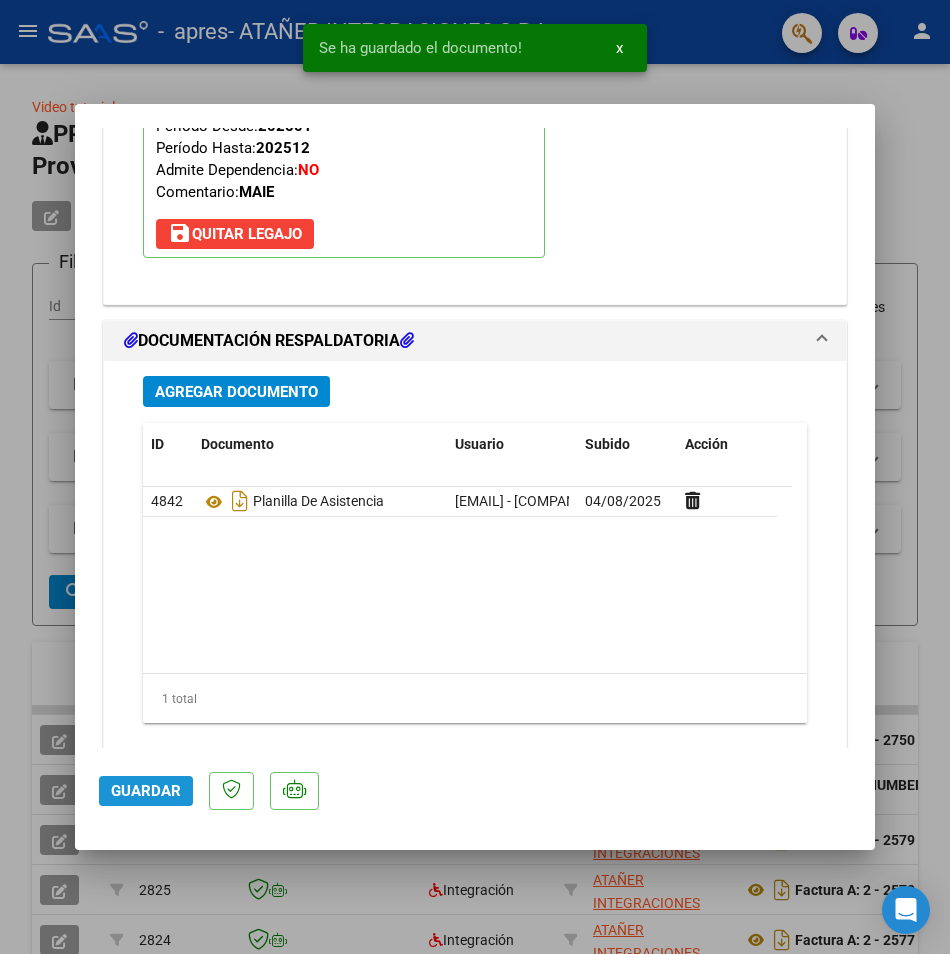 click on "Guardar" 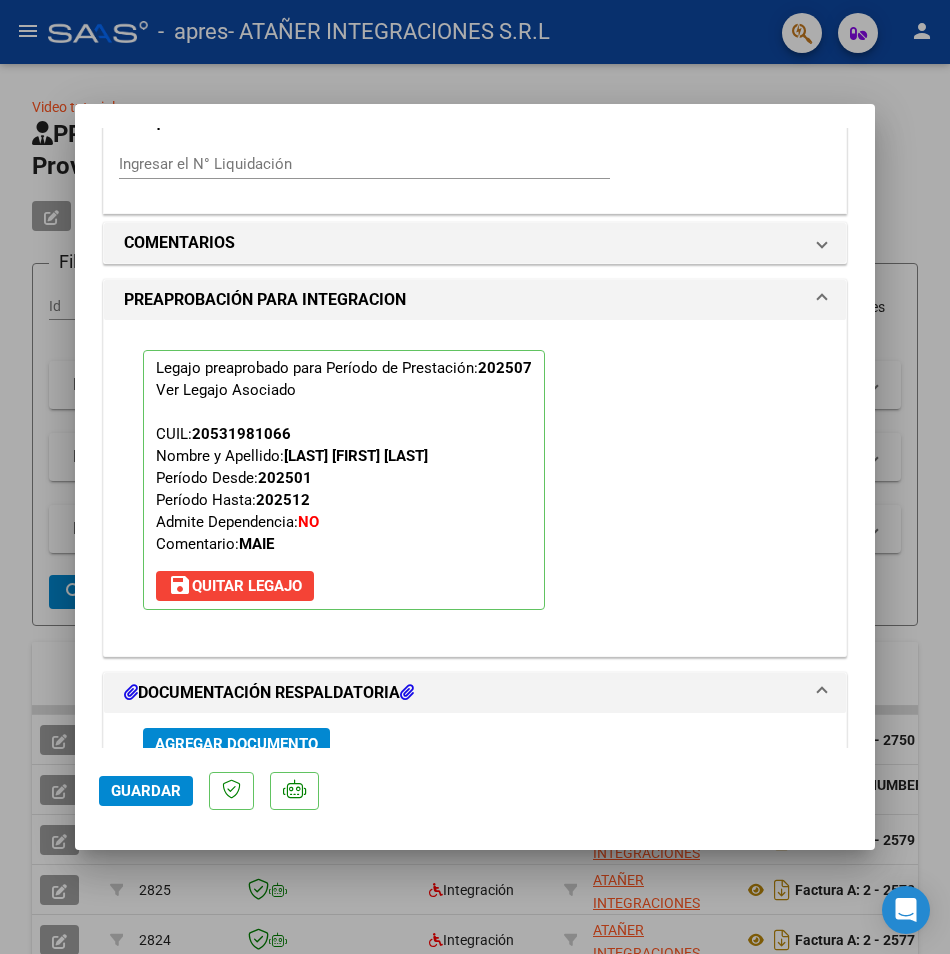 scroll, scrollTop: 2122, scrollLeft: 0, axis: vertical 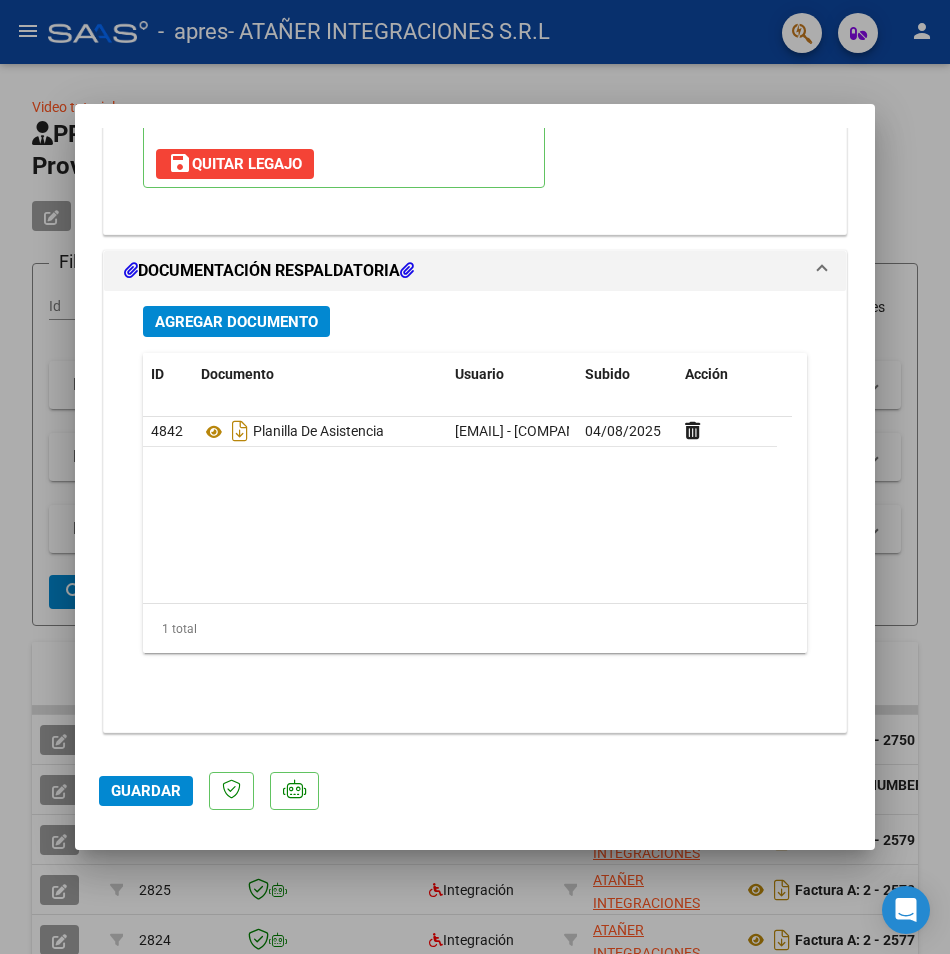click at bounding box center (475, 477) 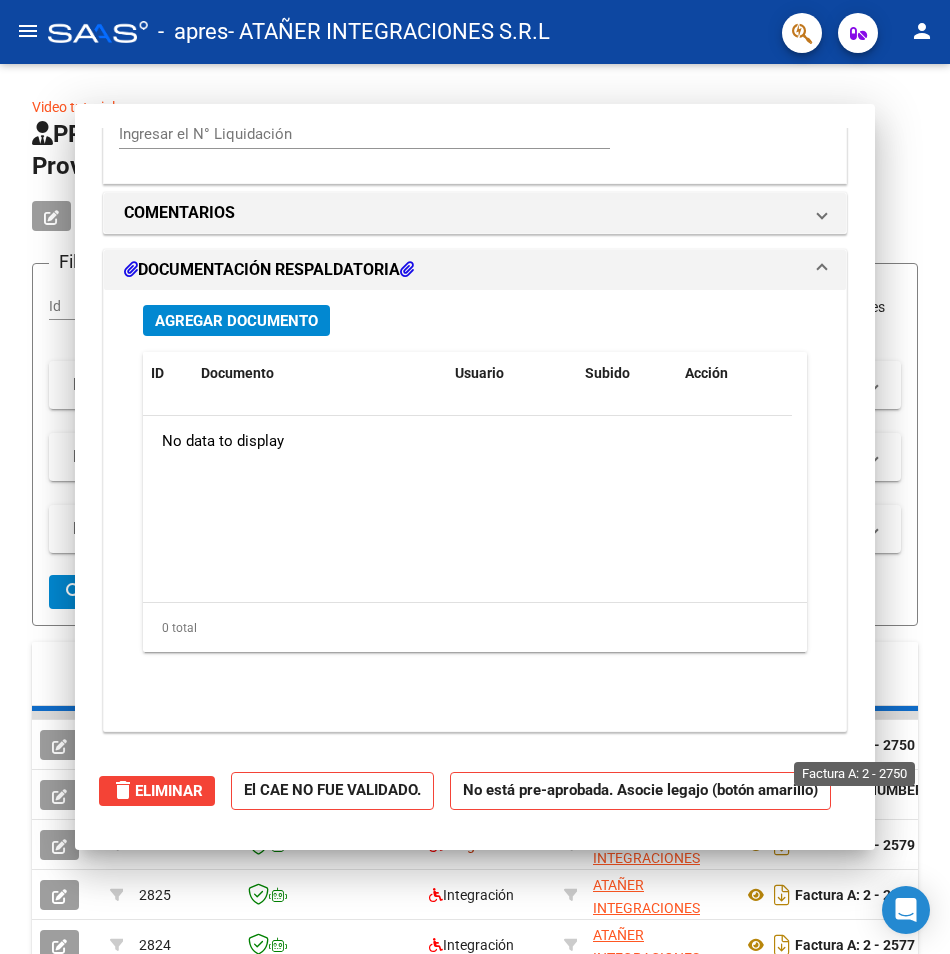 scroll, scrollTop: 0, scrollLeft: 0, axis: both 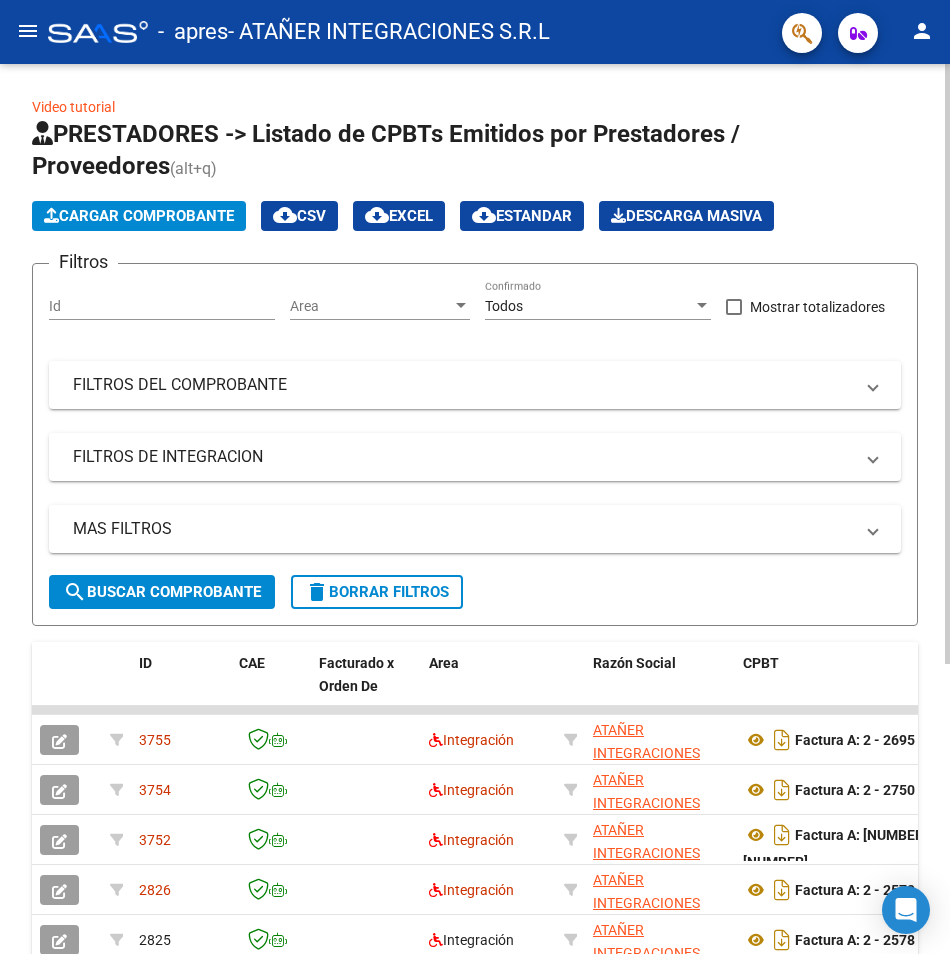 click on "Cargar Comprobante" 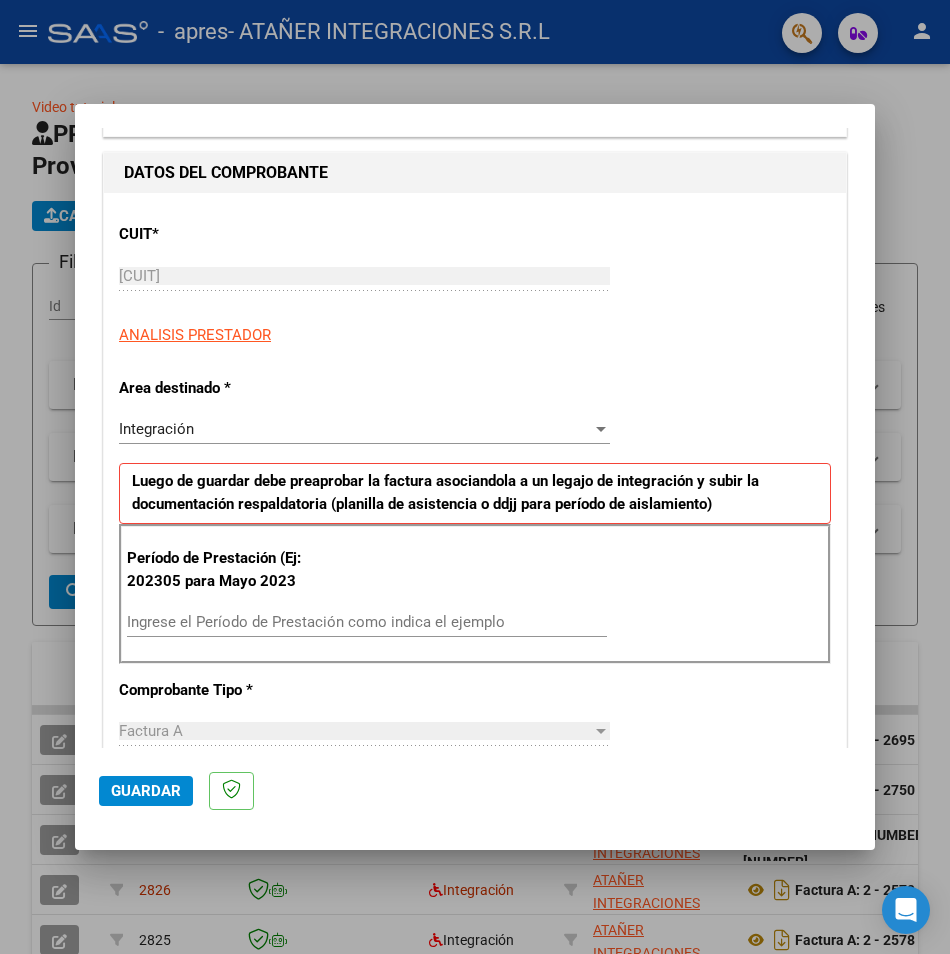 scroll, scrollTop: 400, scrollLeft: 0, axis: vertical 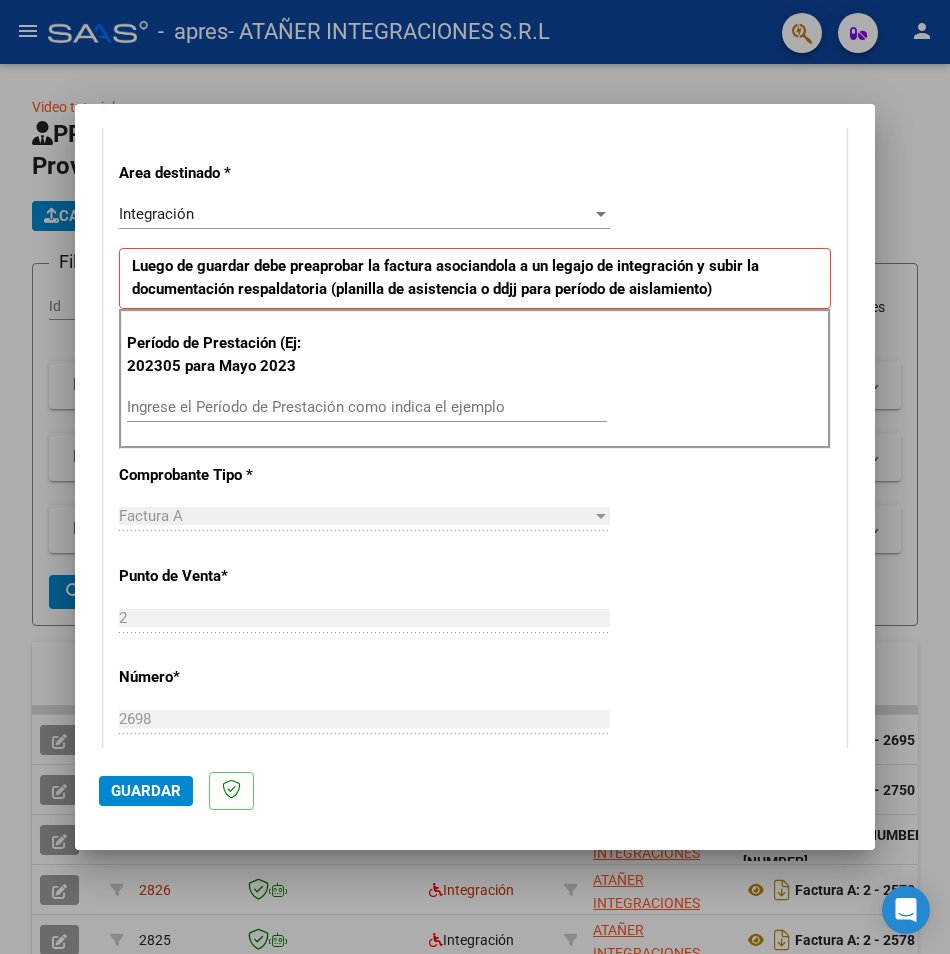 click on "Ingrese el Período de Prestación como indica el ejemplo" at bounding box center [367, 407] 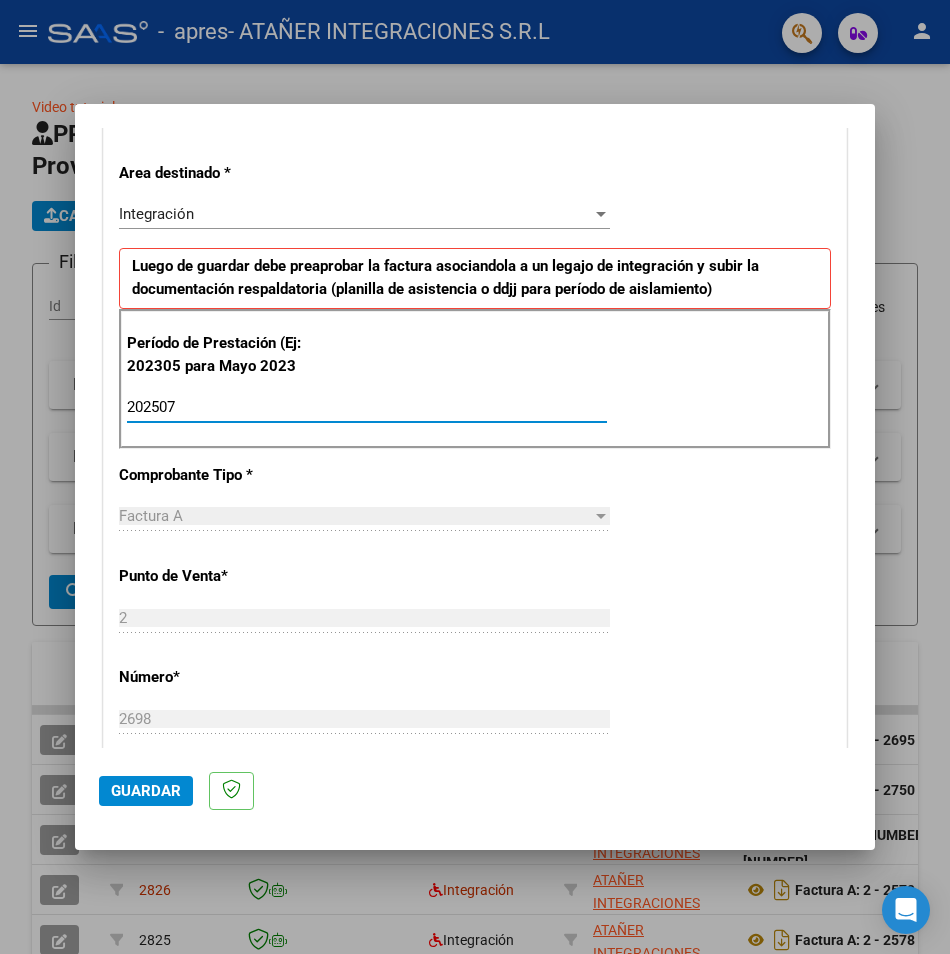 type on "202507" 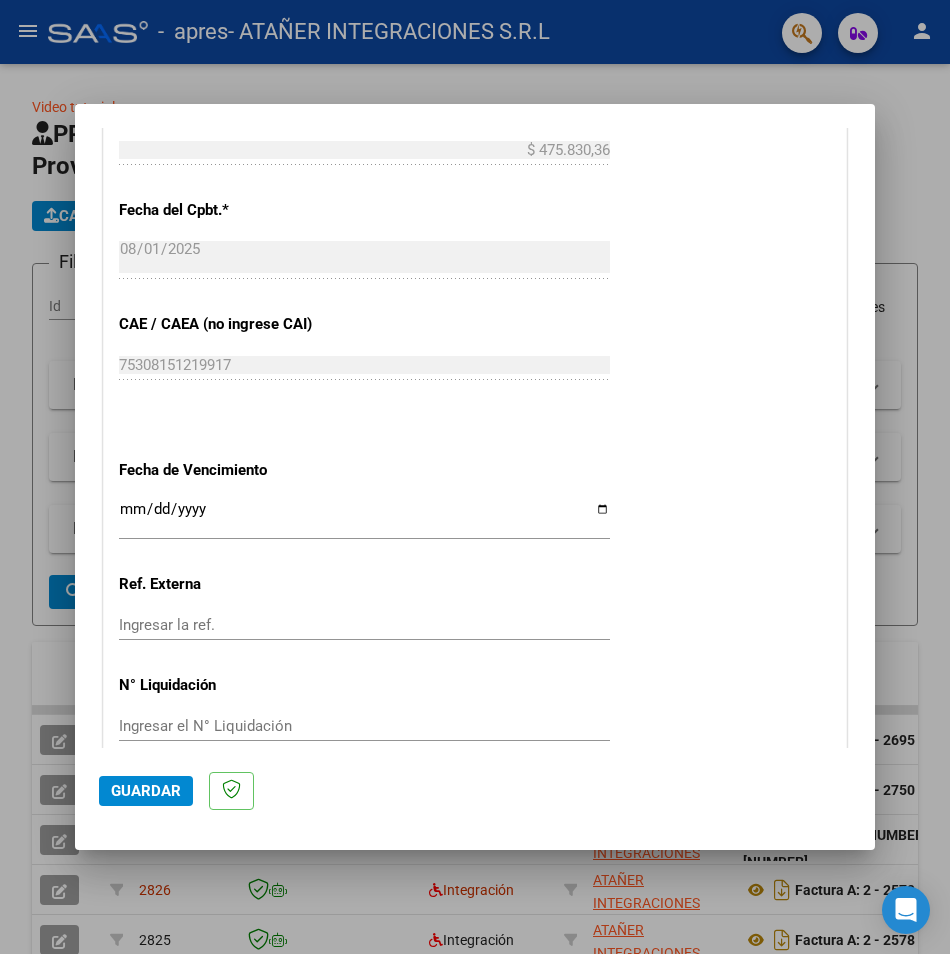 scroll, scrollTop: 1163, scrollLeft: 0, axis: vertical 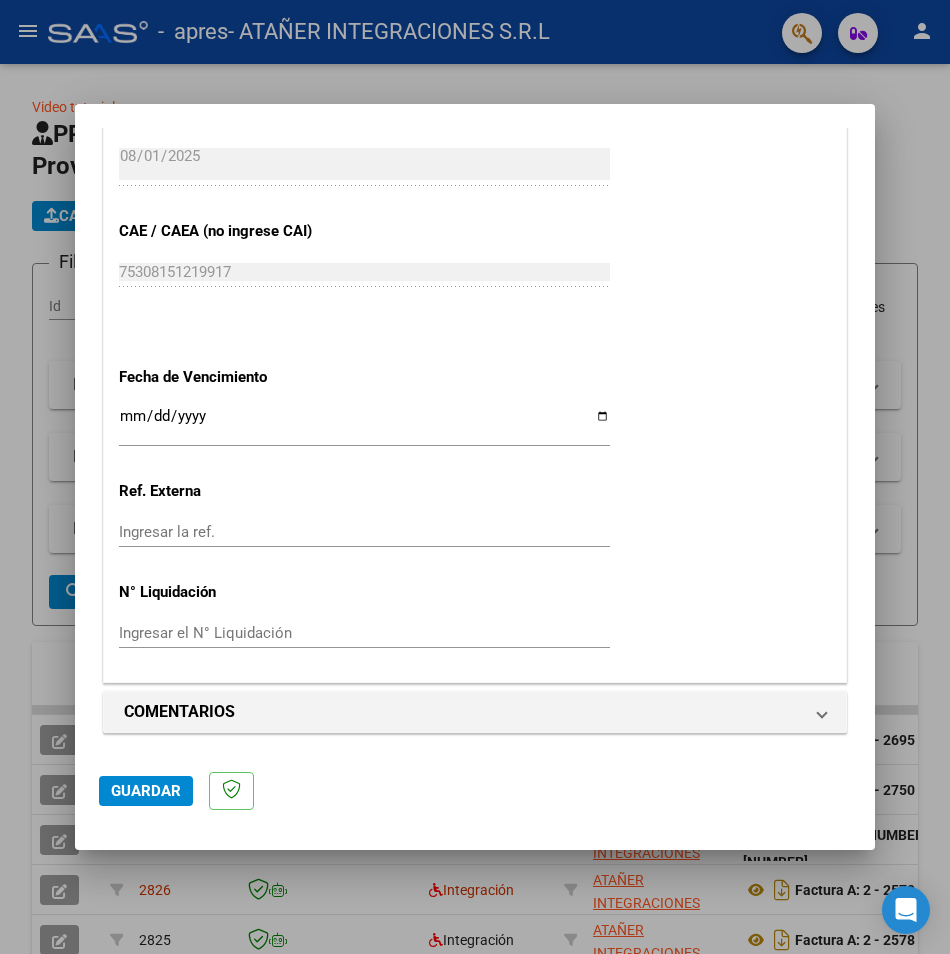 click on "Ingresar la fecha" at bounding box center [364, 424] 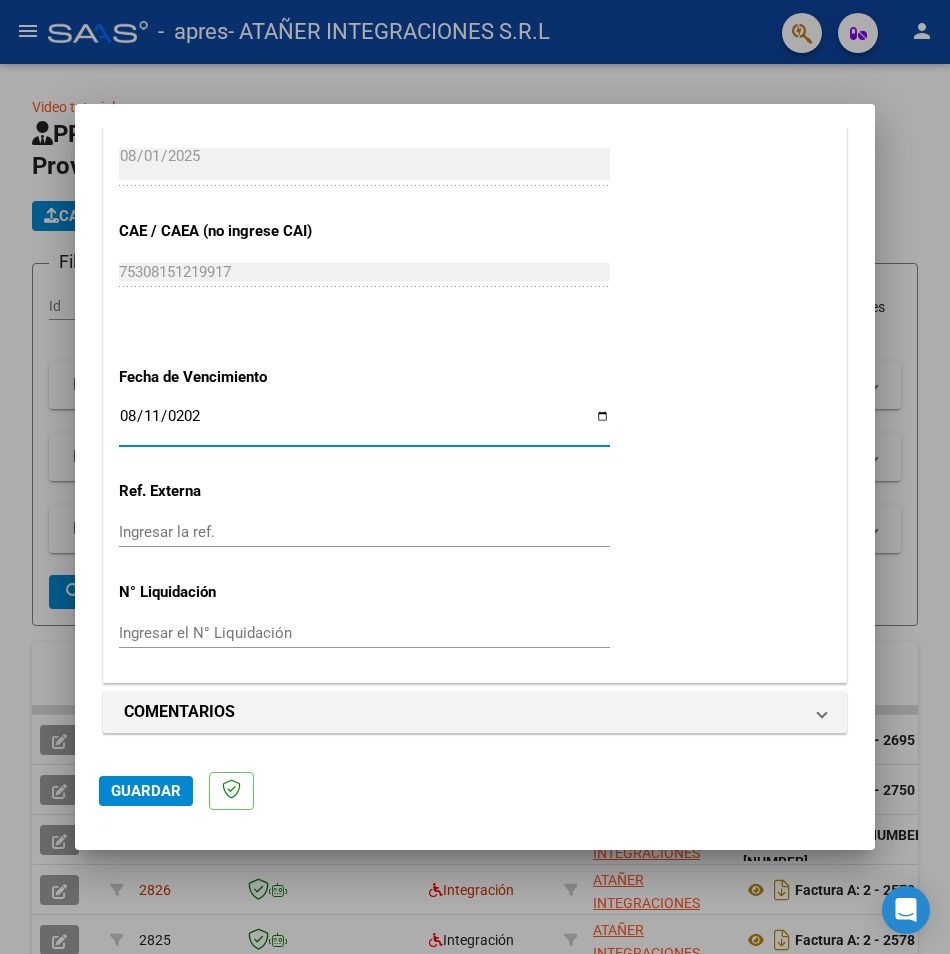 type on "2025-08-11" 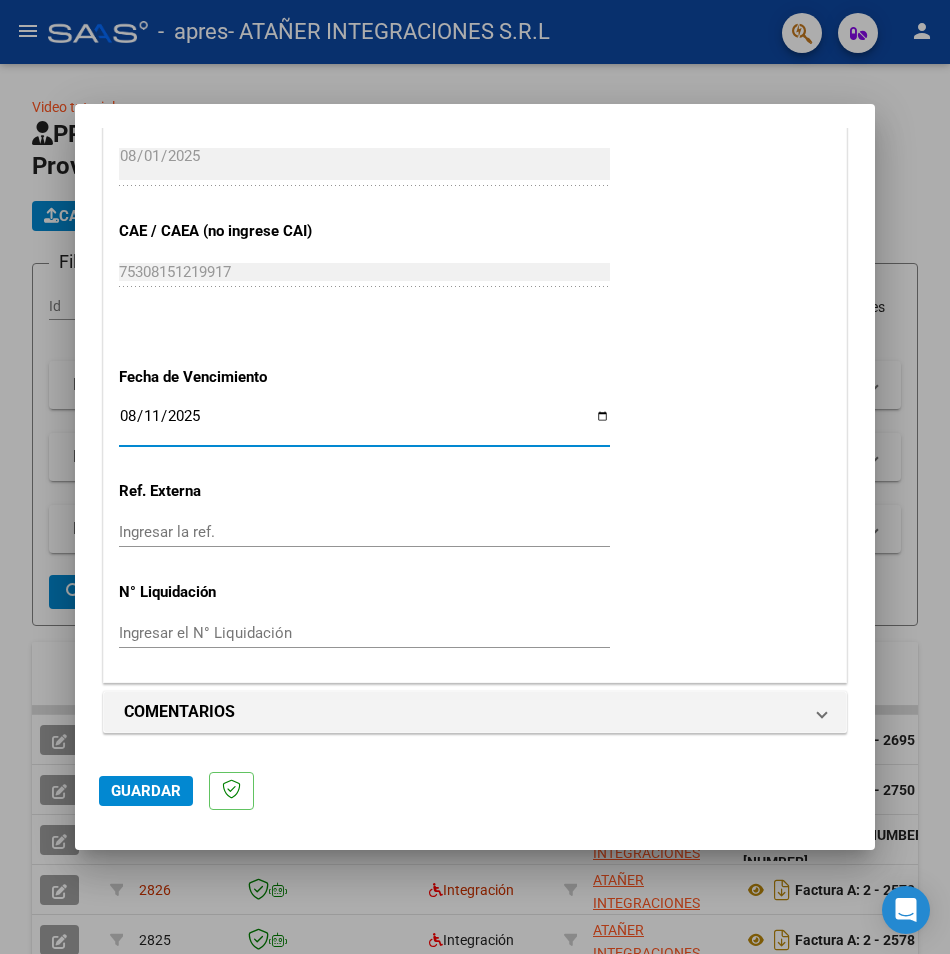 click on "Guardar" 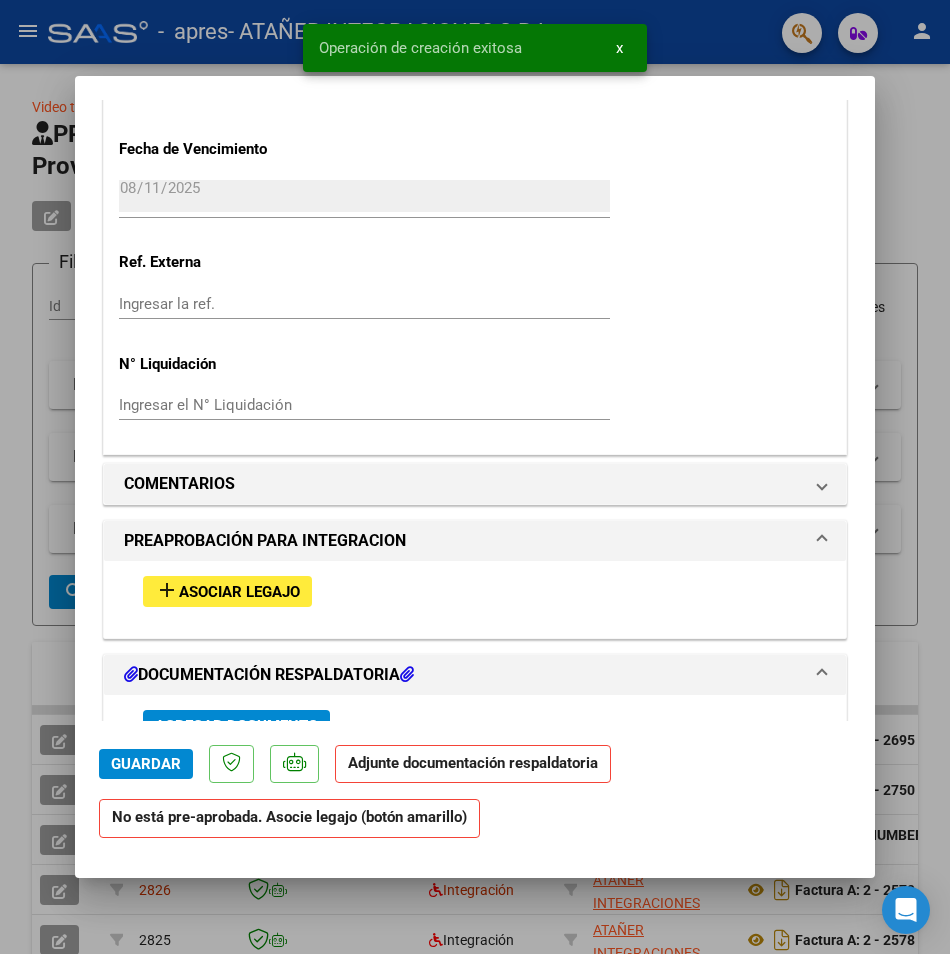 scroll, scrollTop: 1400, scrollLeft: 0, axis: vertical 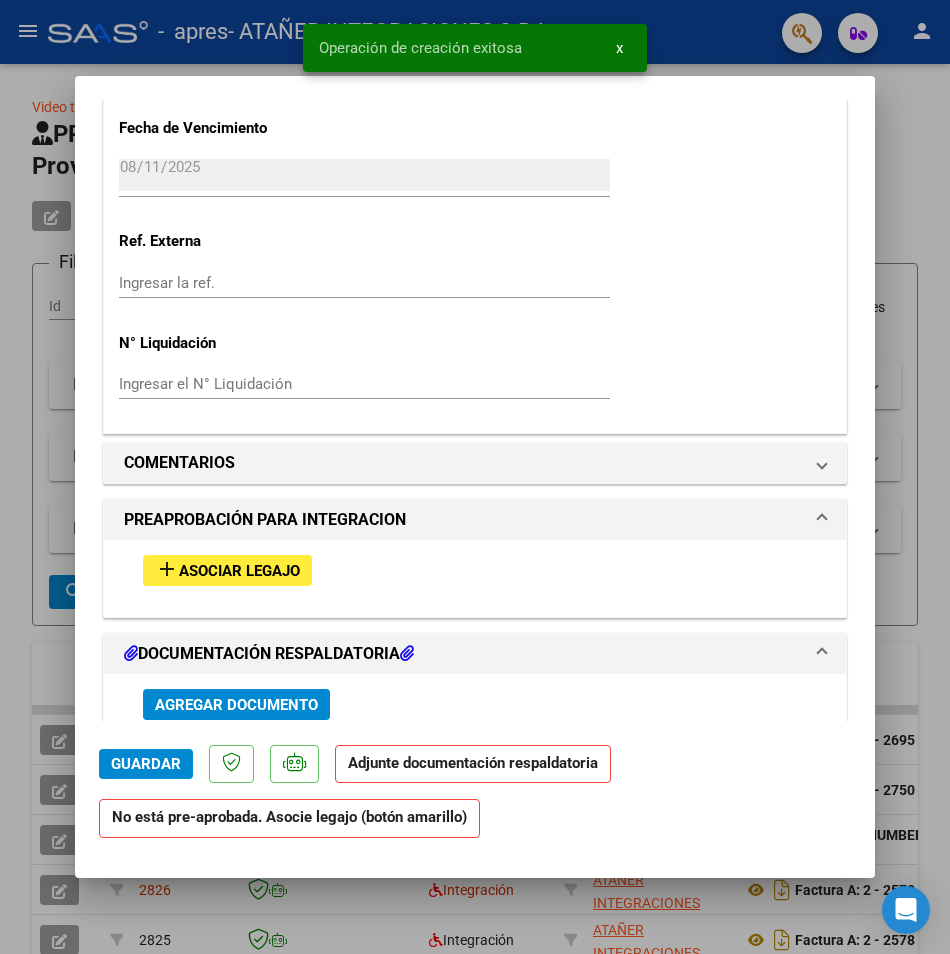 click on "Asociar Legajo" at bounding box center [239, 571] 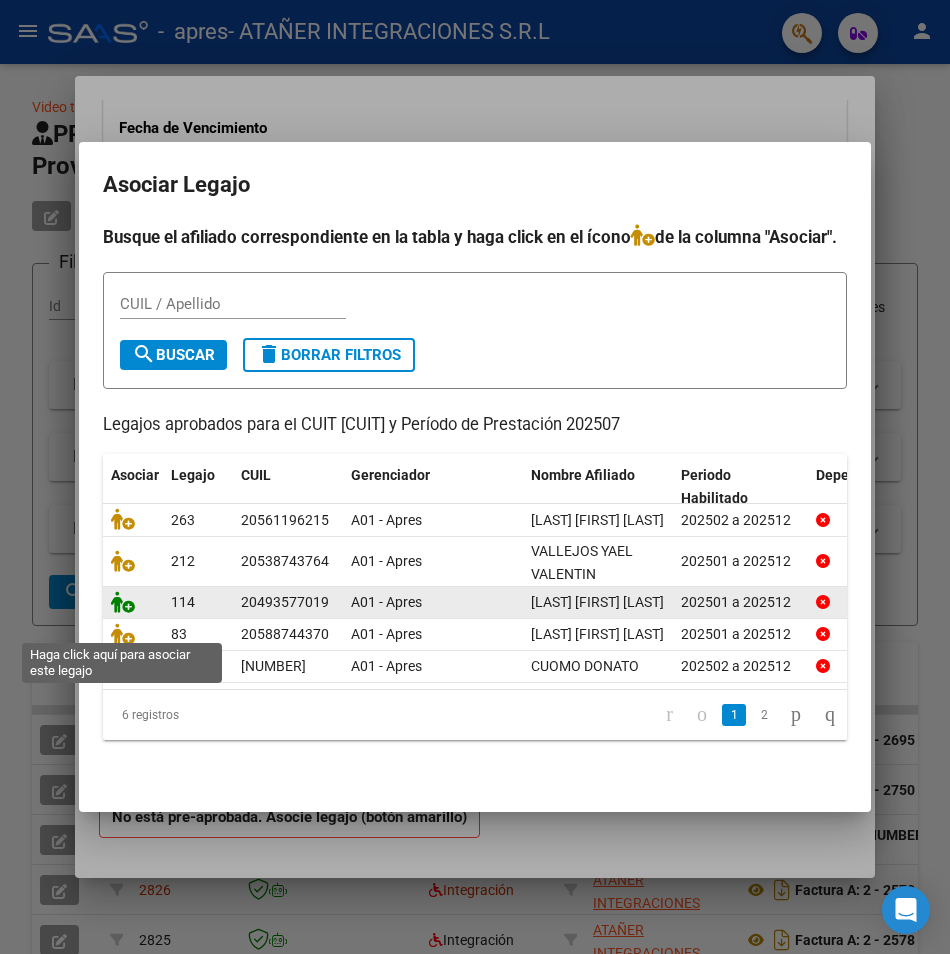 click 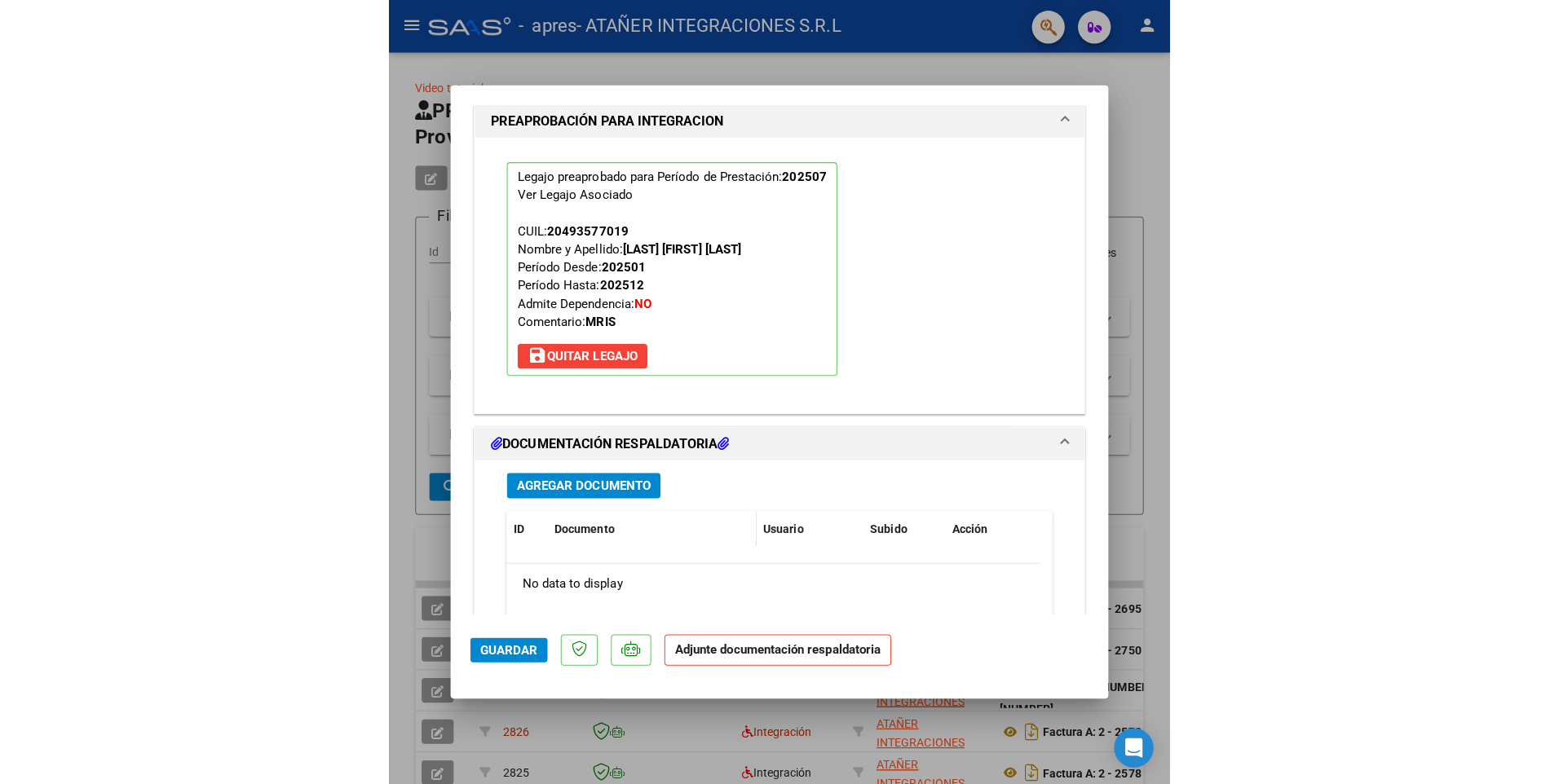scroll, scrollTop: 1729, scrollLeft: 0, axis: vertical 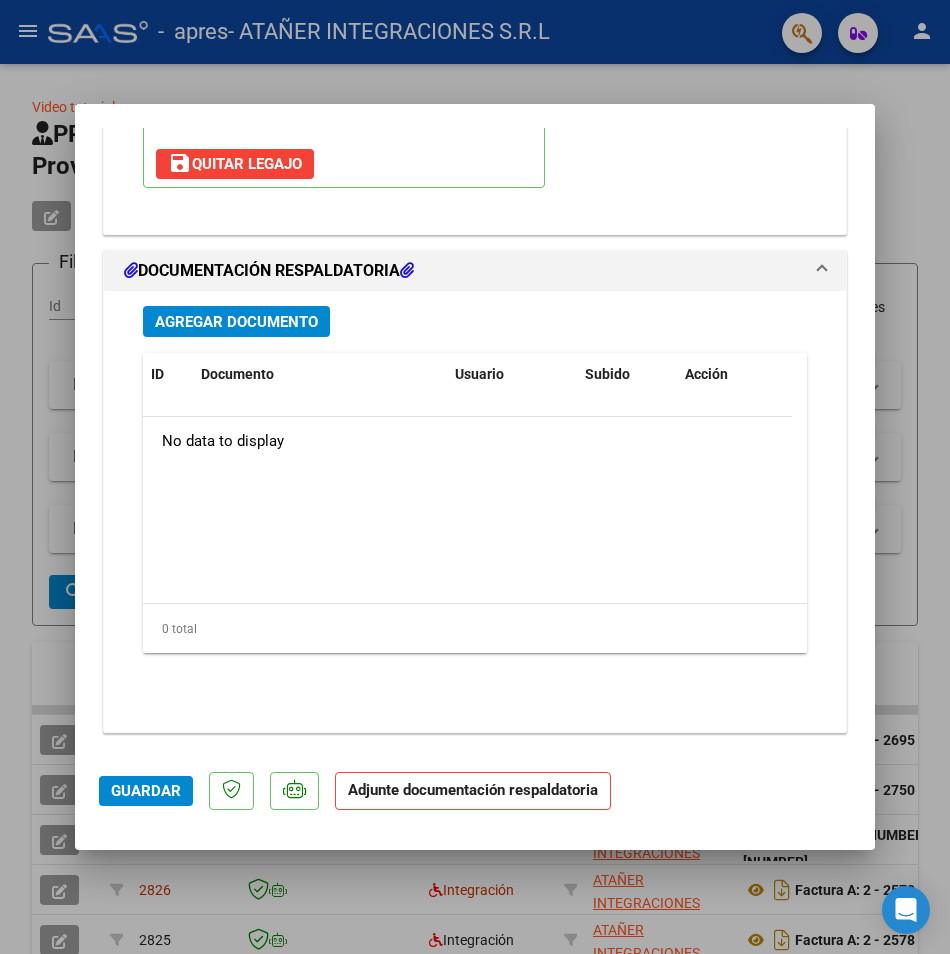click on "Agregar Documento" at bounding box center (236, 322) 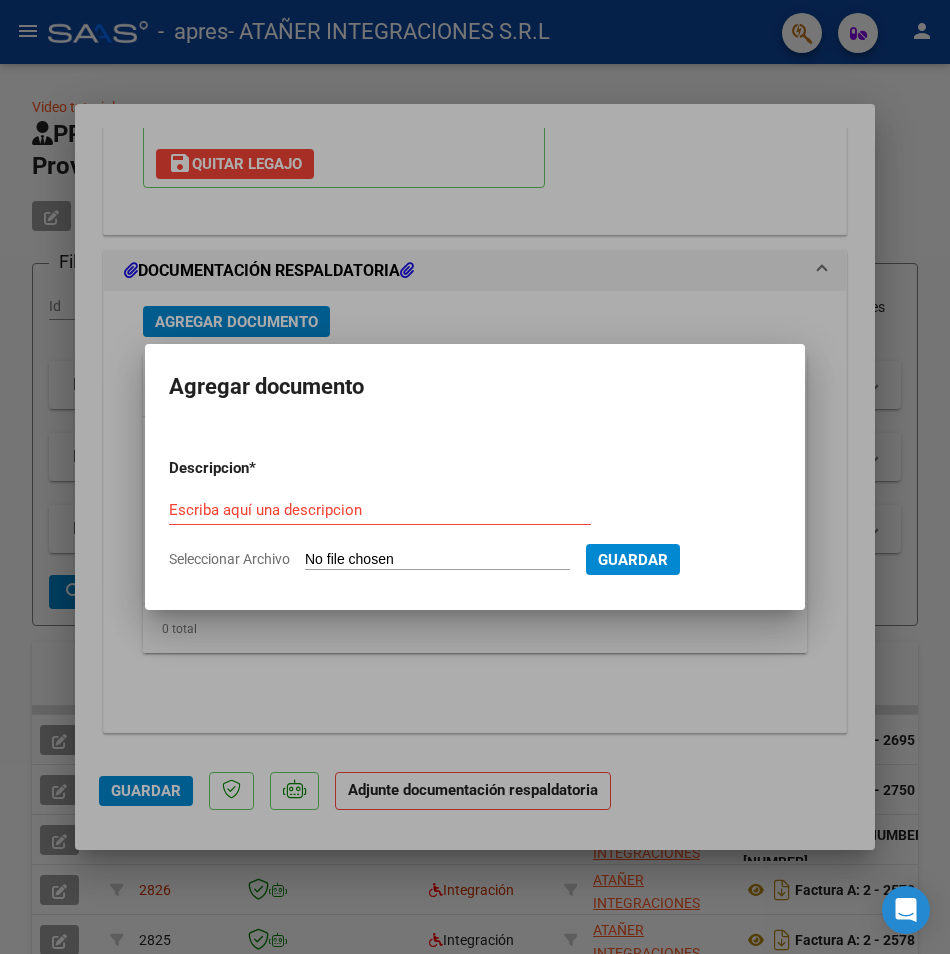 click on "Seleccionar Archivo" at bounding box center [437, 560] 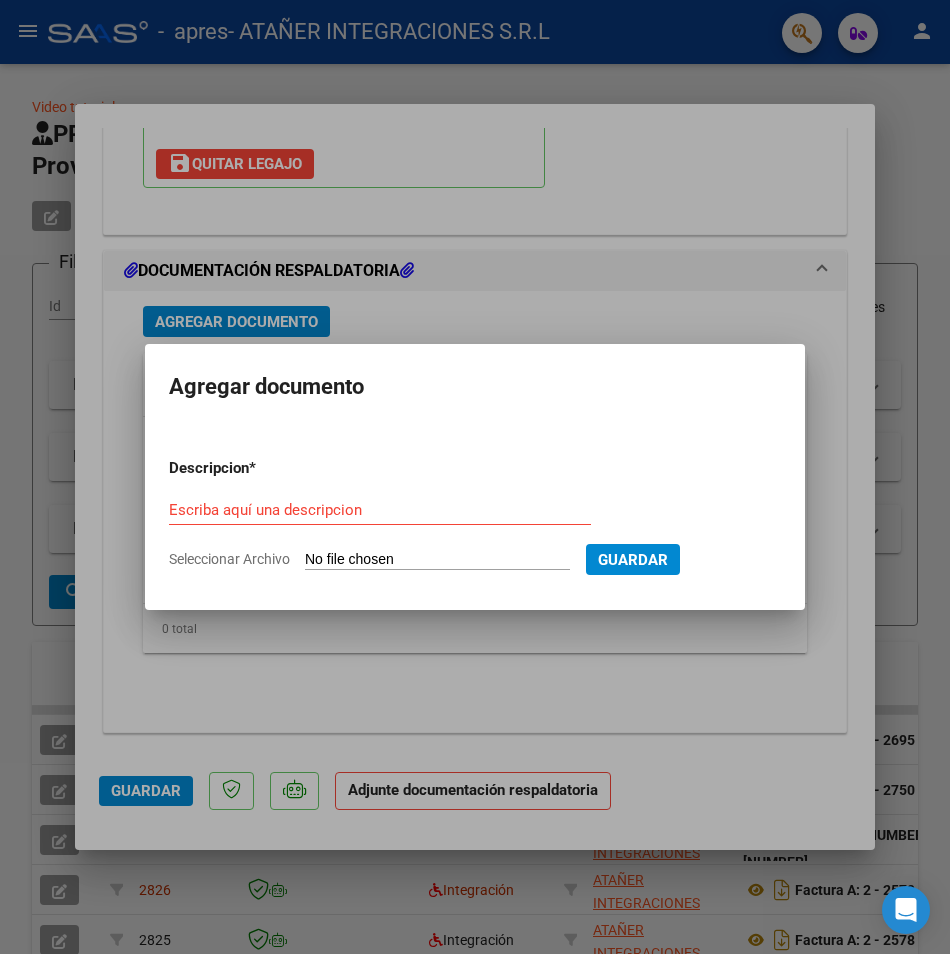 type on "C:\fakepath\[LAST] [FIRST]  - MAIE - [MONTH] [YEAR].pdf" 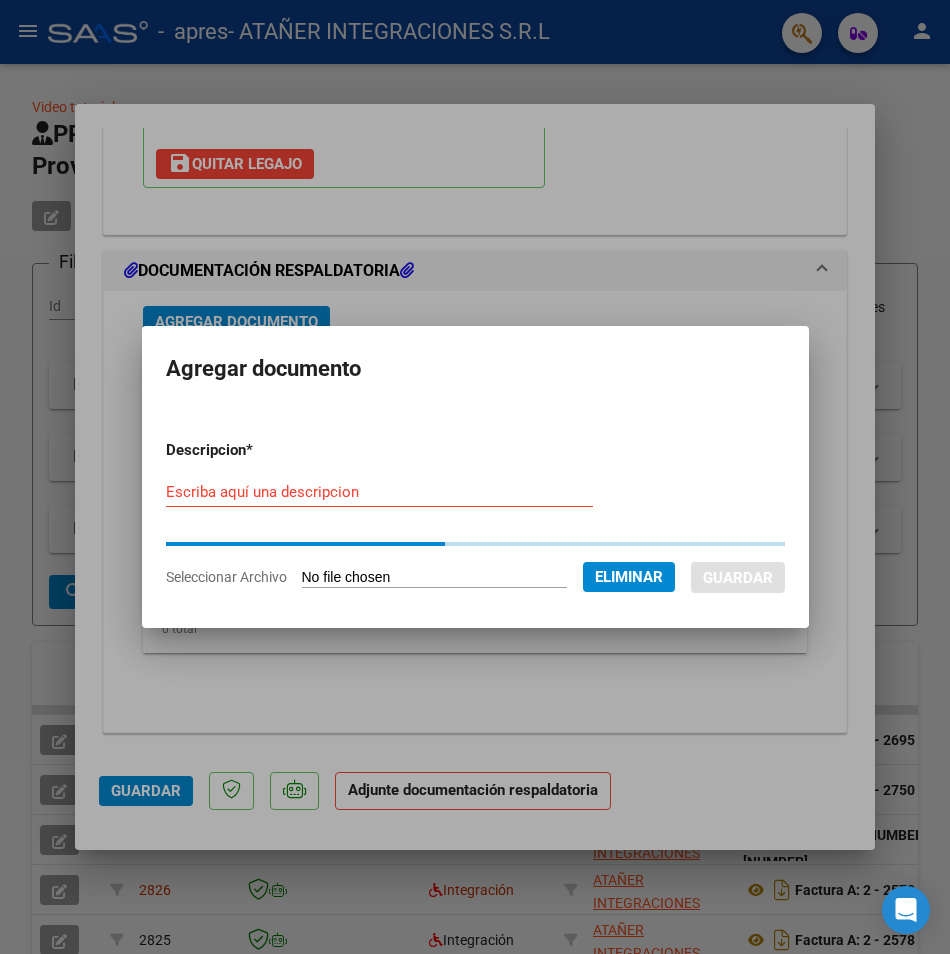 click on "Escriba aquí una descripcion" at bounding box center [379, 492] 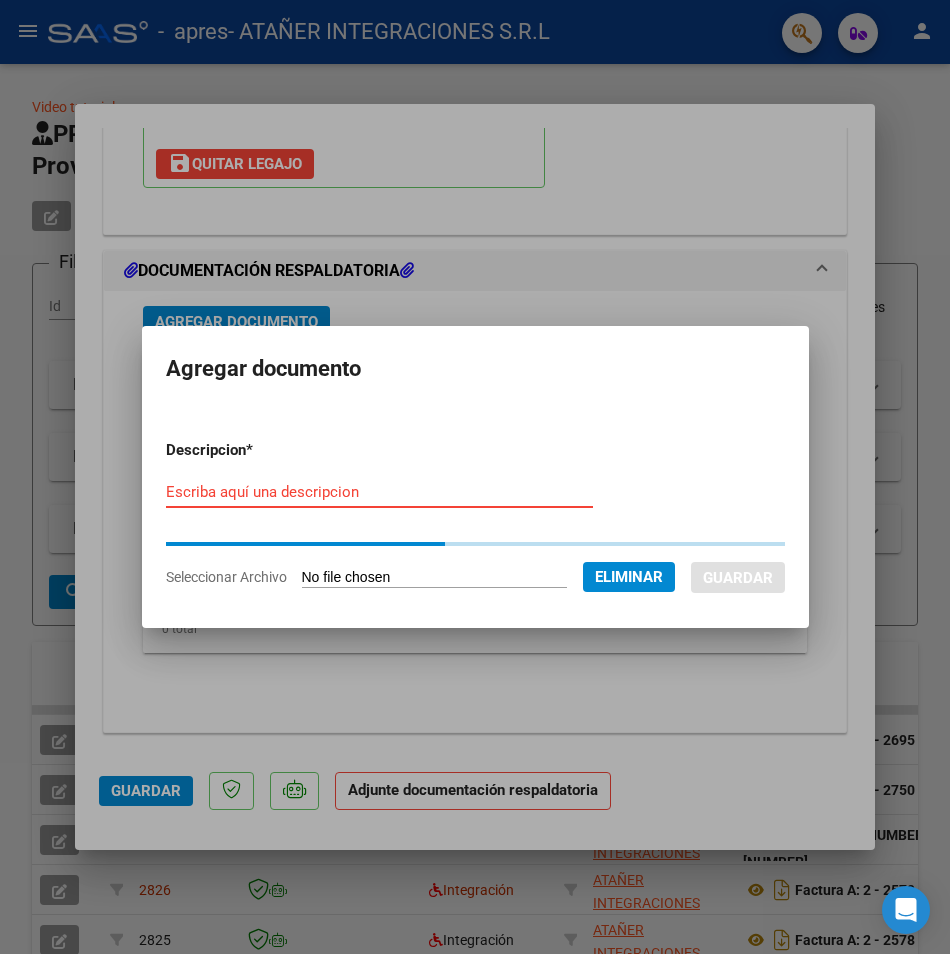 paste on "[LAST] [FIRST]  - MAIE - [MONTH] [YEAR]" 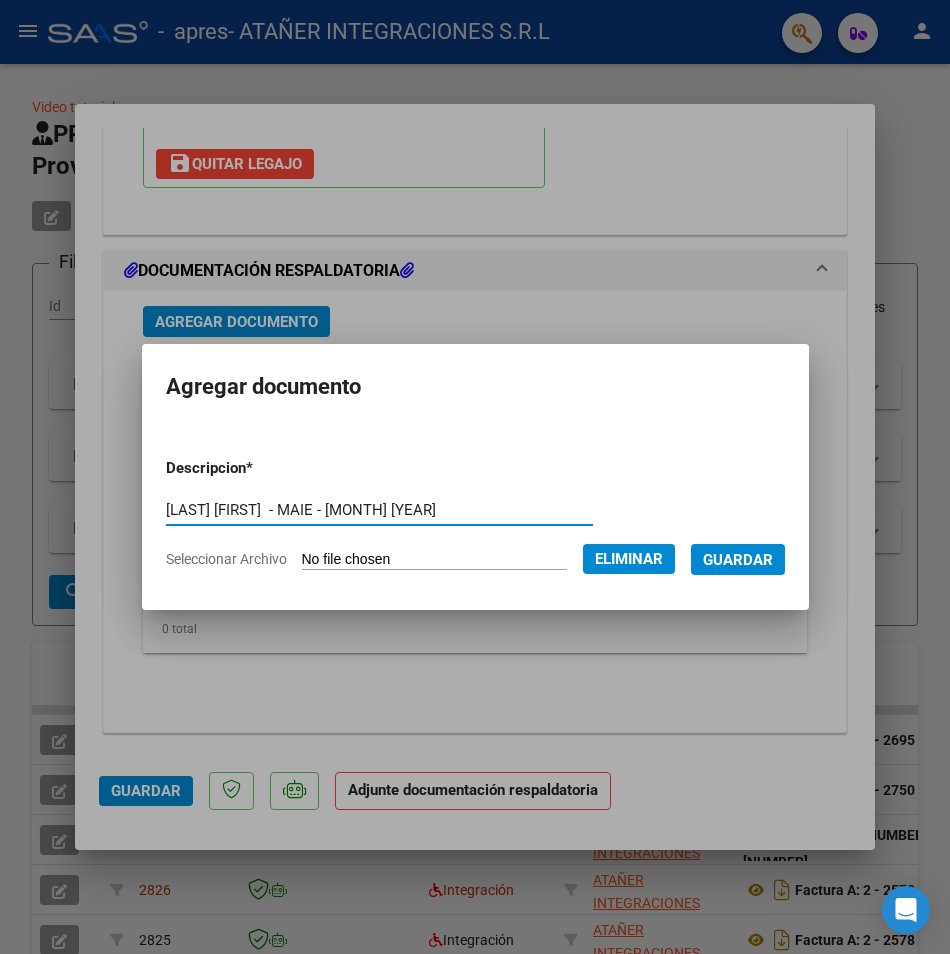 type on "[LAST] [FIRST]  - MAIE - [MONTH] [YEAR]" 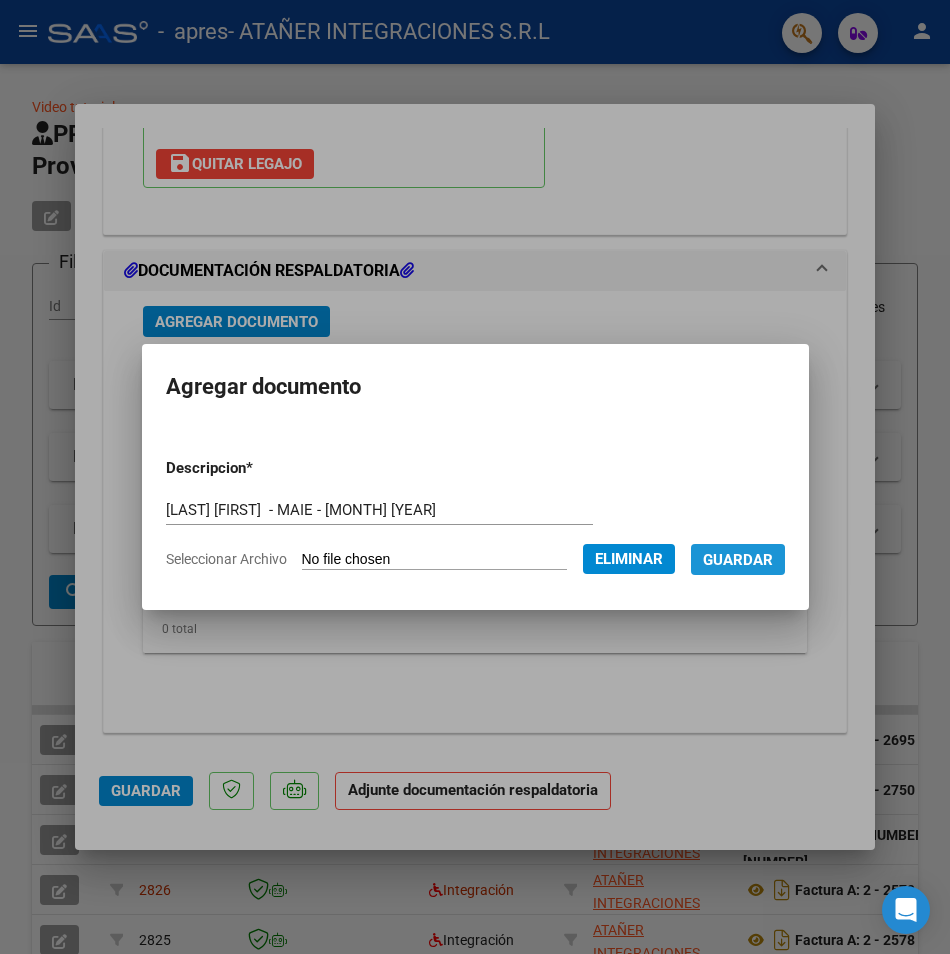 click on "Guardar" at bounding box center [738, 559] 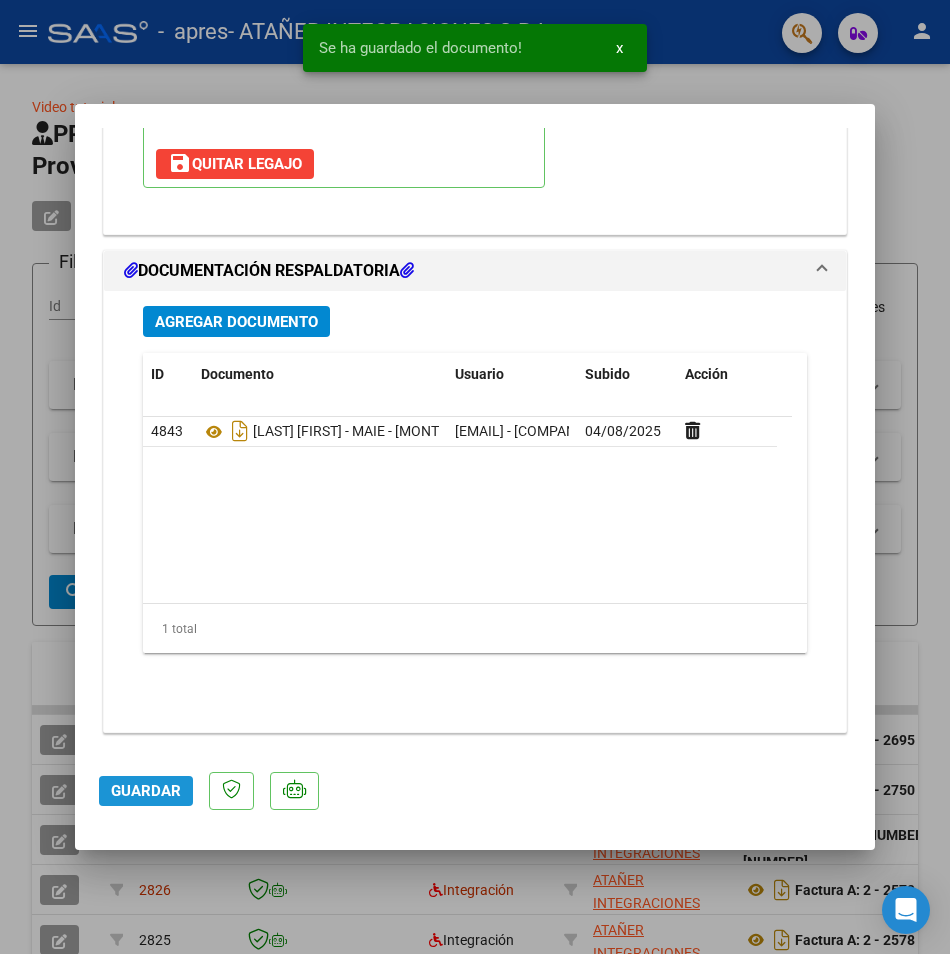 click on "Guardar" 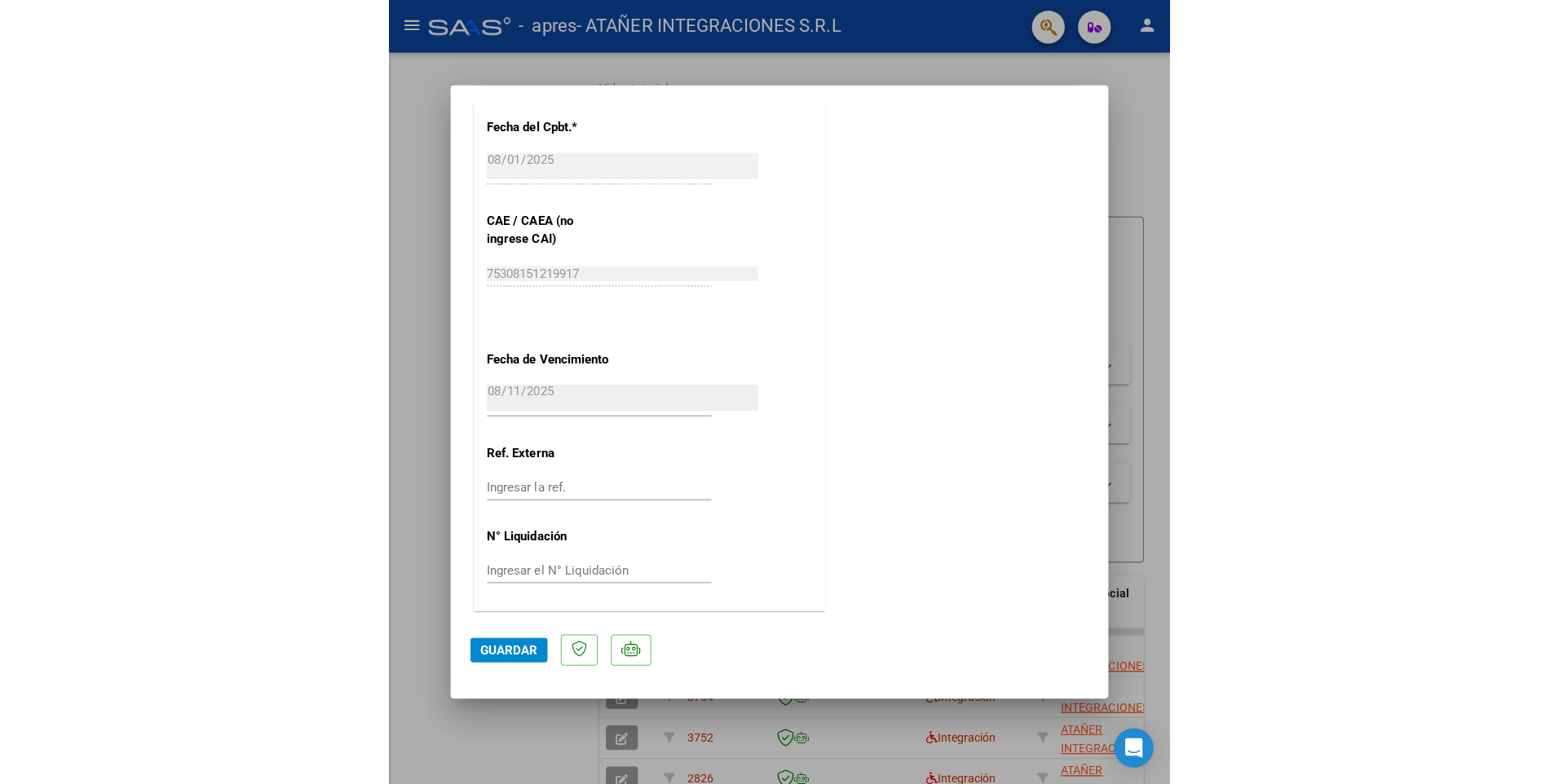 scroll, scrollTop: 949, scrollLeft: 0, axis: vertical 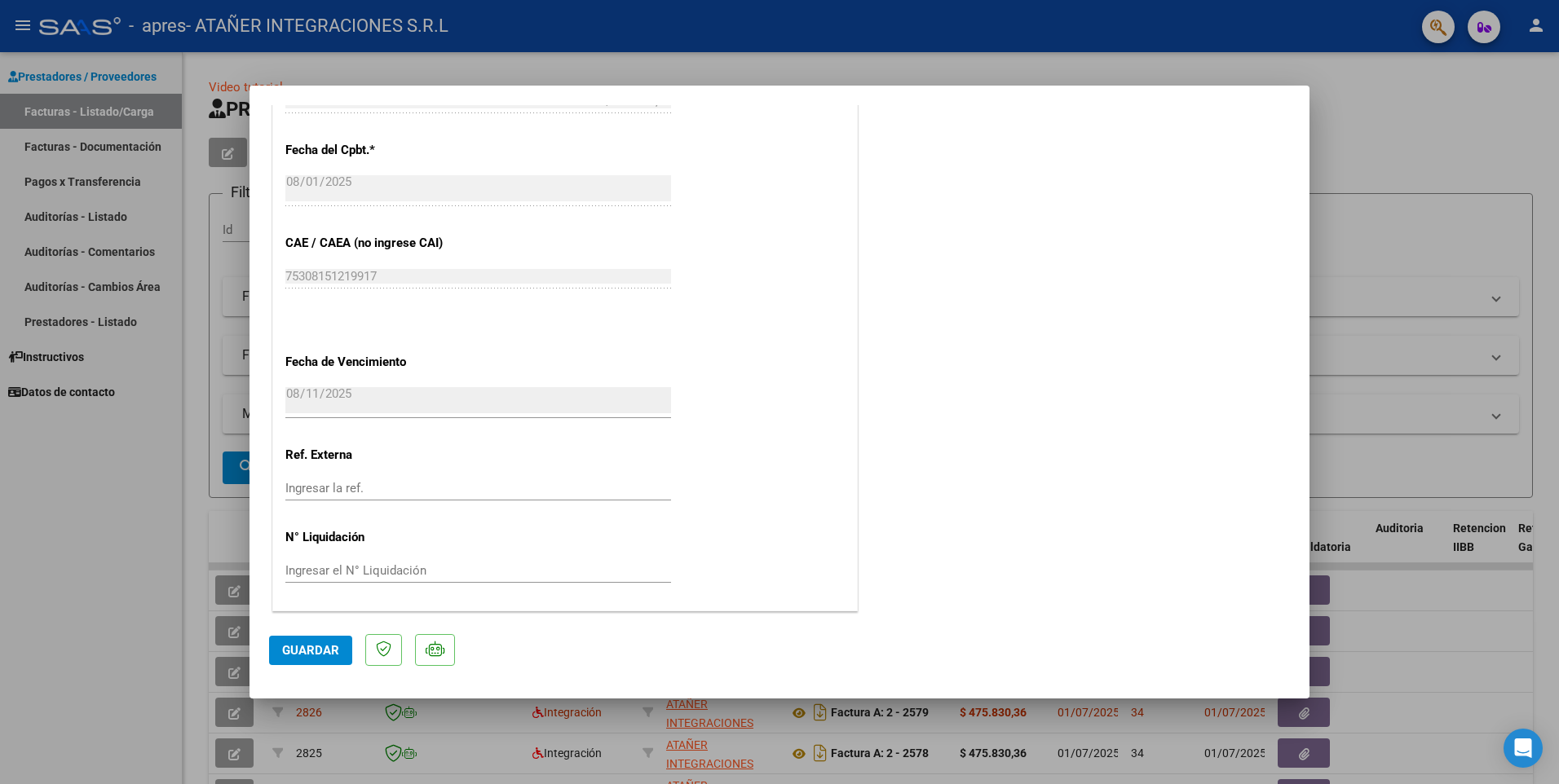 click at bounding box center [780, 392] 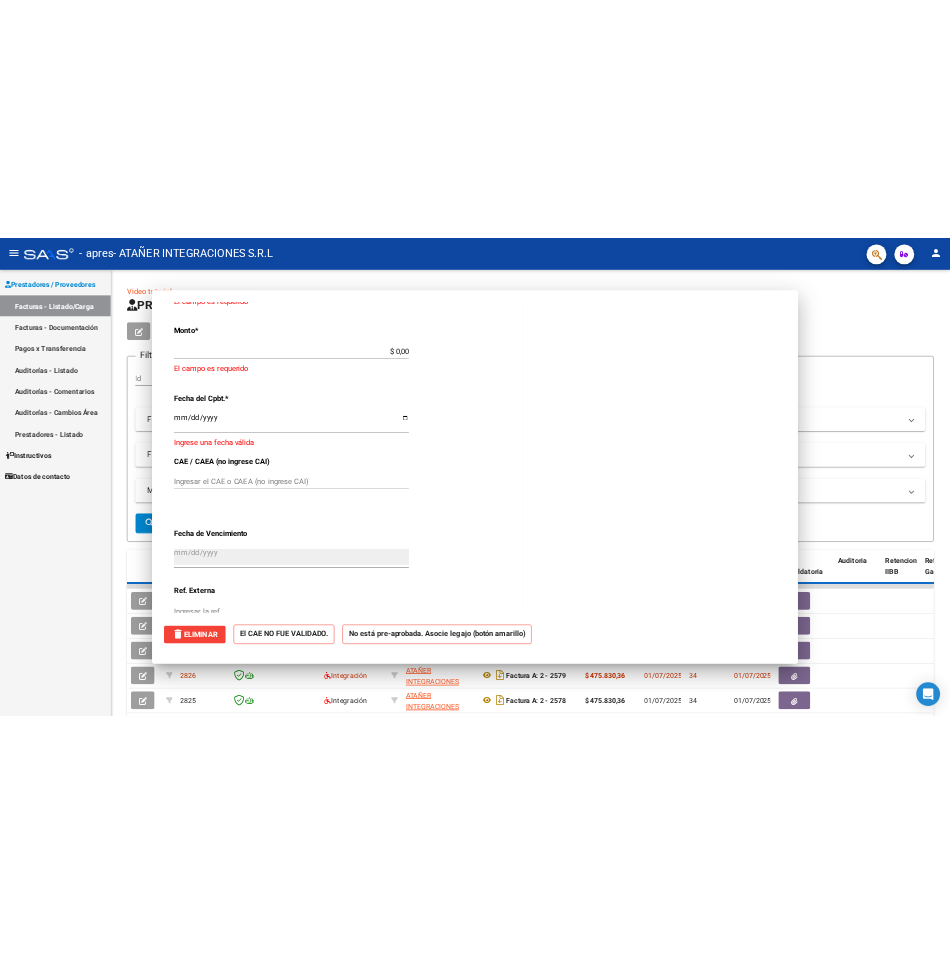 scroll, scrollTop: 1269, scrollLeft: 0, axis: vertical 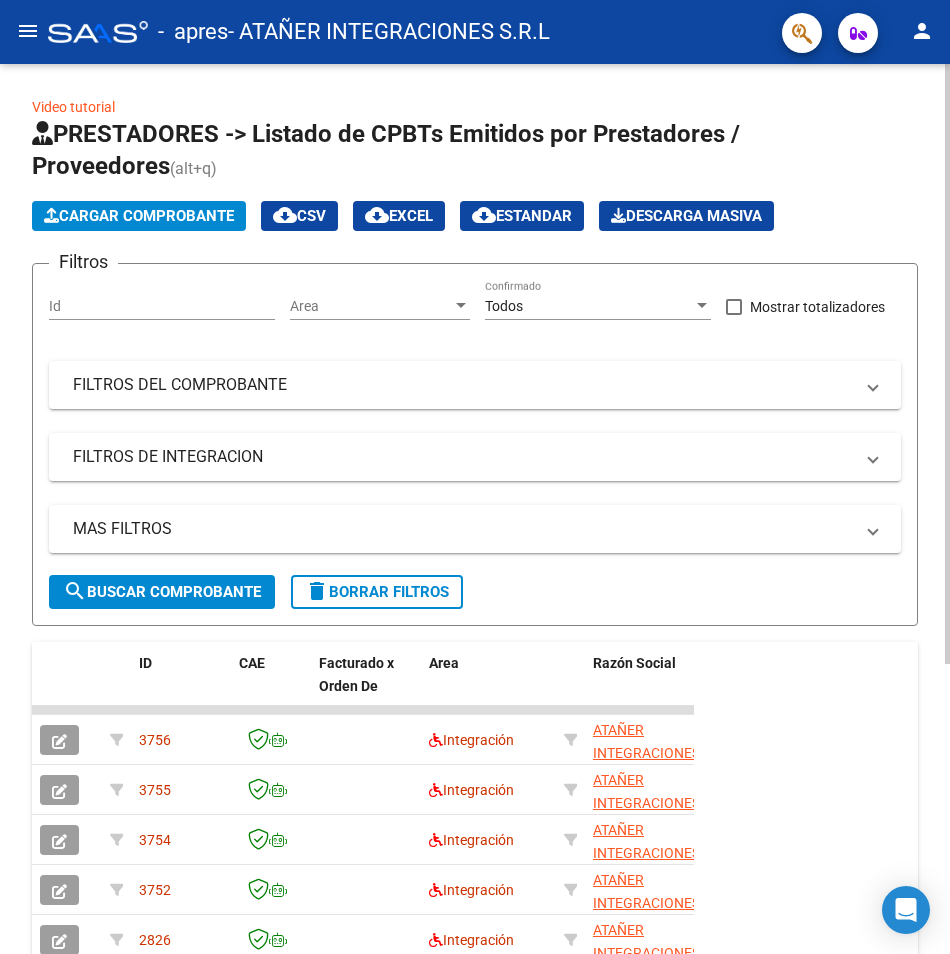 click on "Cargar Comprobante" 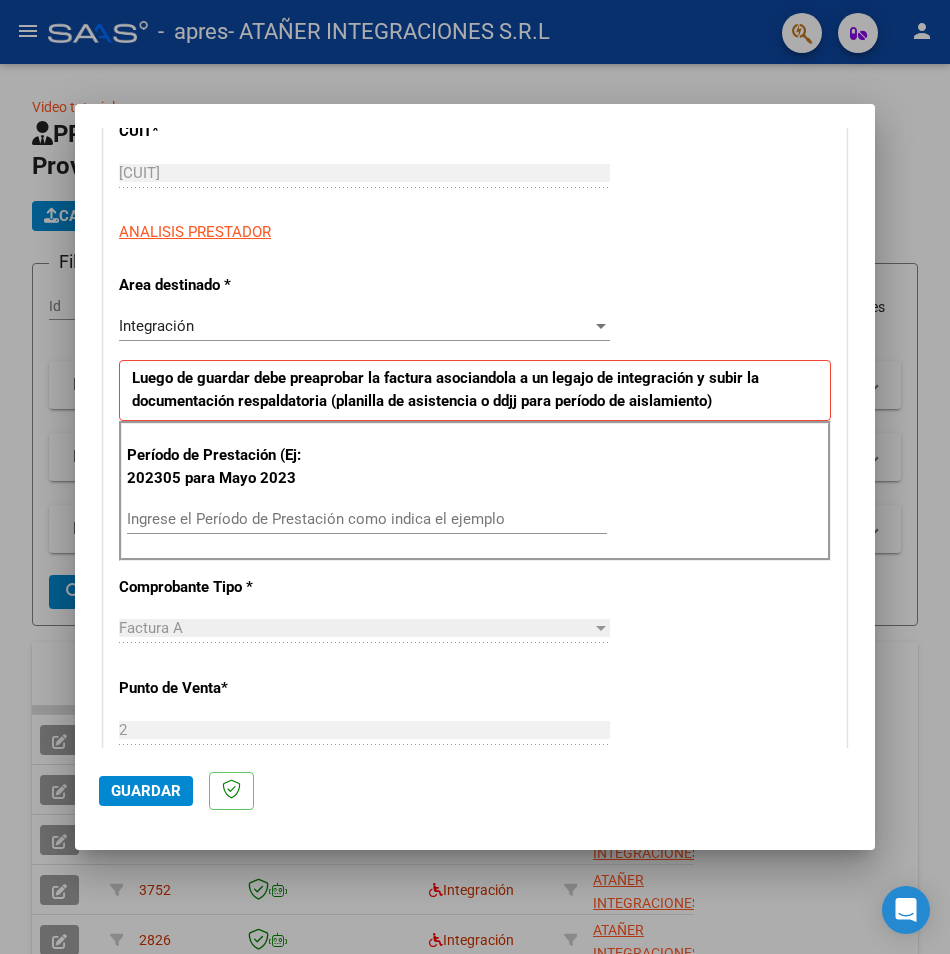 scroll, scrollTop: 400, scrollLeft: 0, axis: vertical 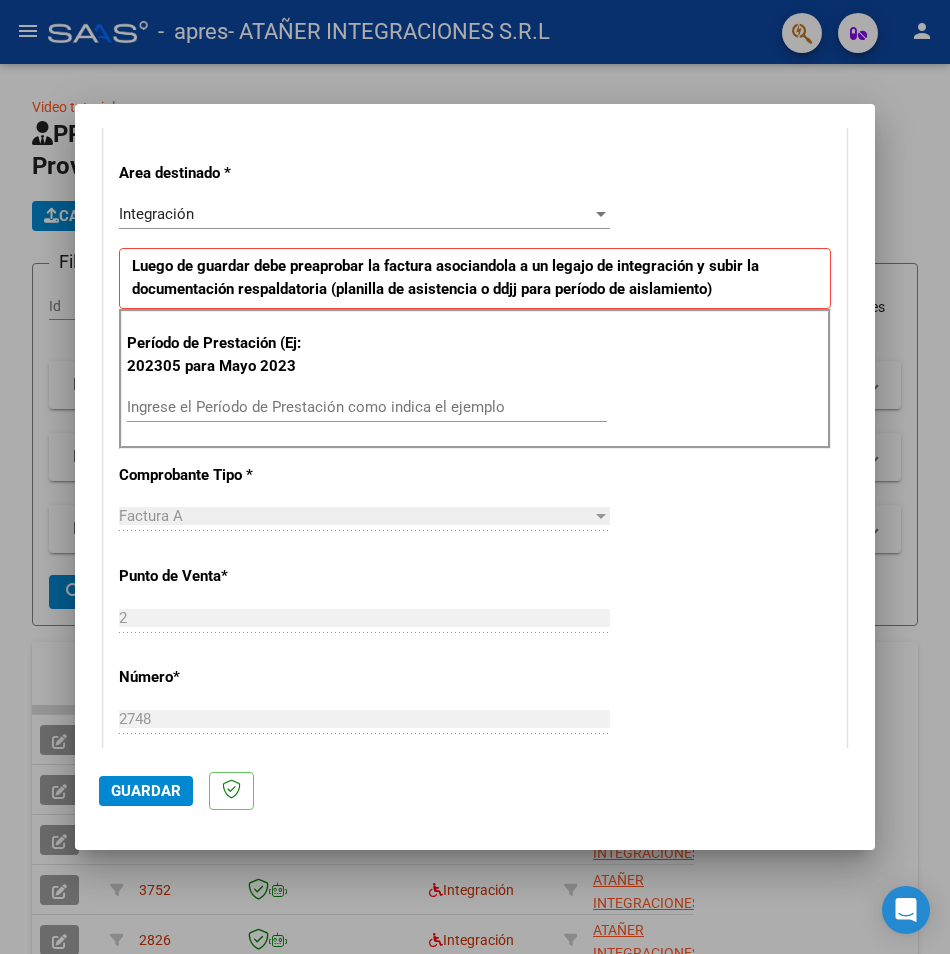 click on "Ingrese el Período de Prestación como indica el ejemplo" at bounding box center [367, 407] 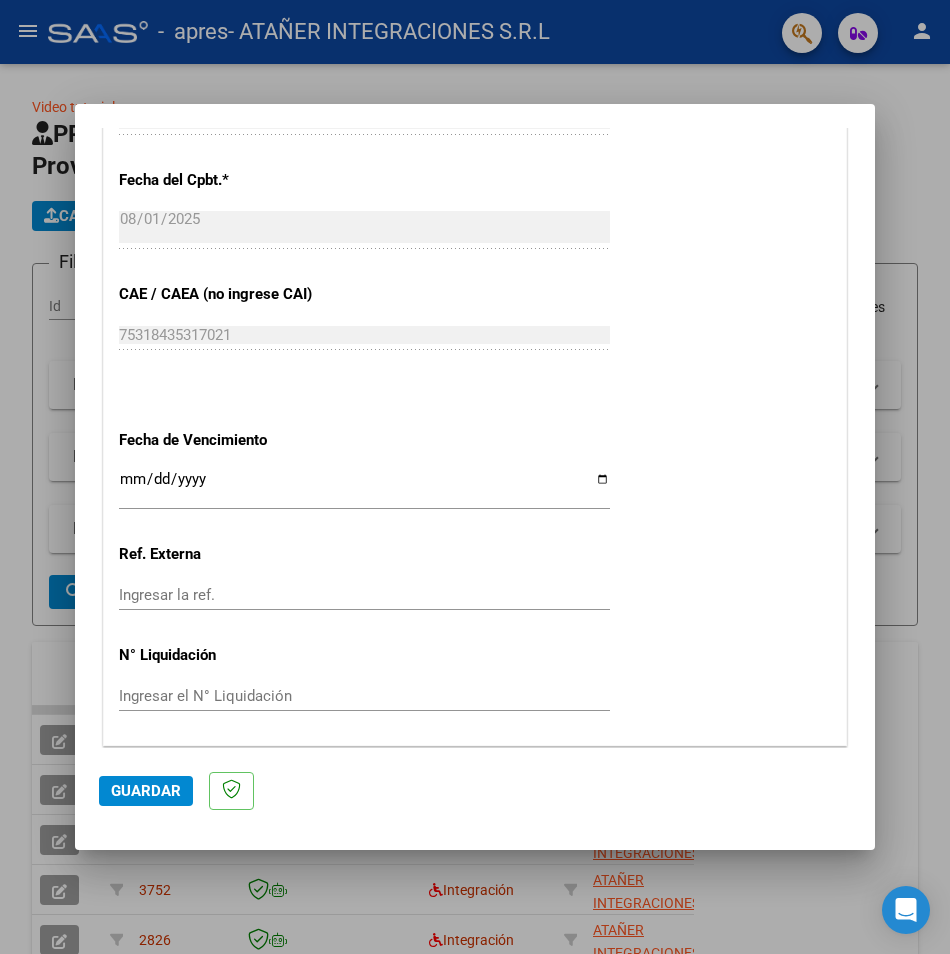 scroll, scrollTop: 1163, scrollLeft: 0, axis: vertical 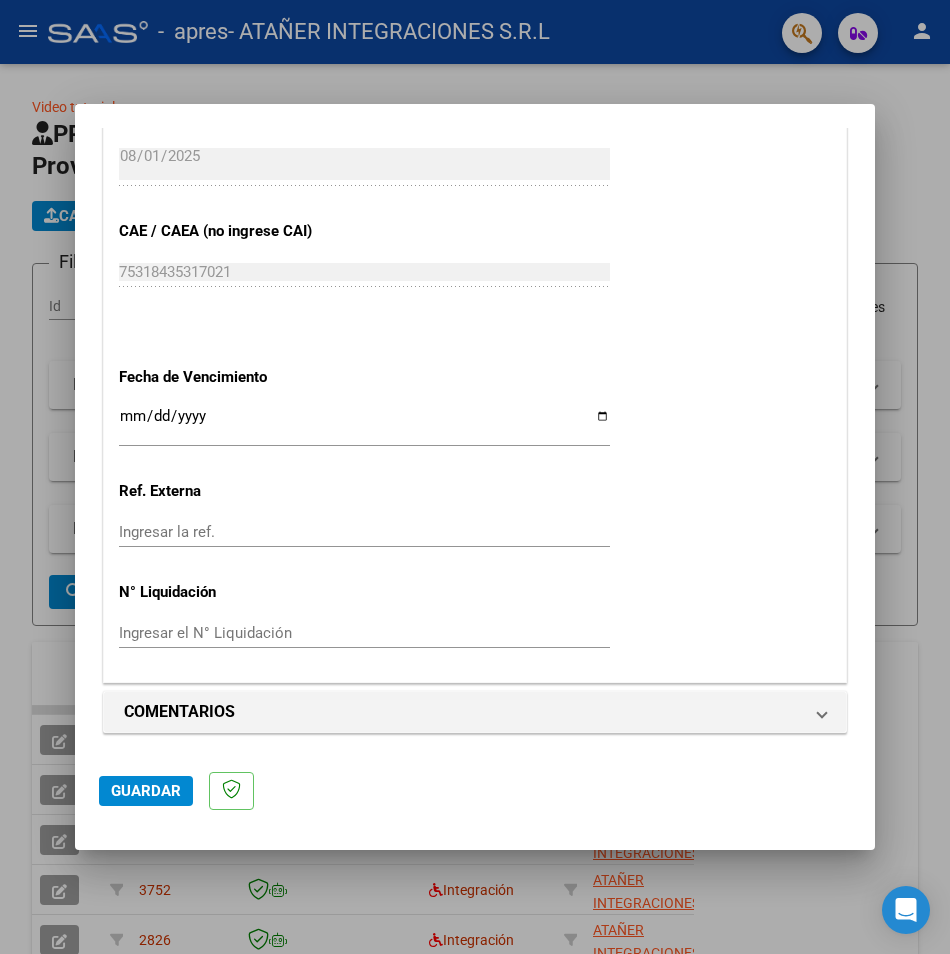 type on "202507" 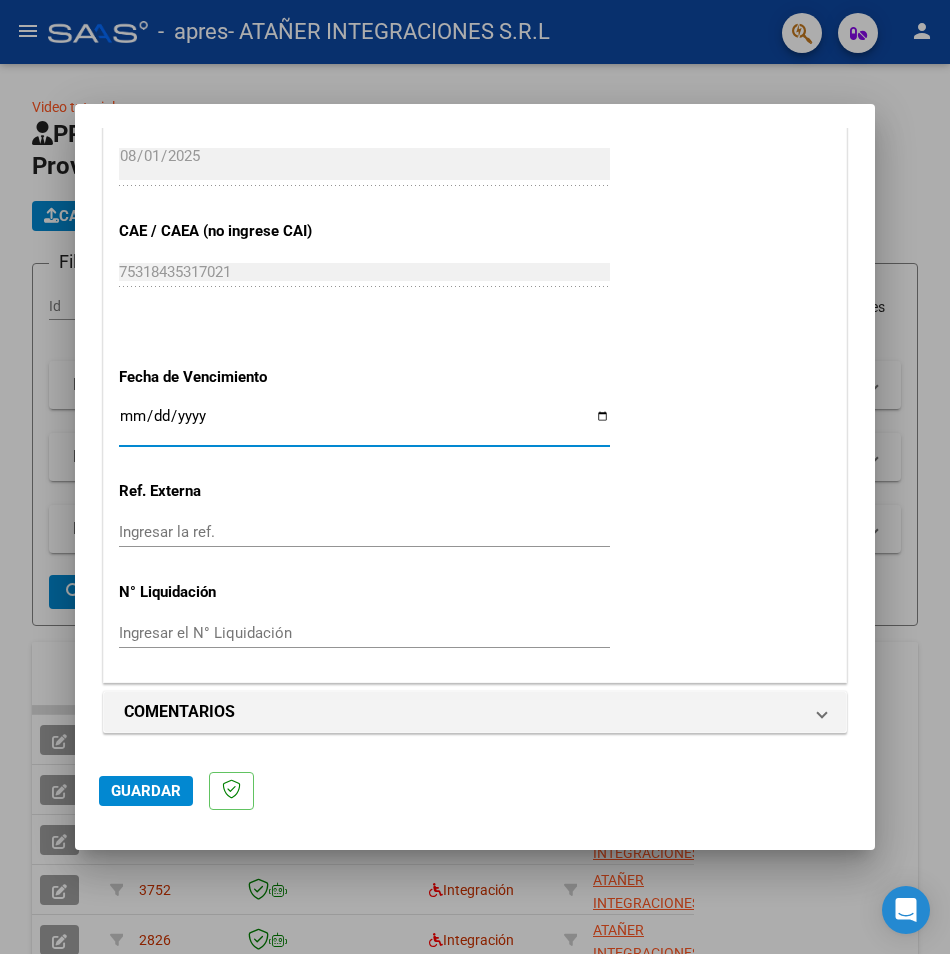 click on "Ingresar la fecha" at bounding box center [364, 424] 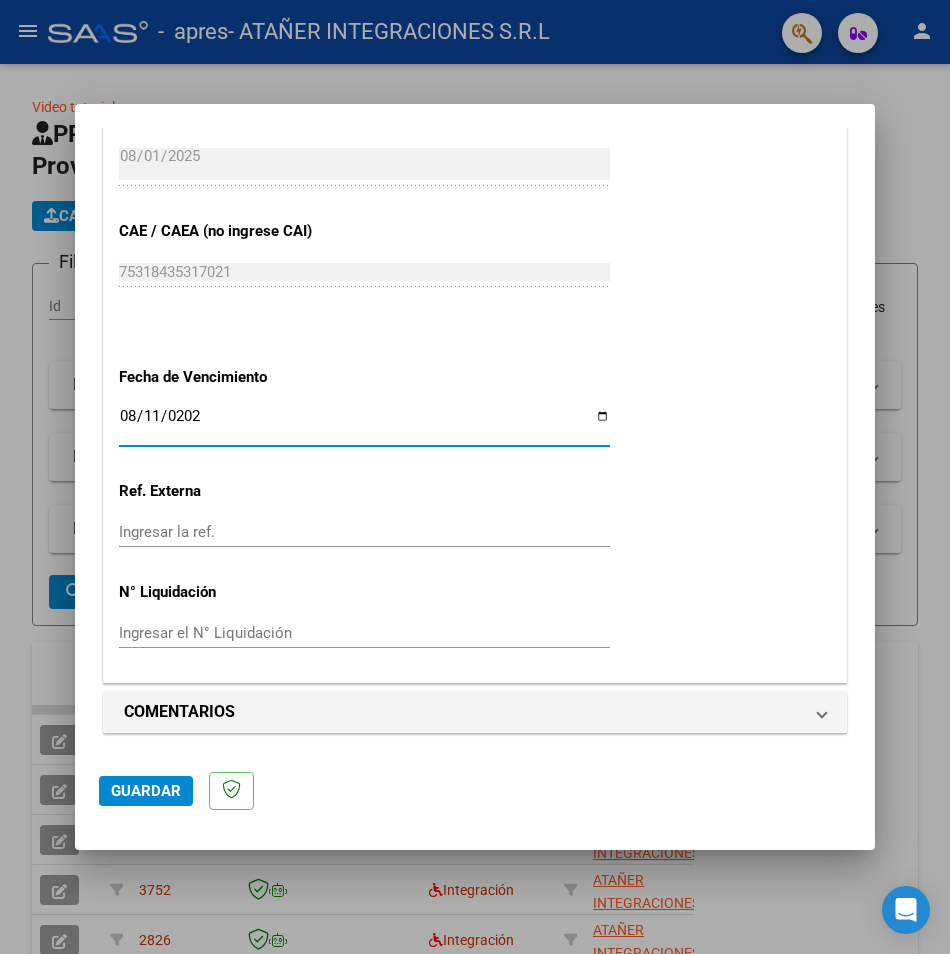 type on "2025-08-11" 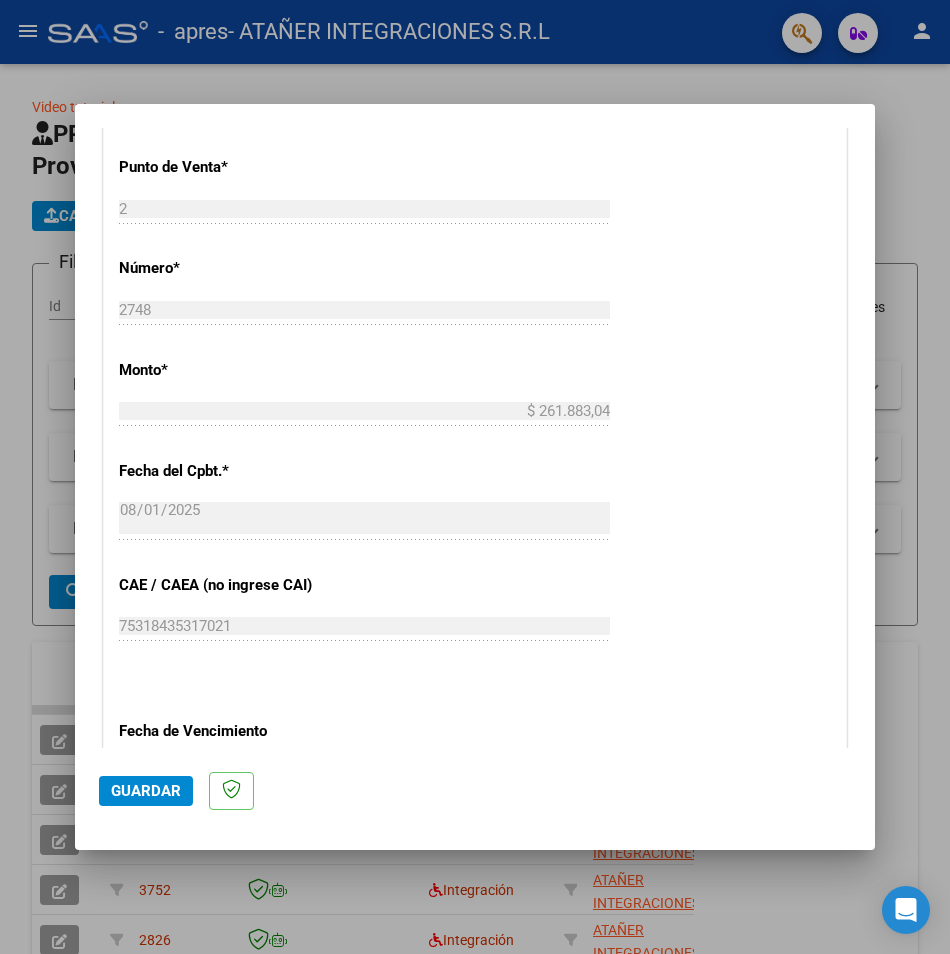 scroll, scrollTop: 463, scrollLeft: 0, axis: vertical 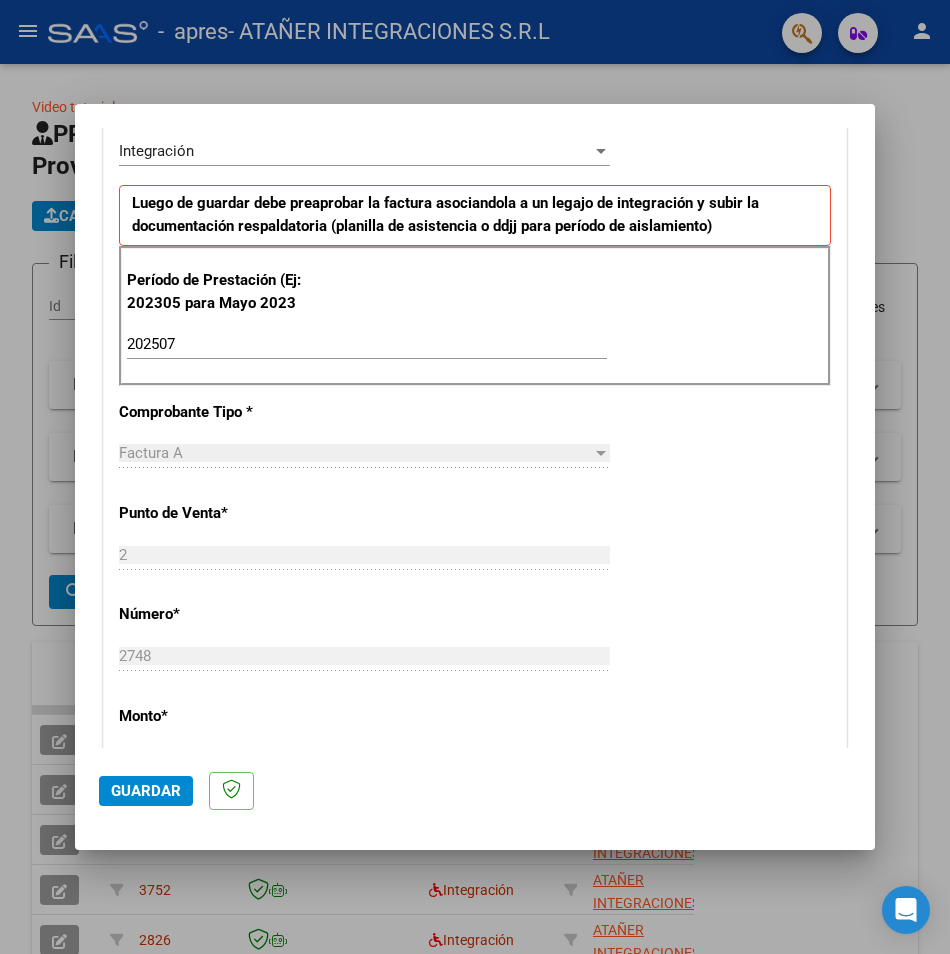 click on "202507" at bounding box center [367, 344] 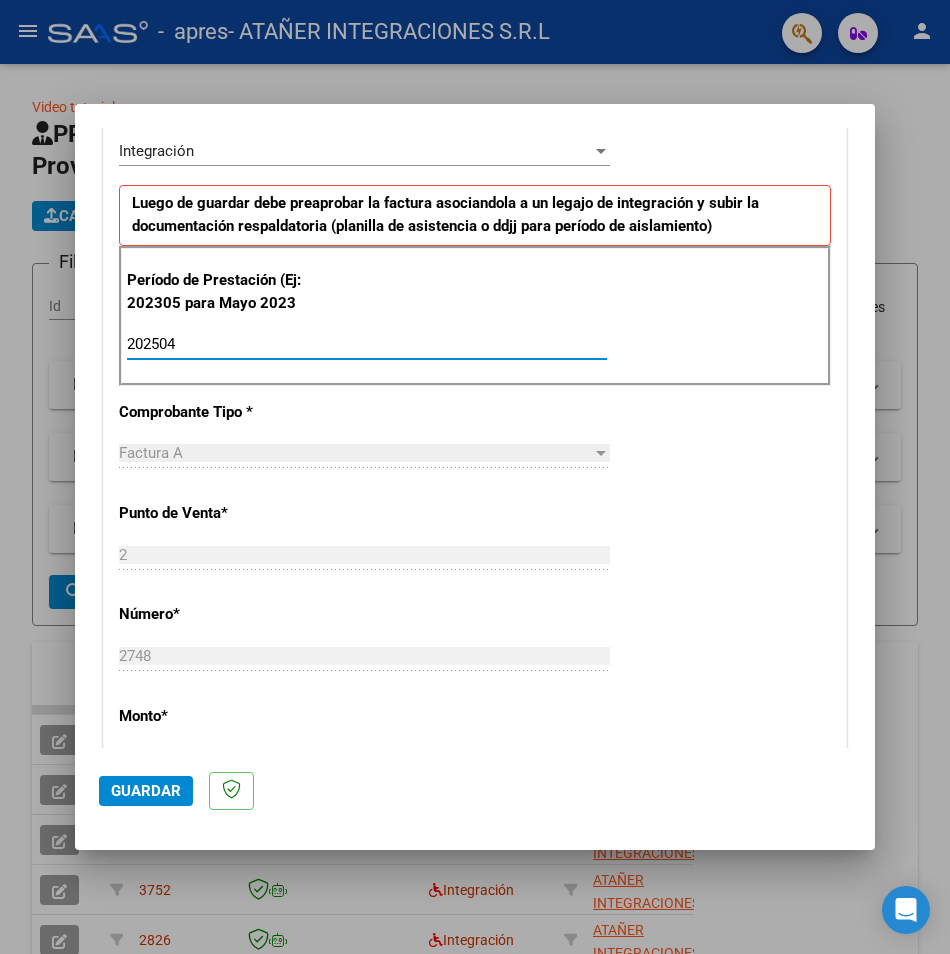 type on "202504" 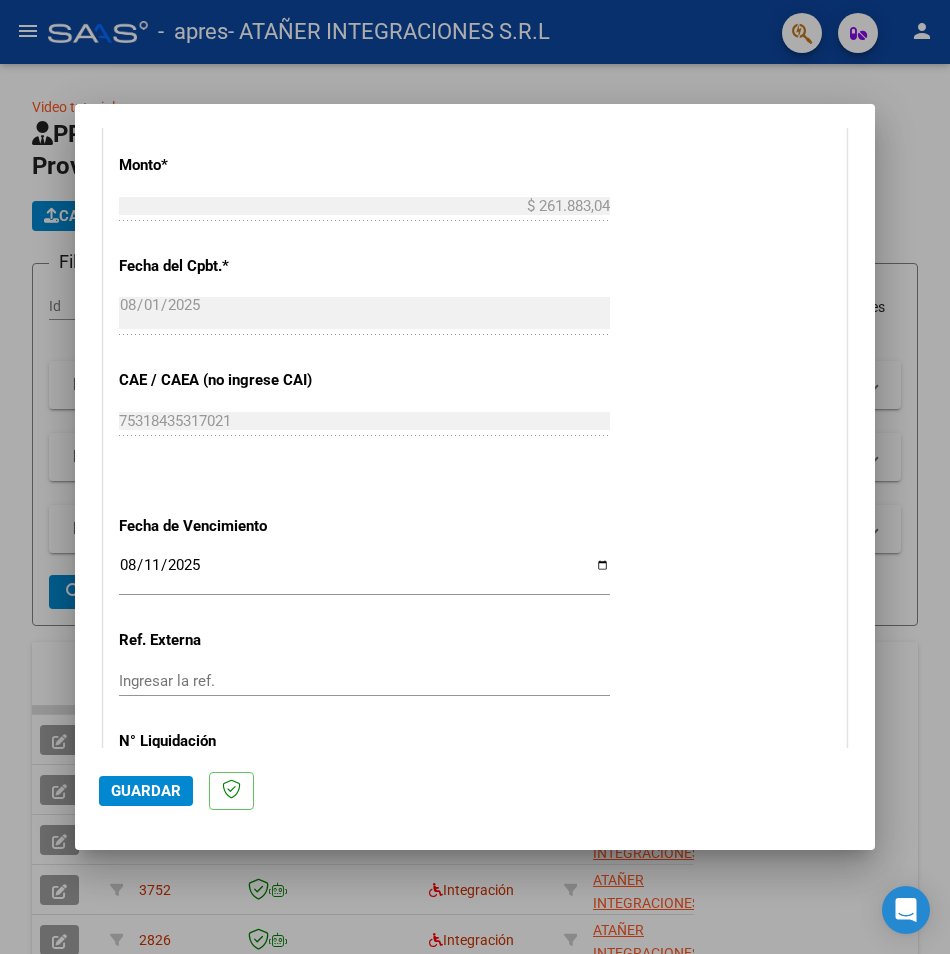 scroll, scrollTop: 1163, scrollLeft: 0, axis: vertical 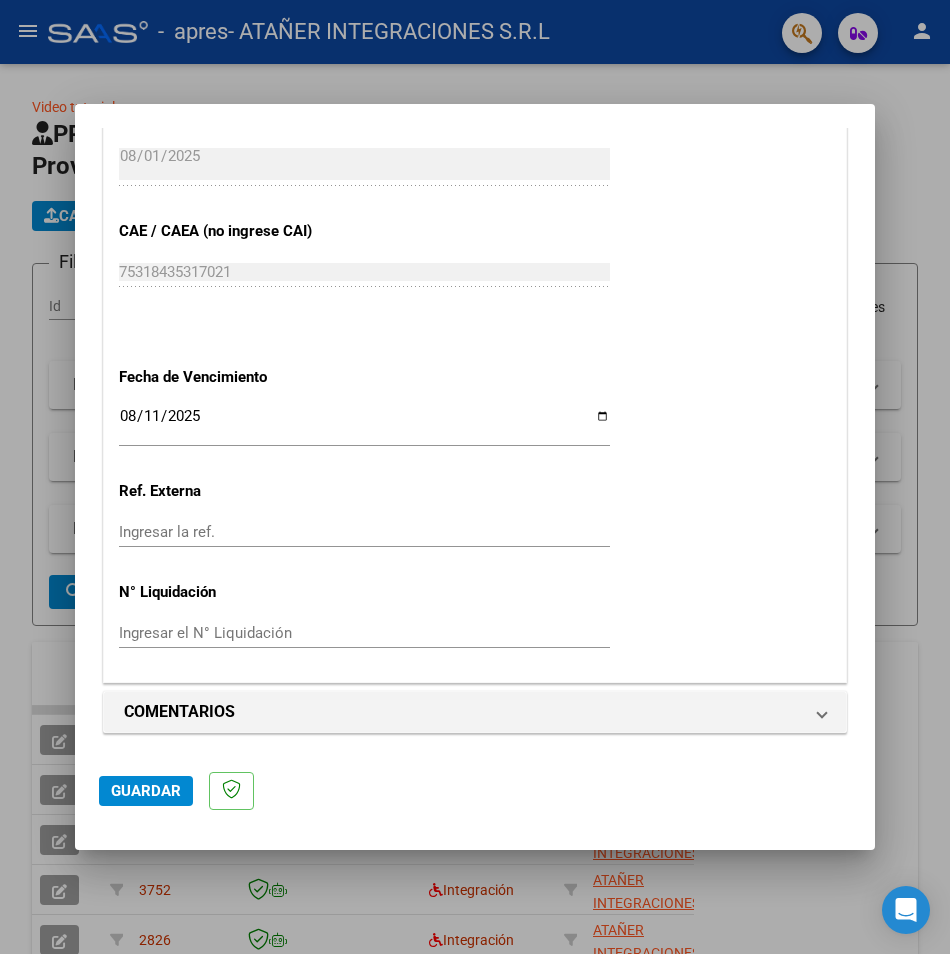 click on "Guardar" 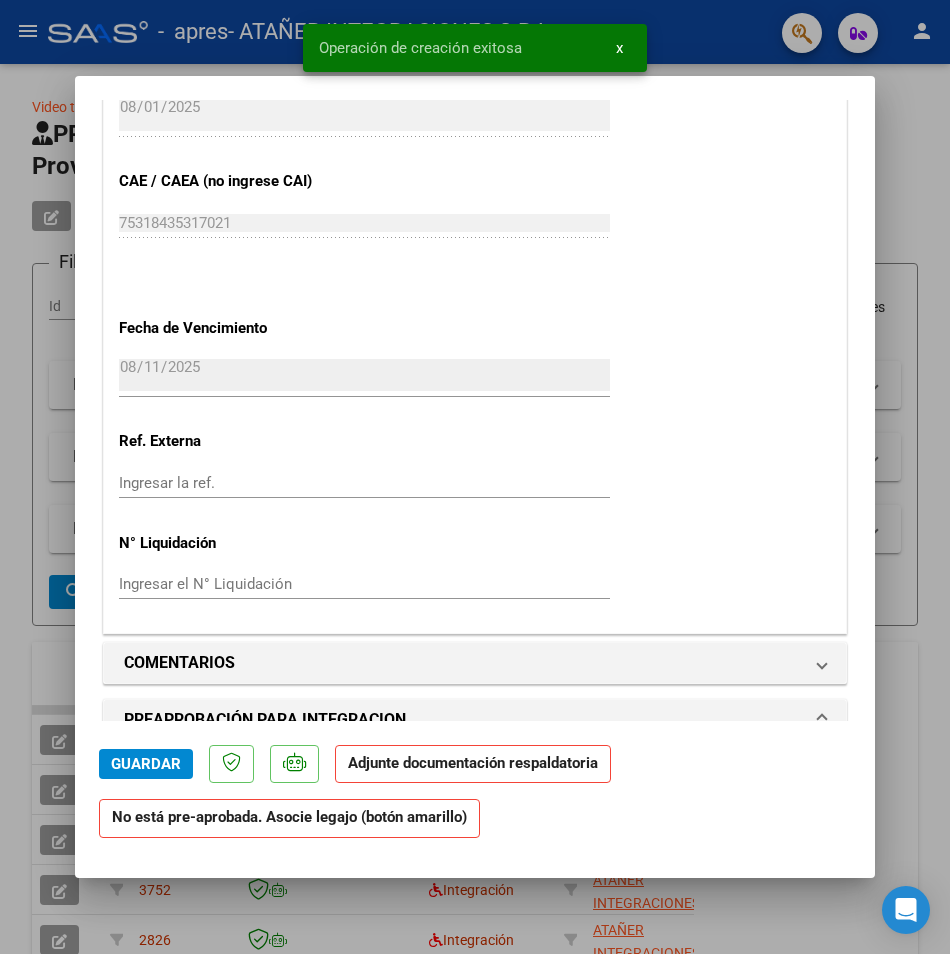 scroll, scrollTop: 1700, scrollLeft: 0, axis: vertical 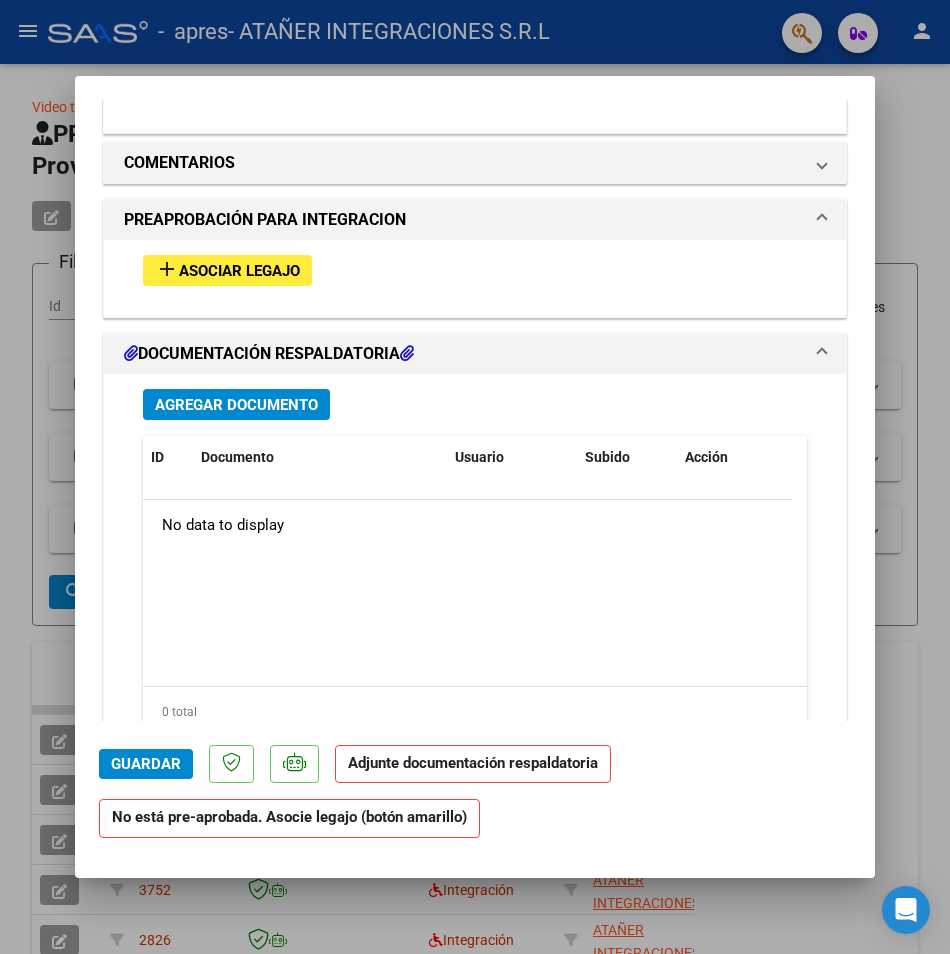 click on "add Asociar Legajo" at bounding box center (227, 270) 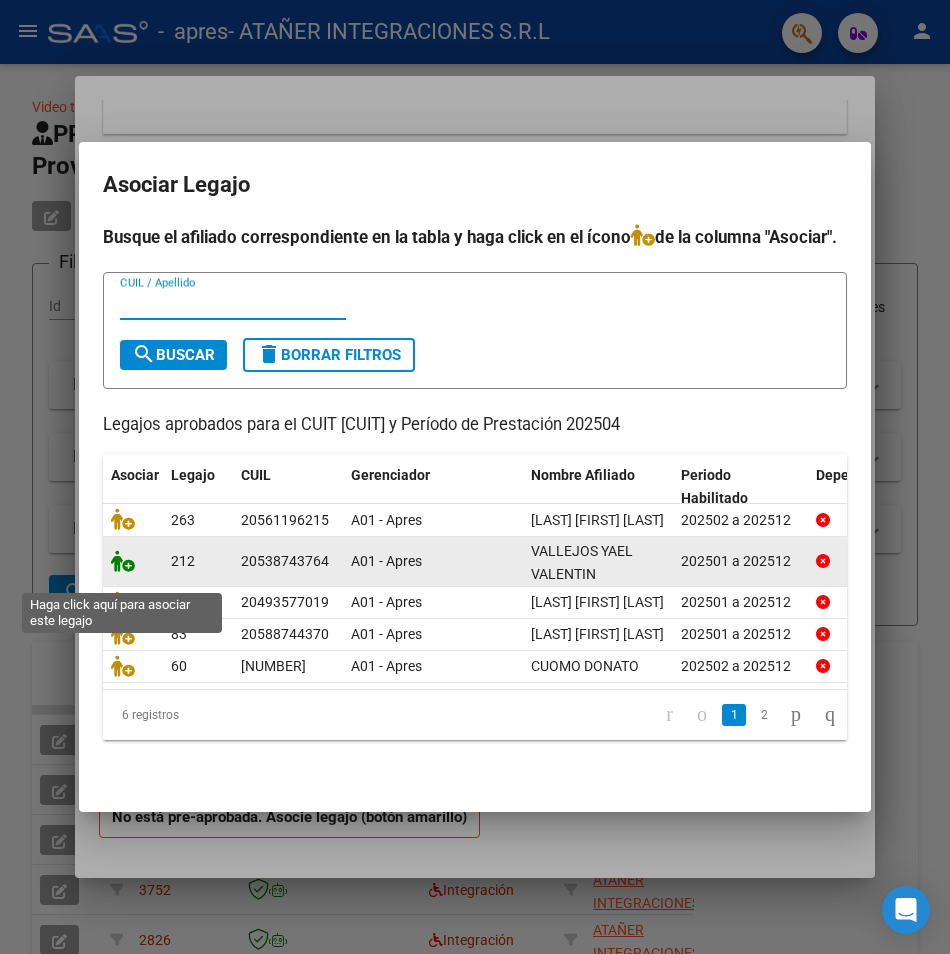 click 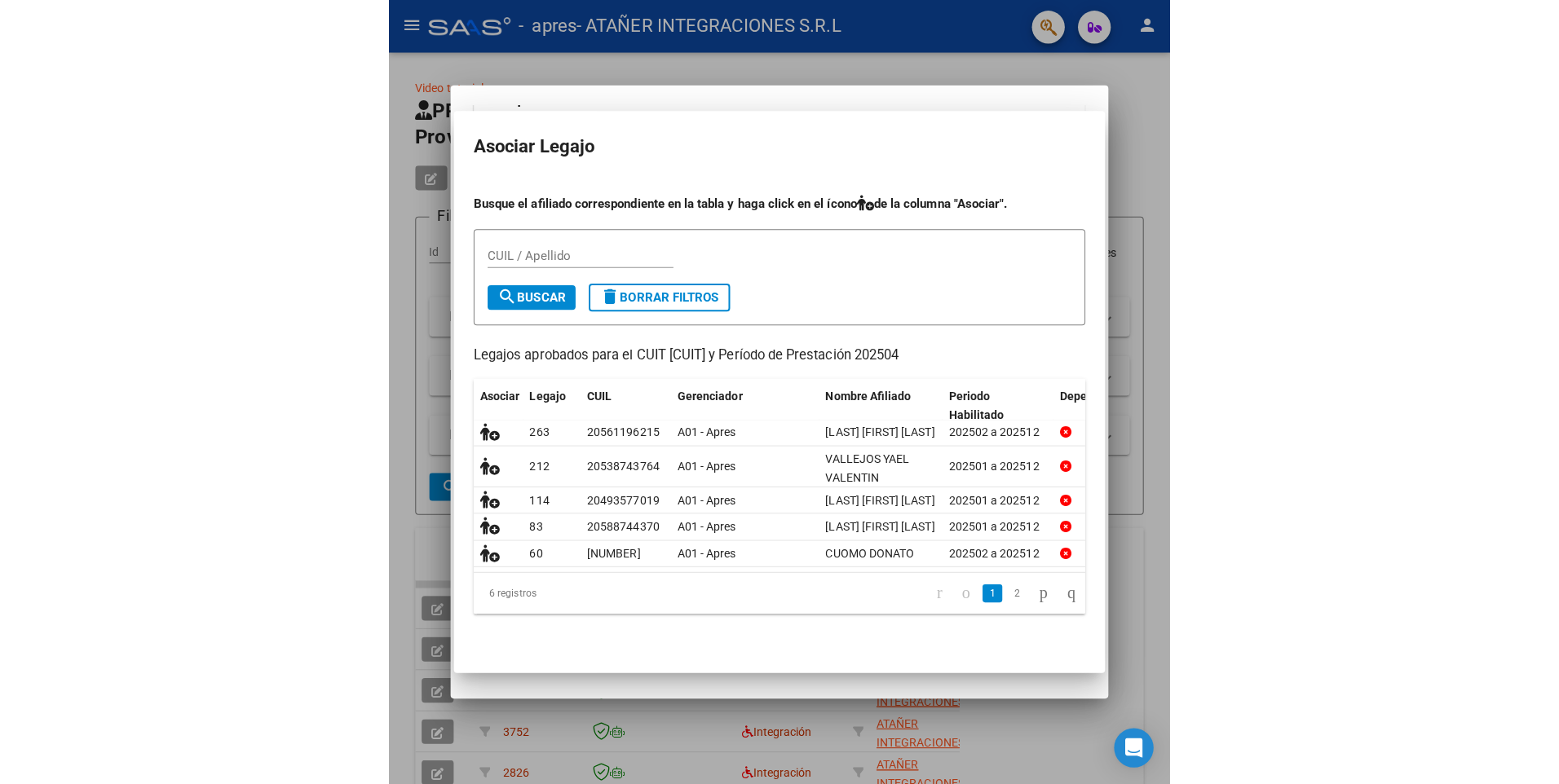 scroll, scrollTop: 1428, scrollLeft: 0, axis: vertical 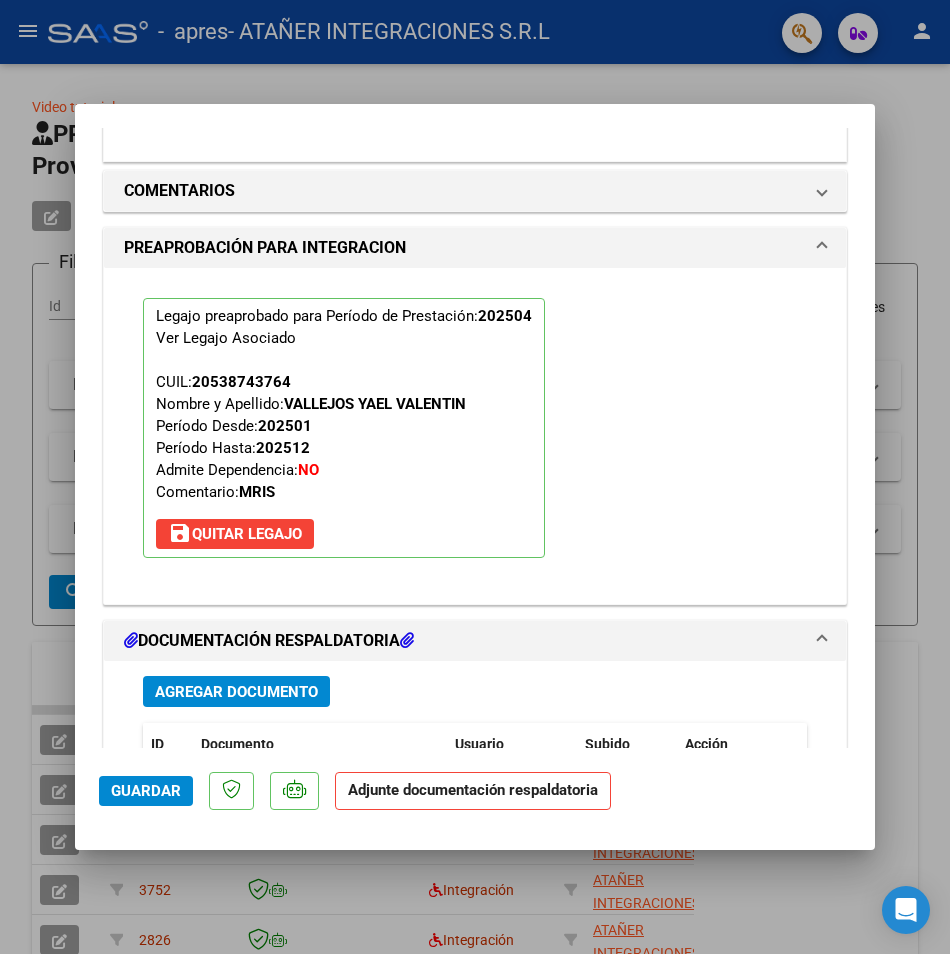 click on "Agregar Documento" at bounding box center [236, 692] 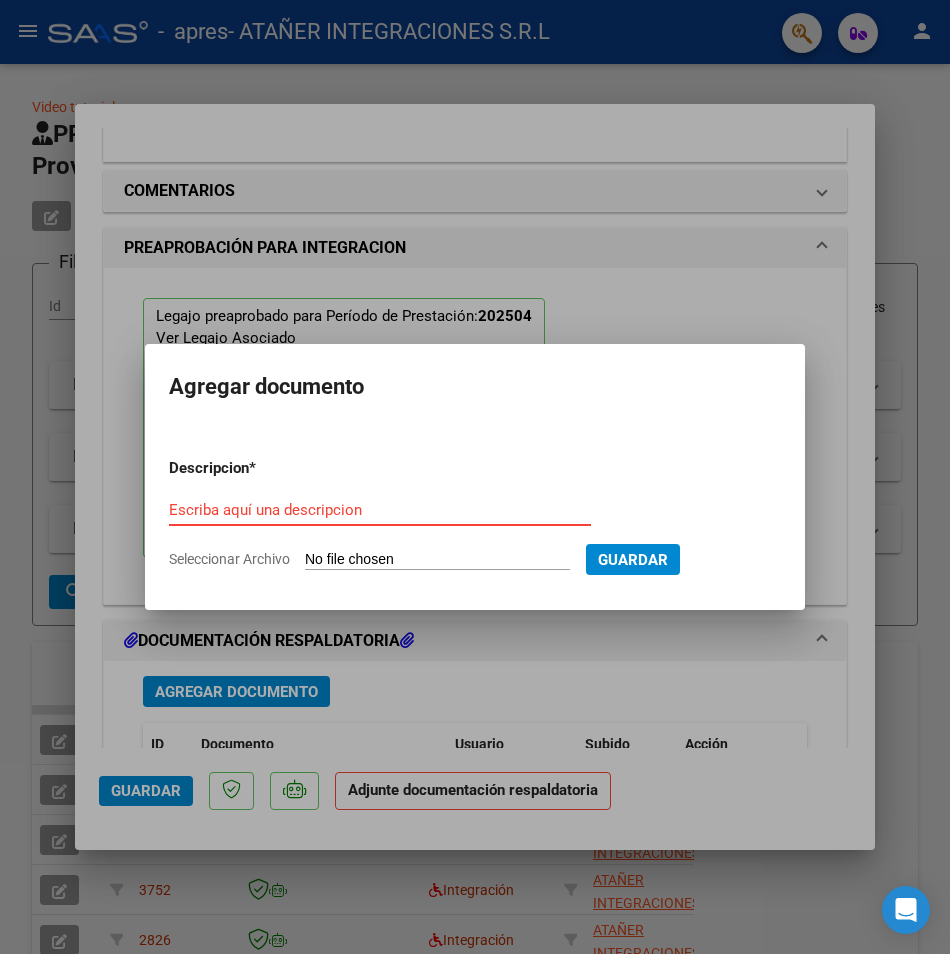 type on "C:\fakepath\[LAST] [FIRST] - [MONTH] [YEAR].pdf" 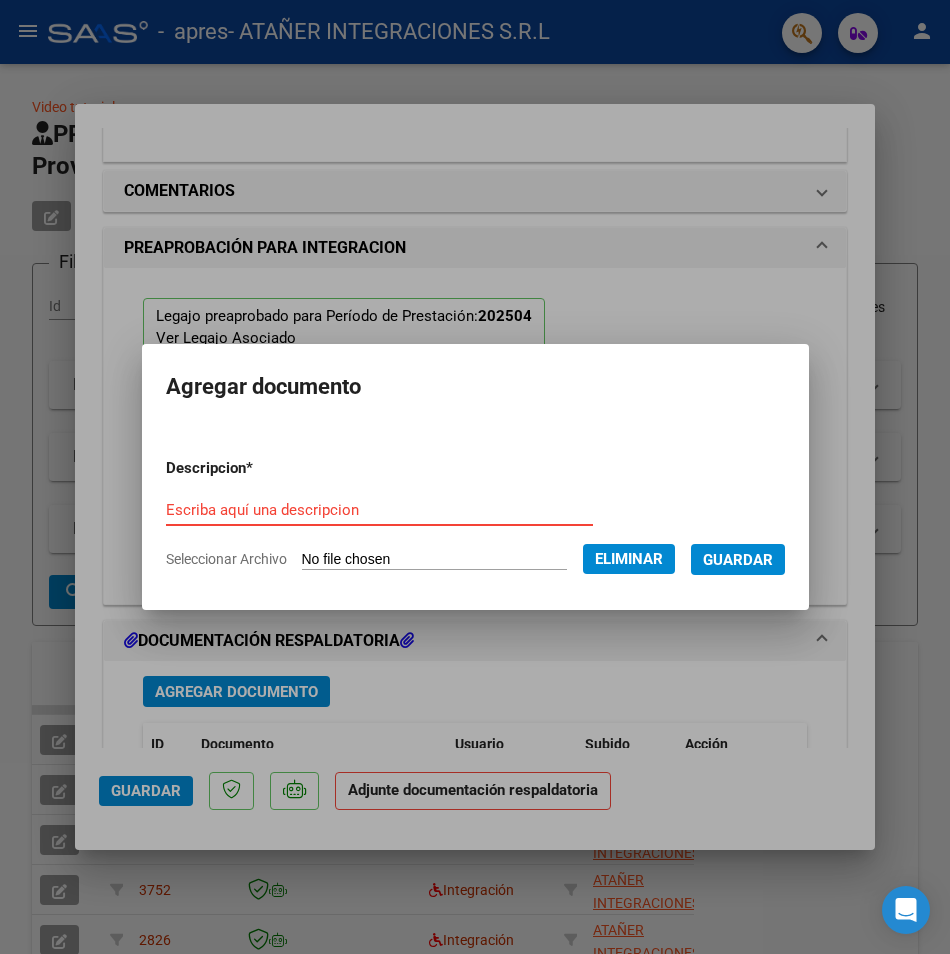 click on "Eliminar" 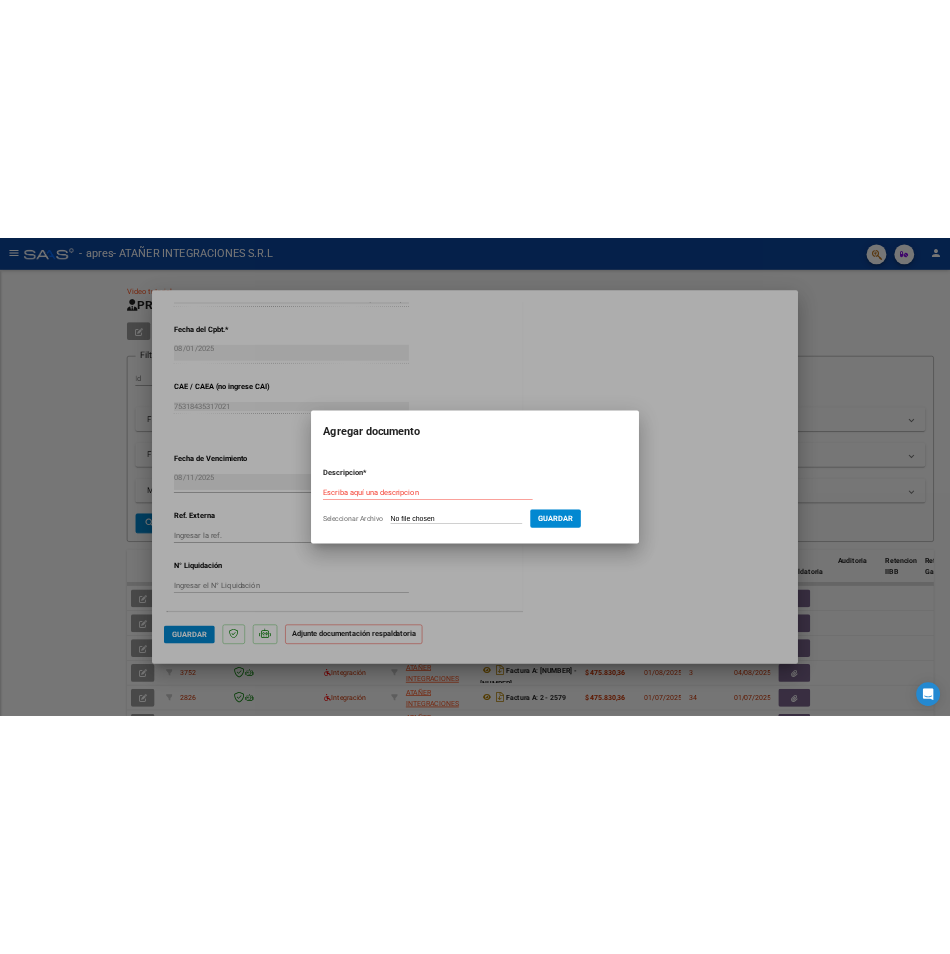 scroll, scrollTop: 1165, scrollLeft: 0, axis: vertical 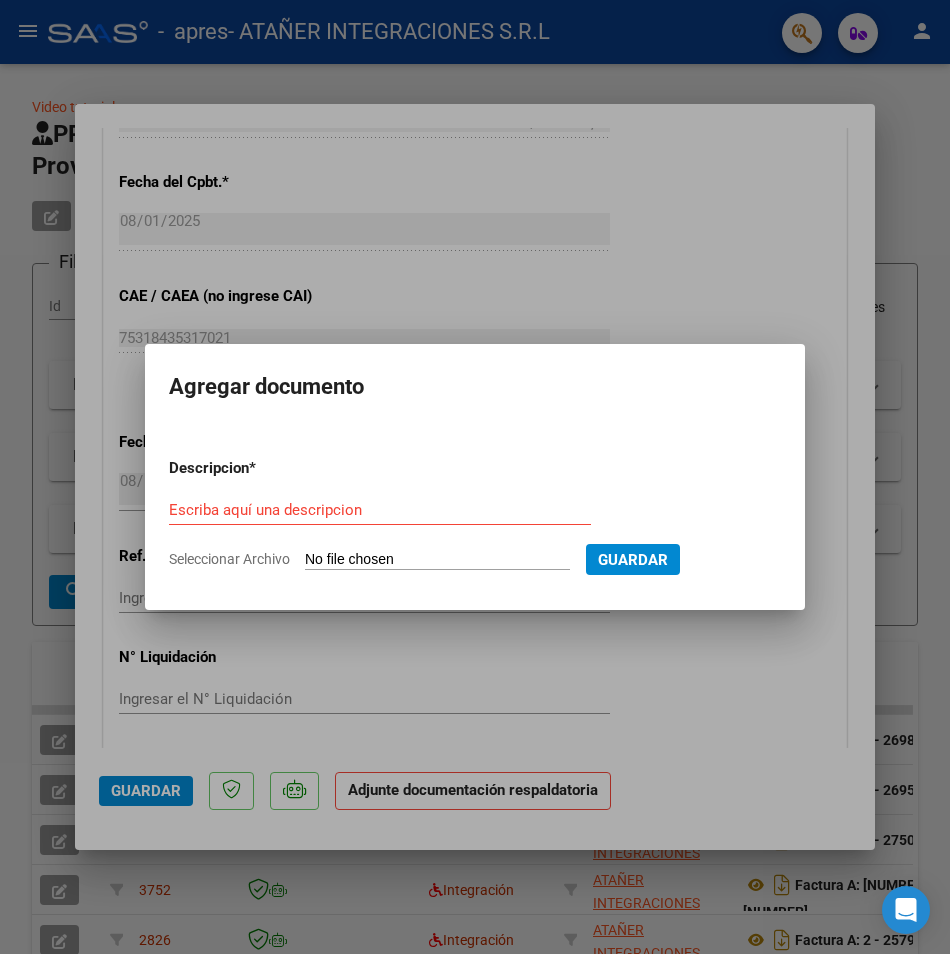 type on "C:\fakepath\[LAST] [FIRST] - [MONTH] [YEAR].pdf" 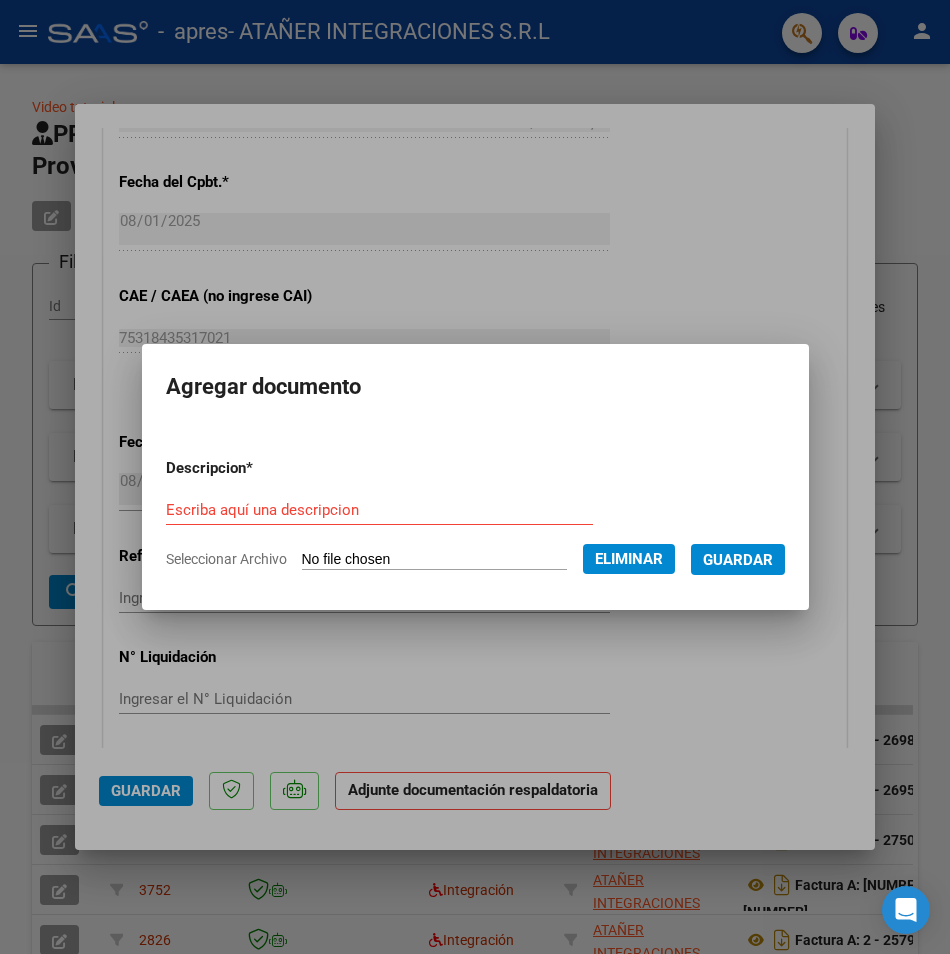 click on "Escriba aquí una descripcion" at bounding box center [379, 510] 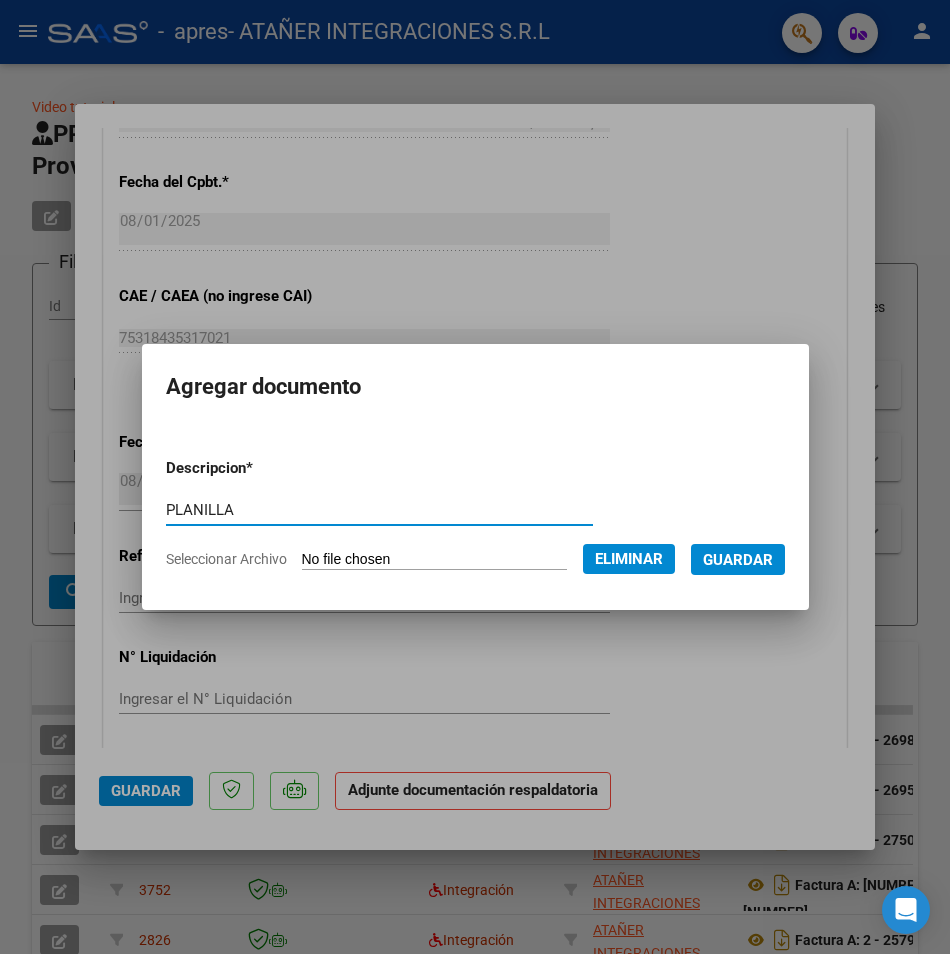 type on "PLANILLA" 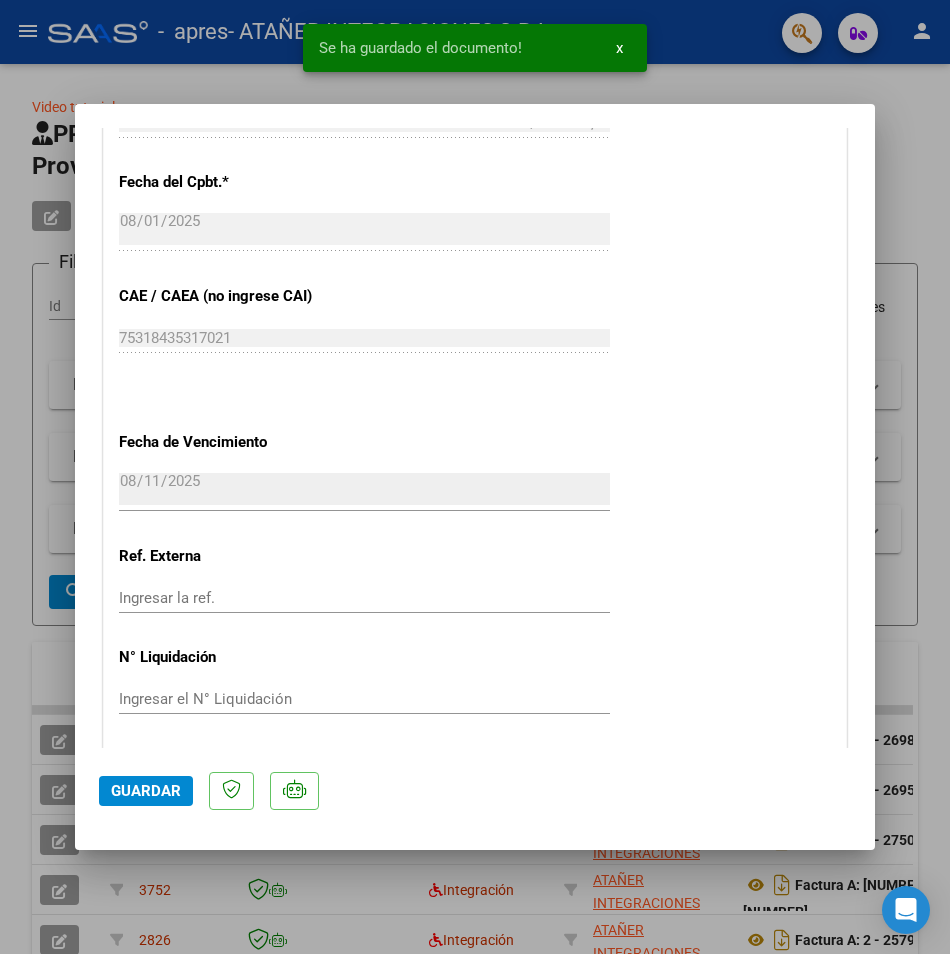 scroll, scrollTop: 2005, scrollLeft: 0, axis: vertical 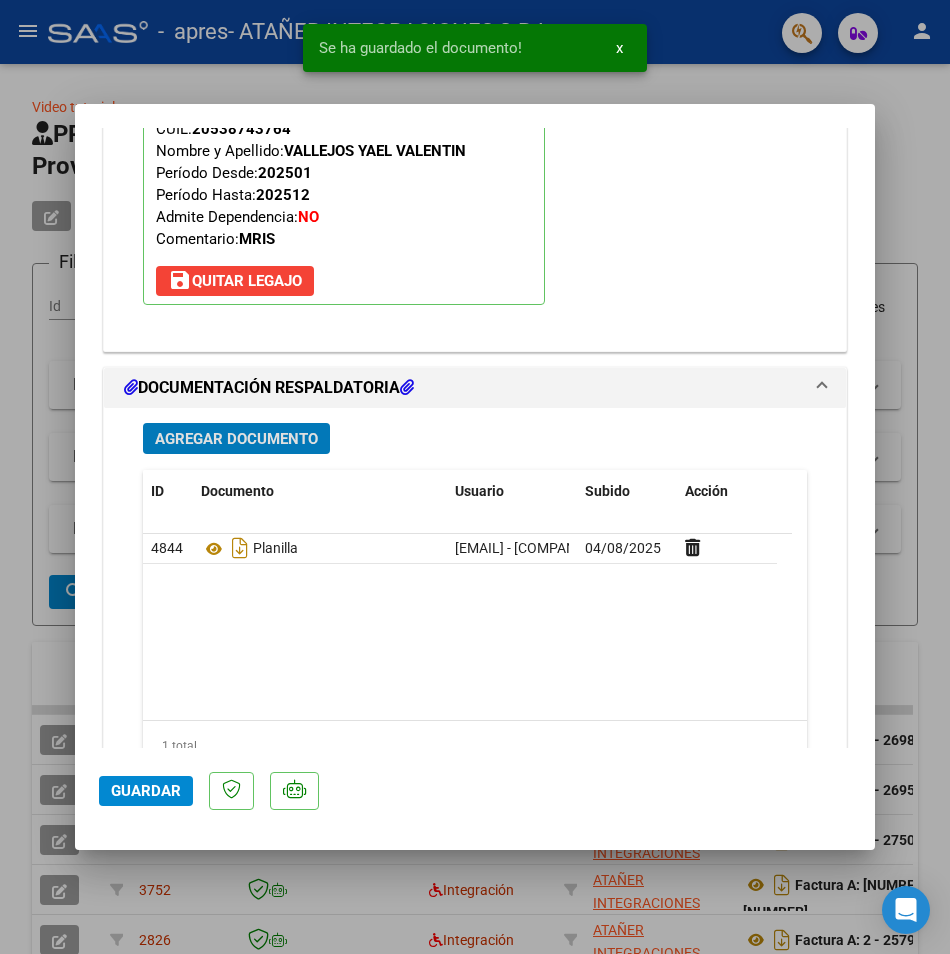 click on "Guardar" 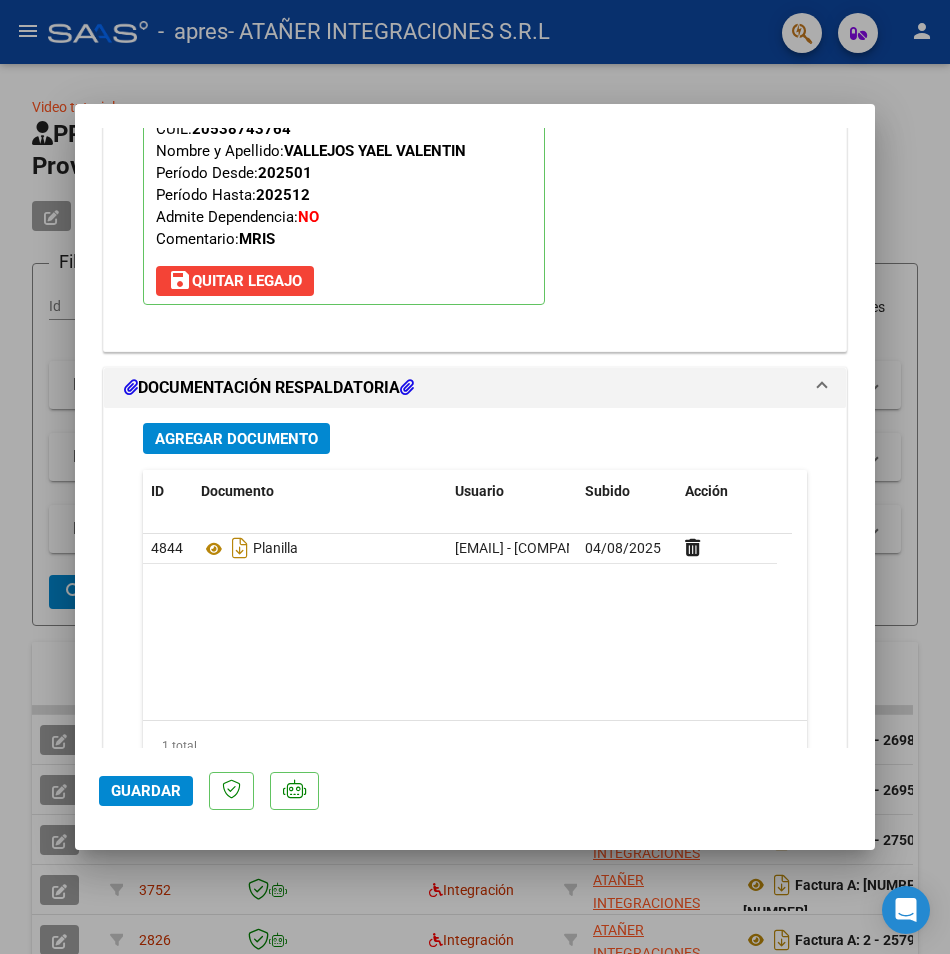 click on "Guardar" 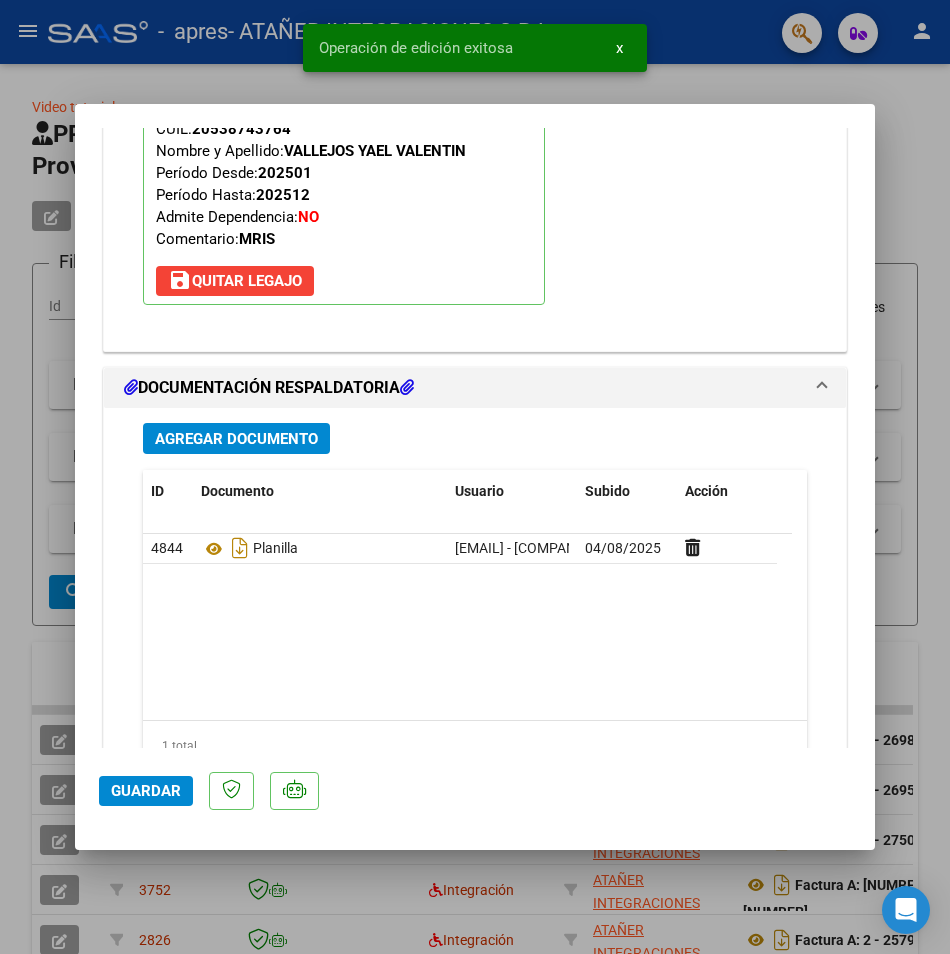 click at bounding box center (475, 477) 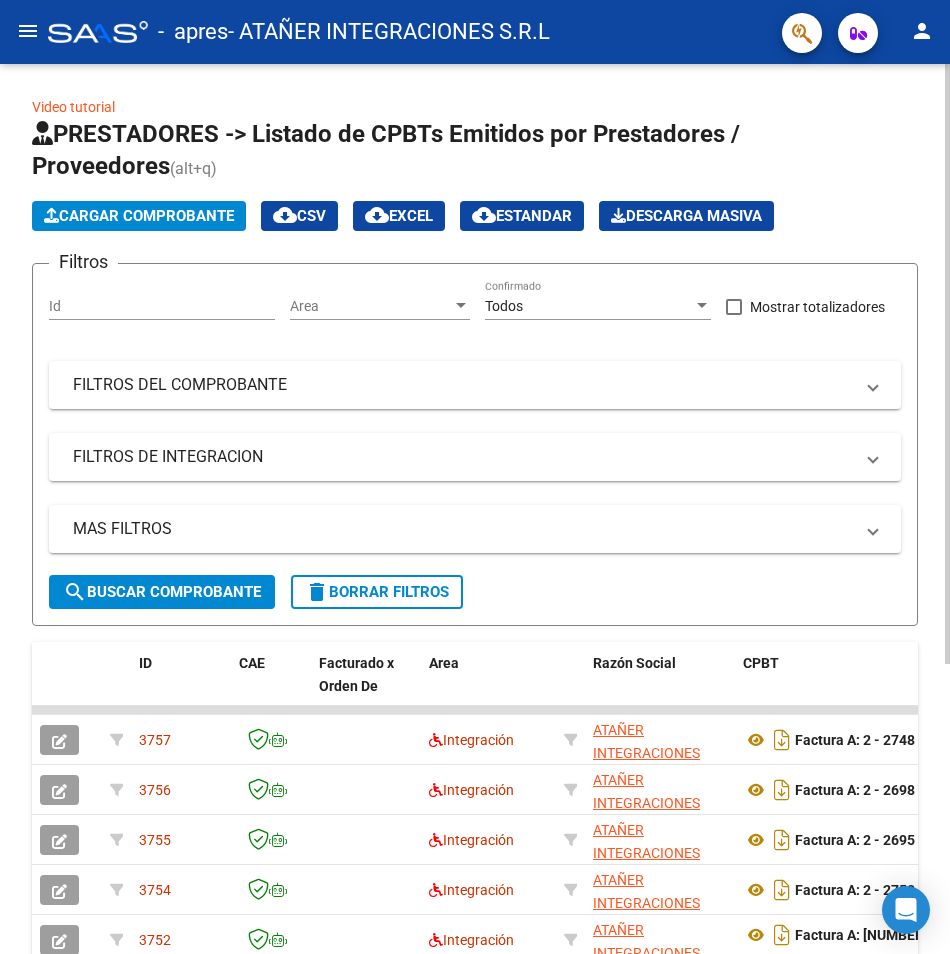 click on "Cargar Comprobante" 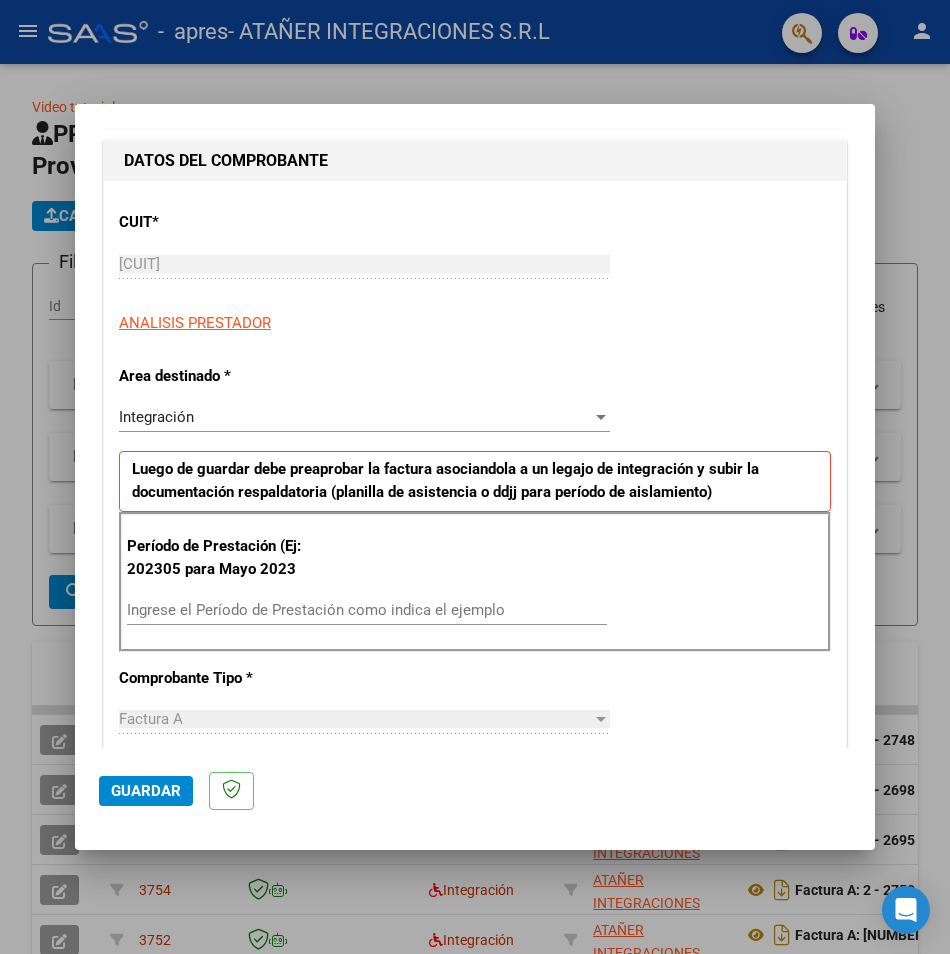 scroll, scrollTop: 200, scrollLeft: 0, axis: vertical 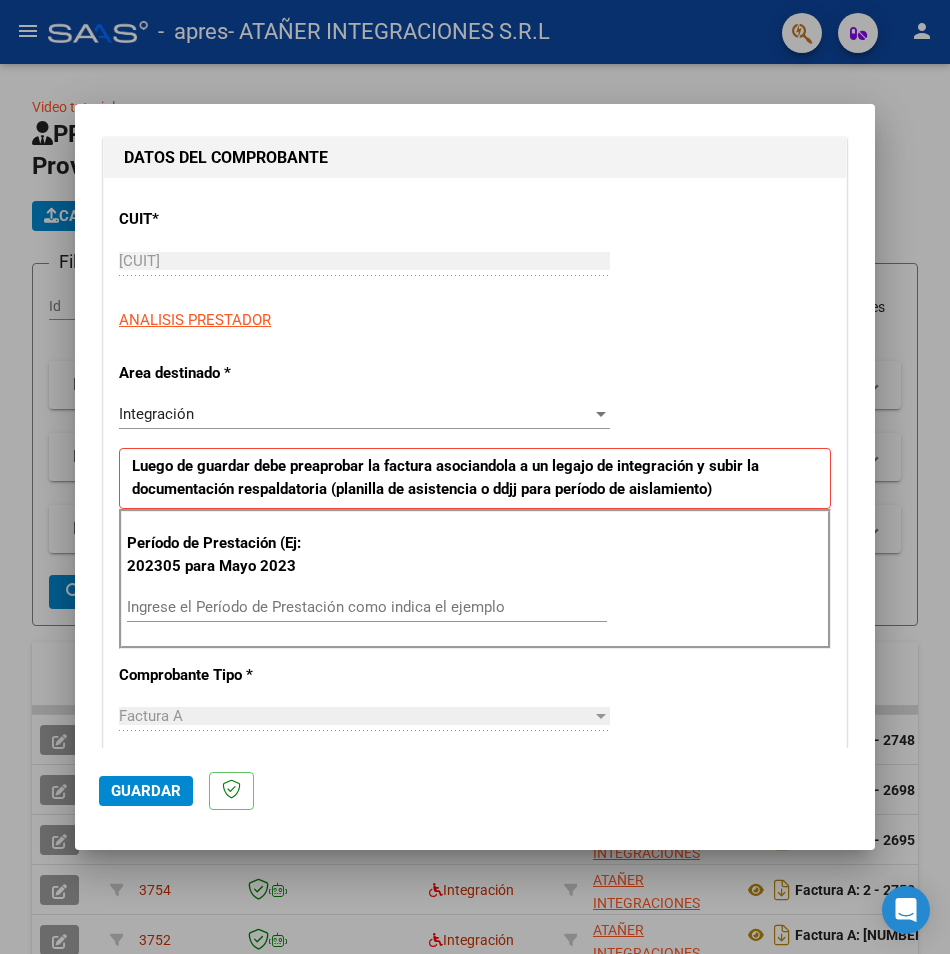 click on "Ingrese el Período de Prestación como indica el ejemplo" at bounding box center [367, 607] 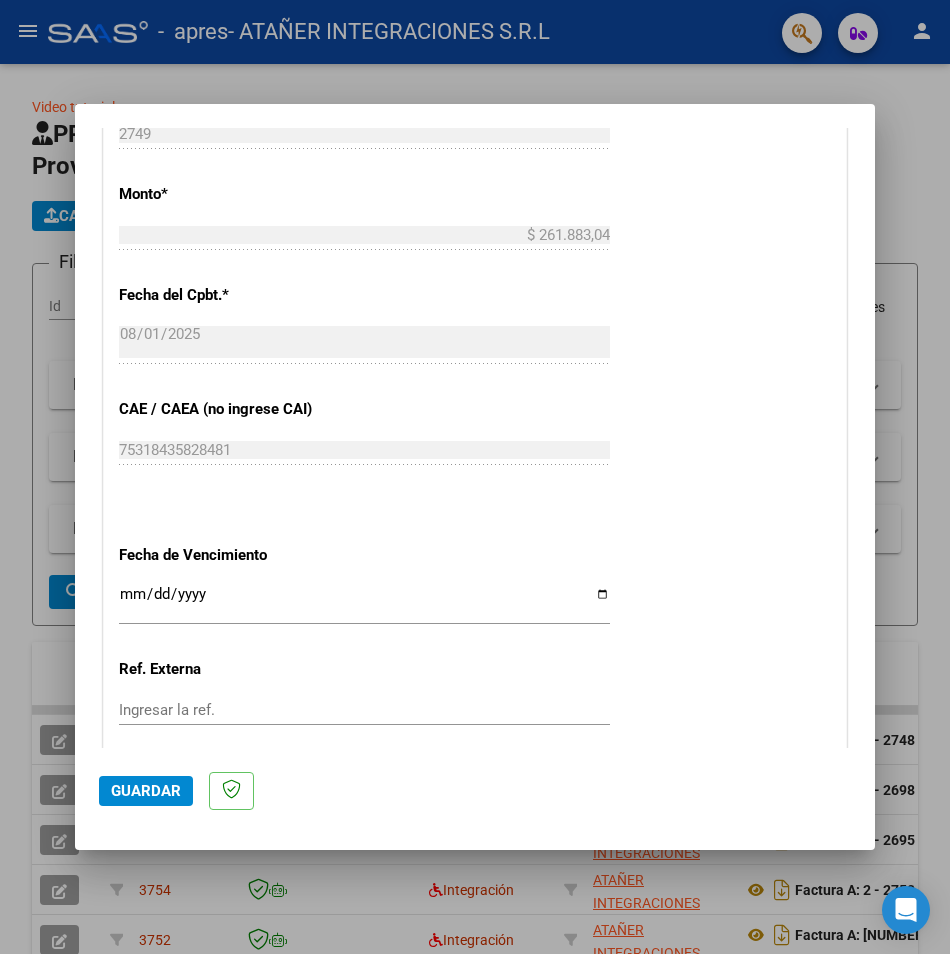 scroll, scrollTop: 1163, scrollLeft: 0, axis: vertical 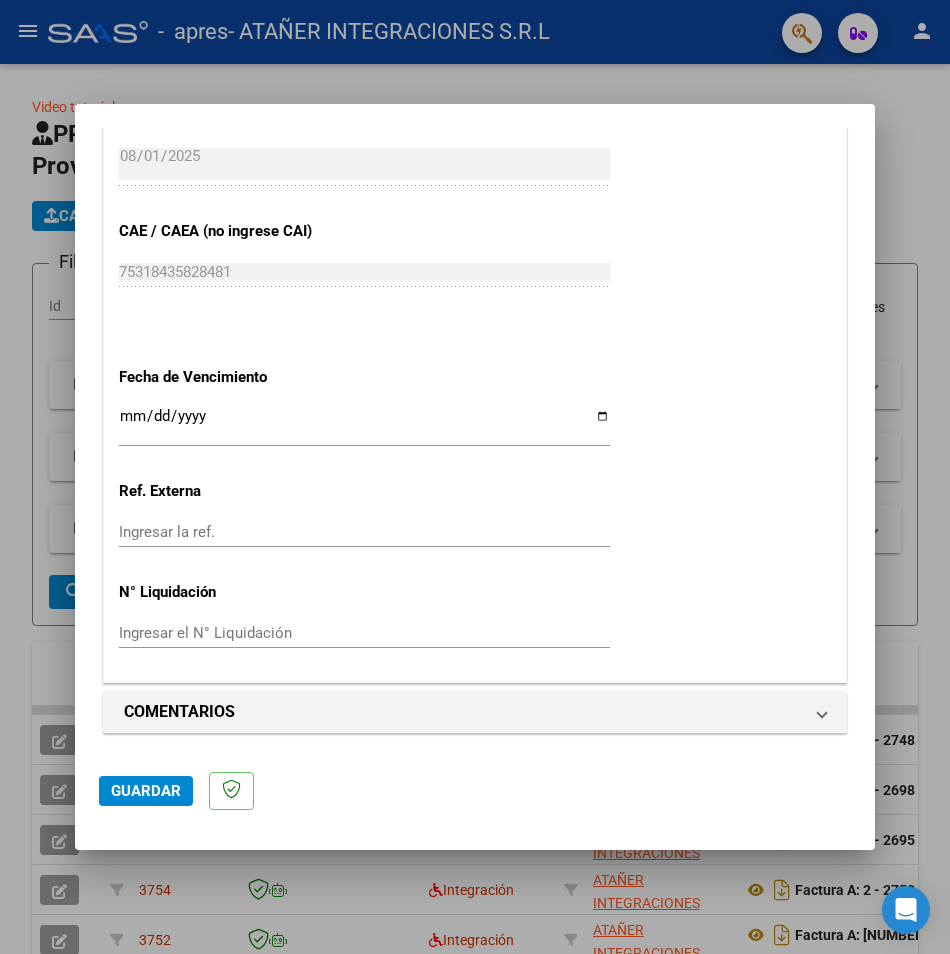 type on "202506" 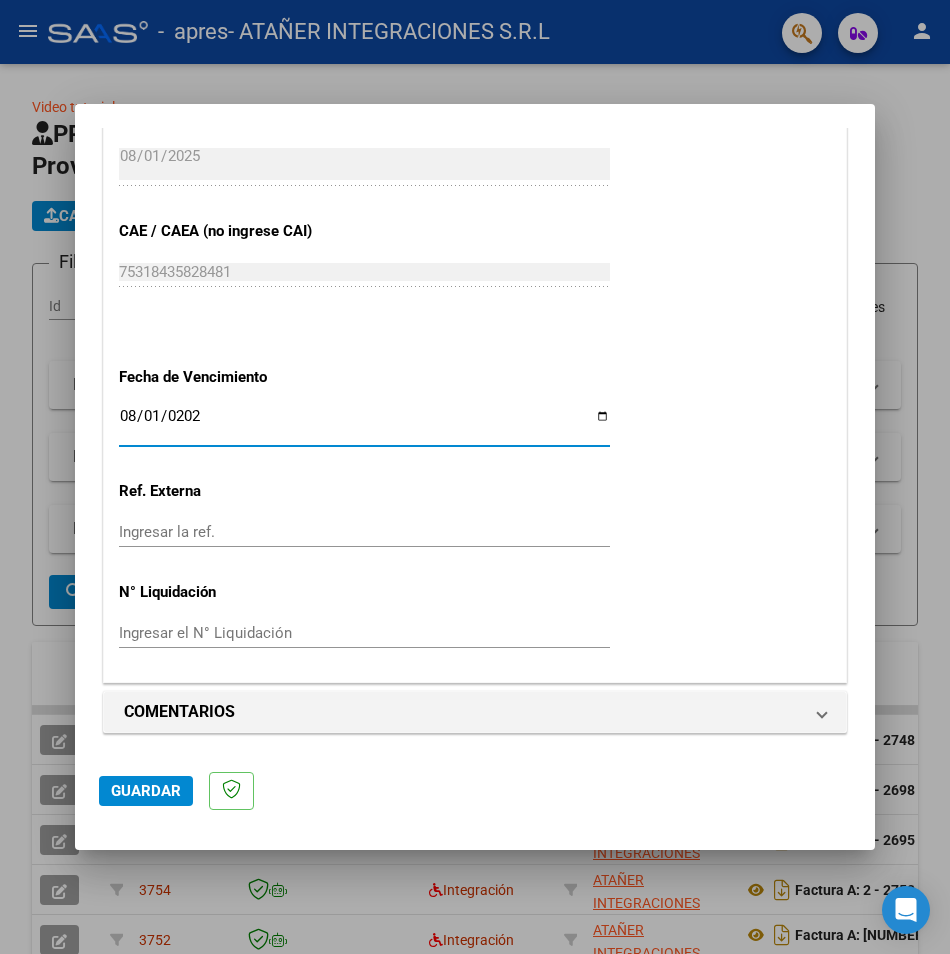 type on "2025-08-01" 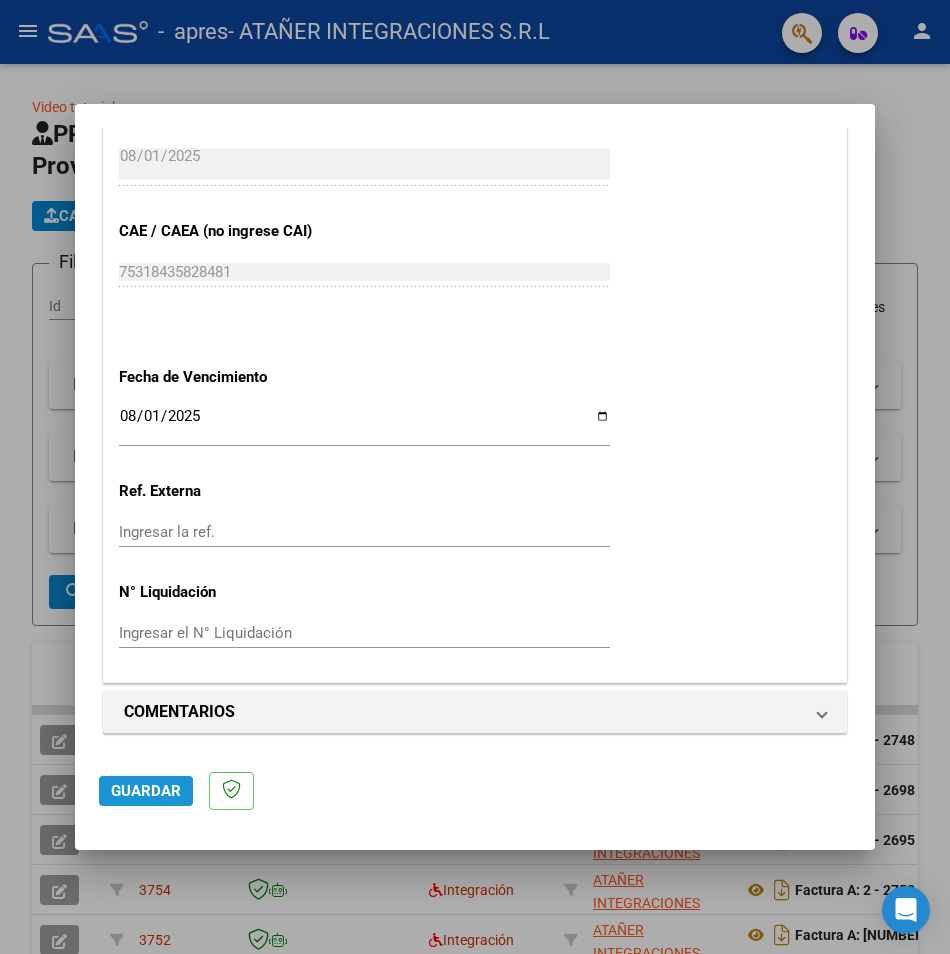click on "Guardar" 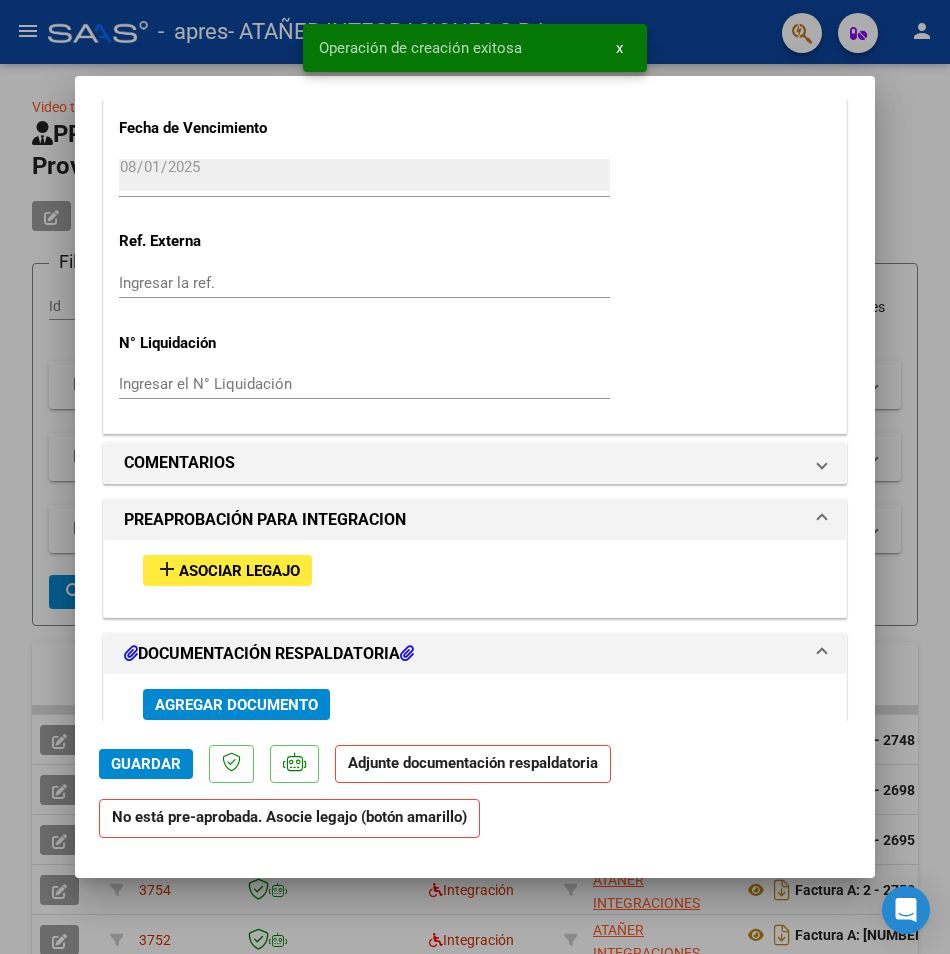 scroll, scrollTop: 1500, scrollLeft: 0, axis: vertical 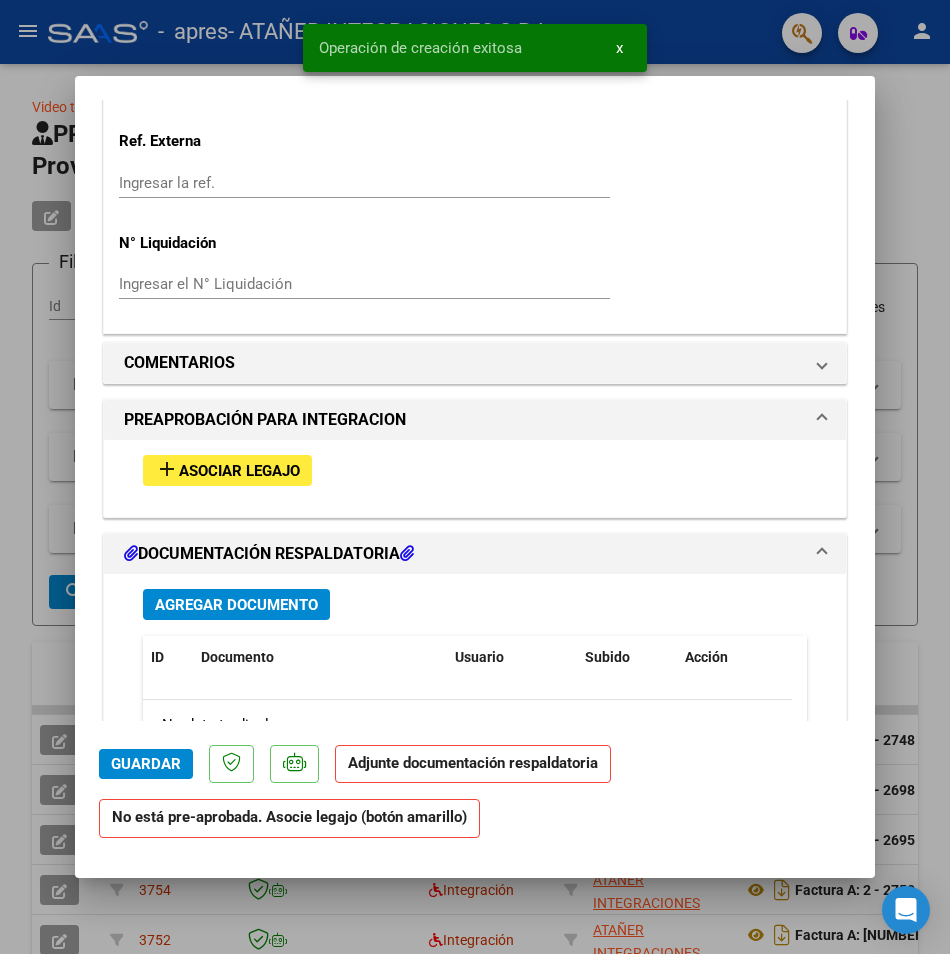 click on "Asociar Legajo" at bounding box center (239, 471) 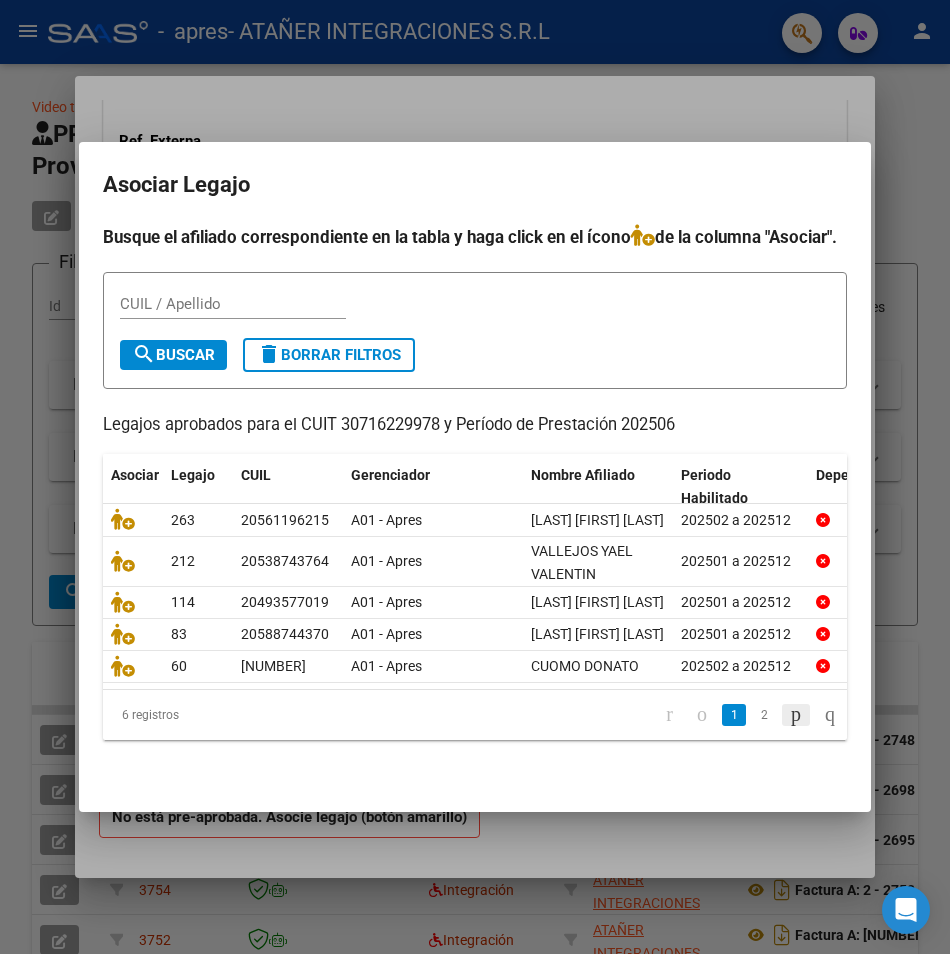 click 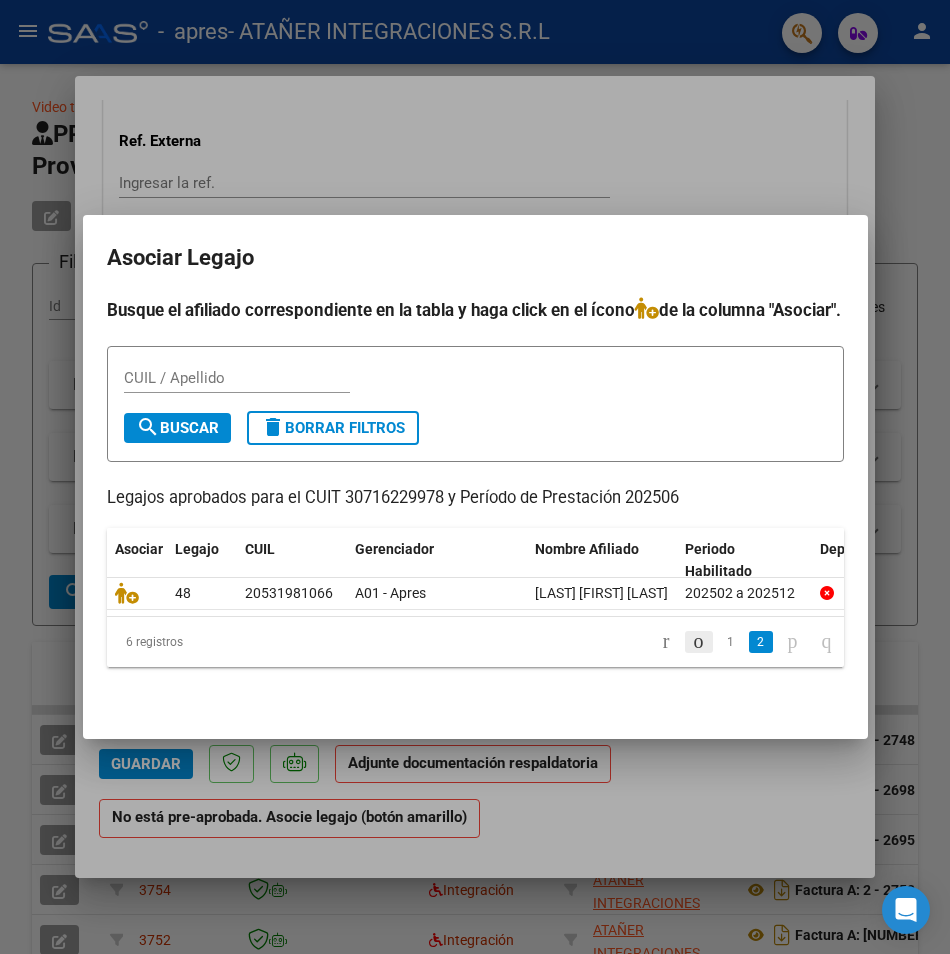 click 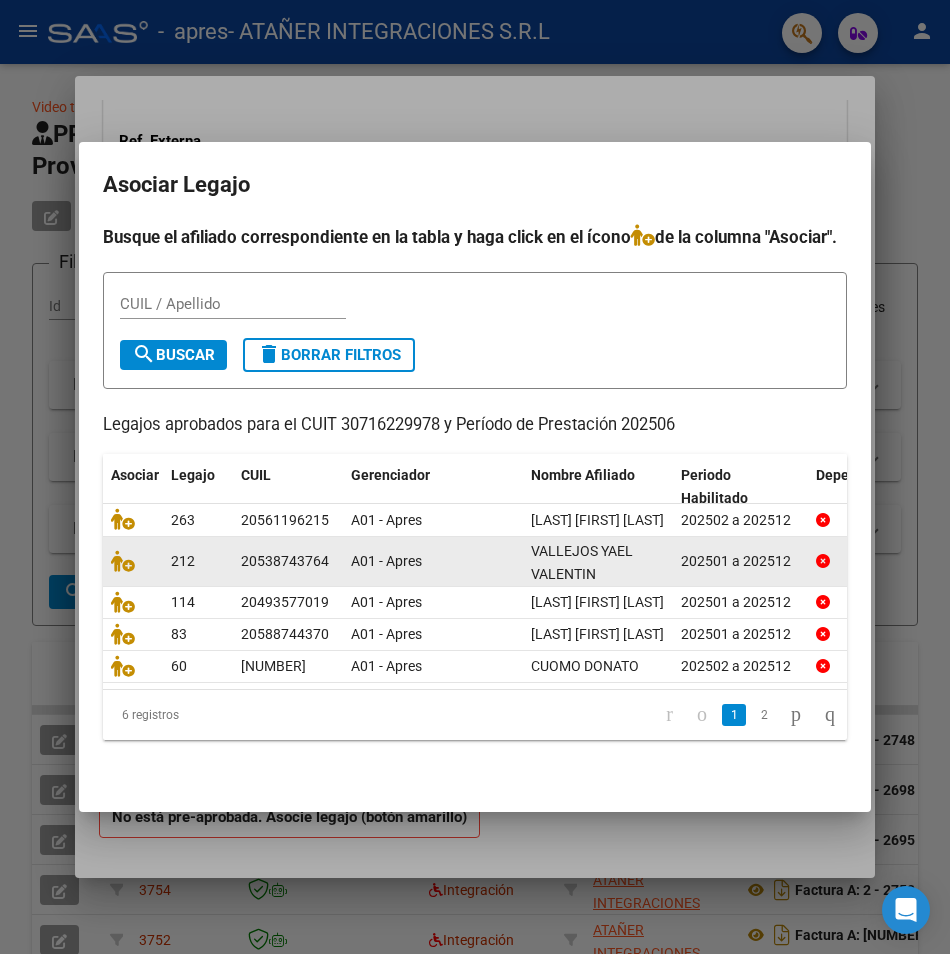 click on "VALLEJOS YAEL VALENTIN" 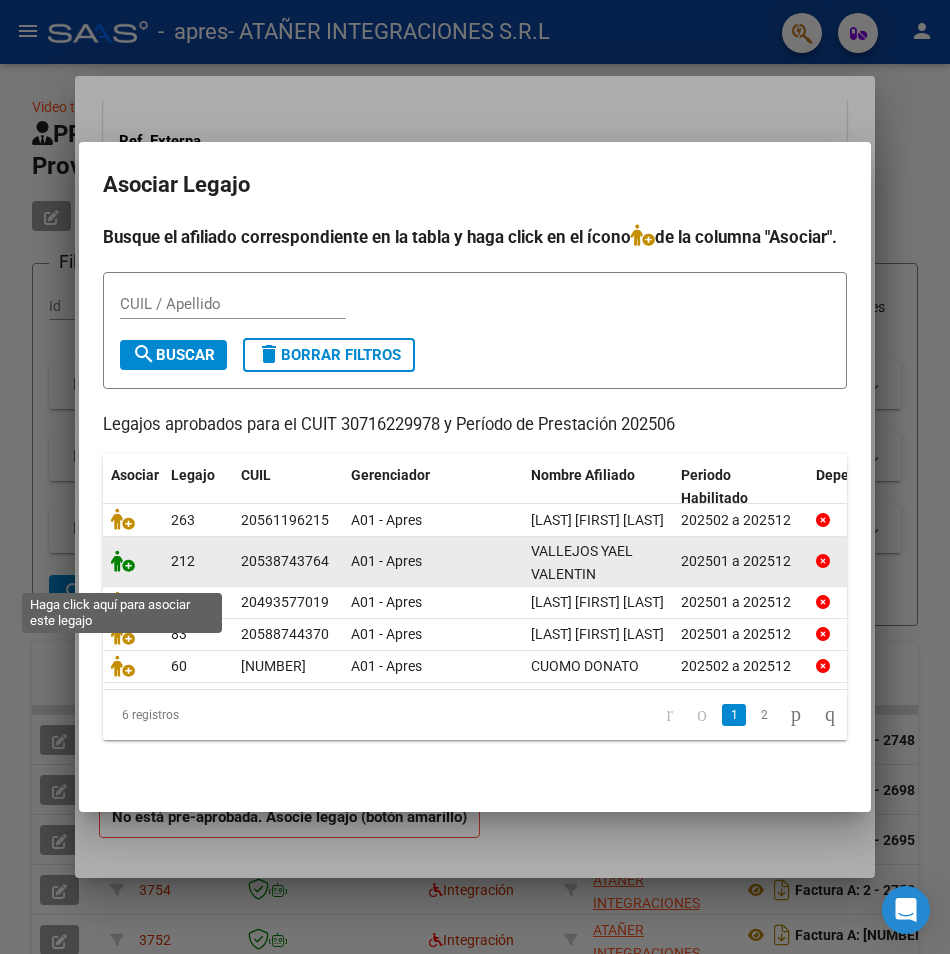 click 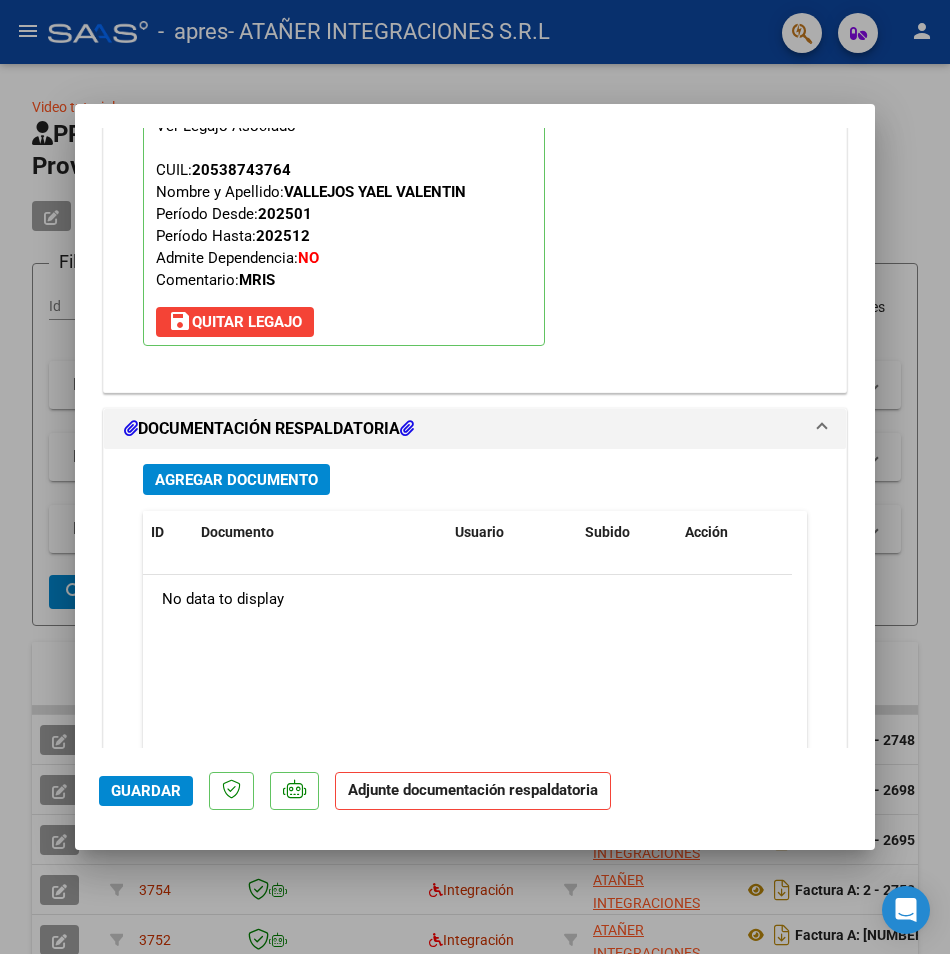 scroll, scrollTop: 2122, scrollLeft: 0, axis: vertical 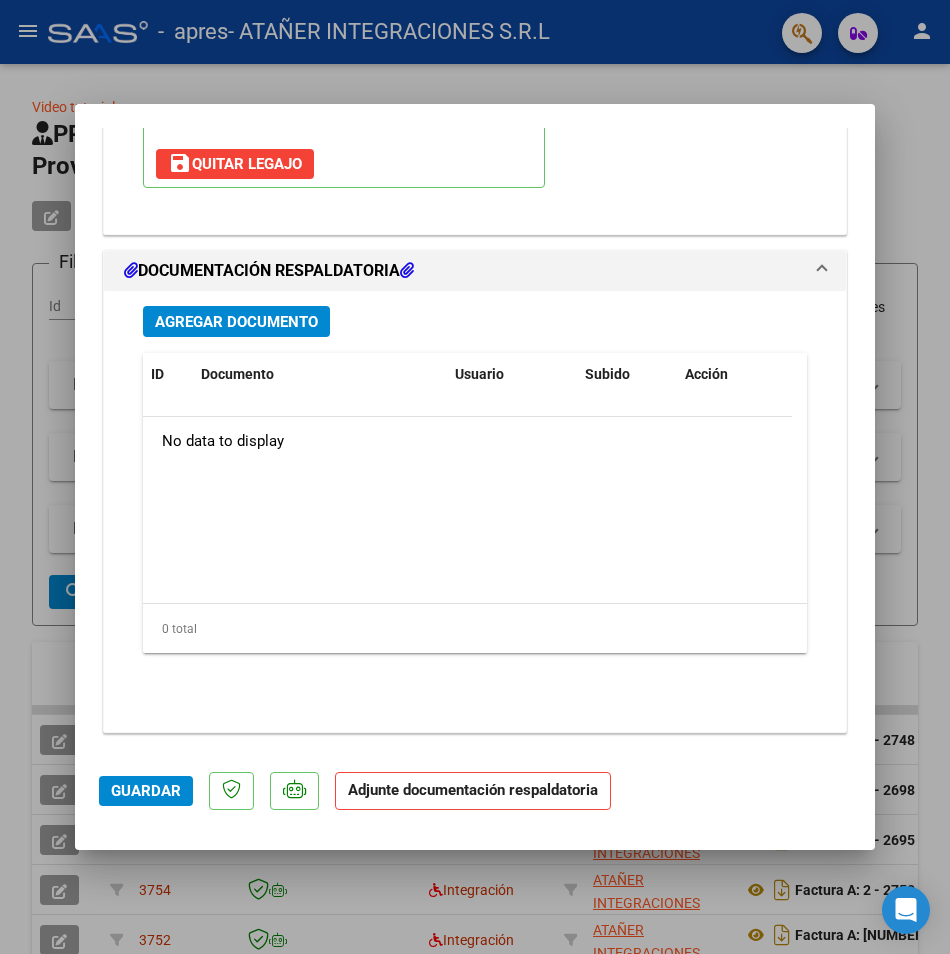 click on "Agregar Documento" at bounding box center [236, 322] 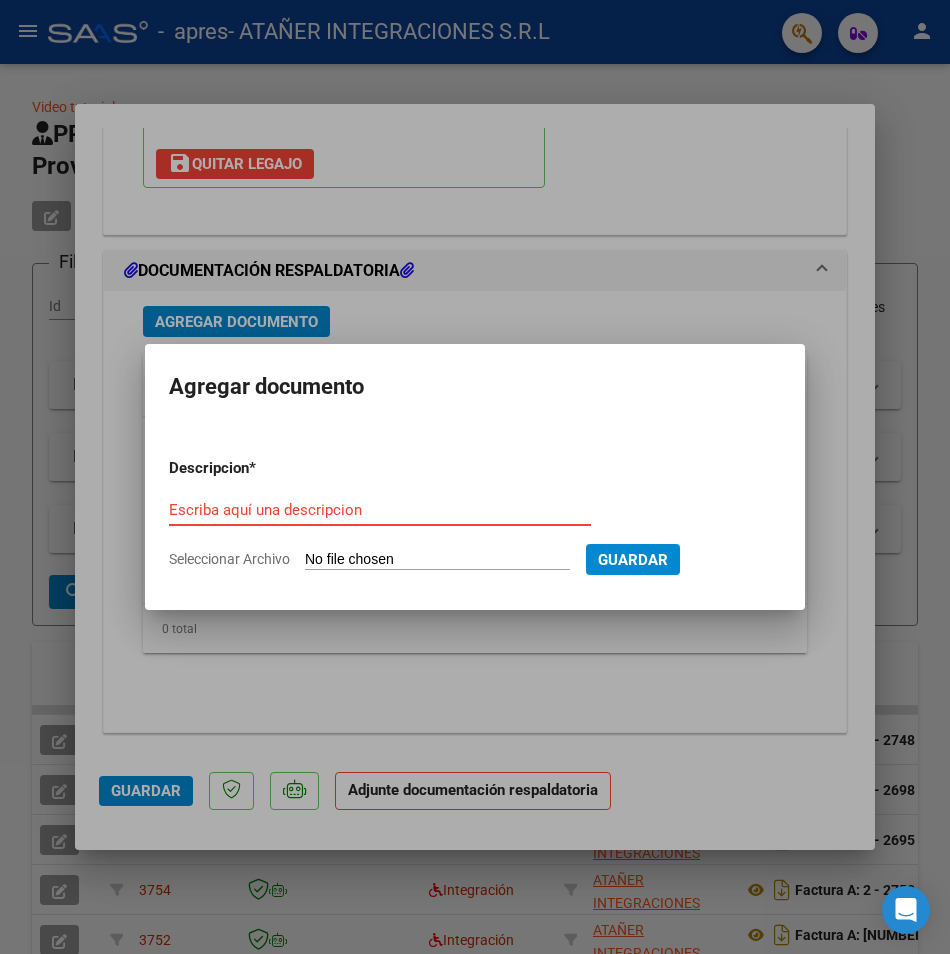 type on "C:\fakepath\[LAST] [FIRST]  - [MONTH] [YEAR].pdf" 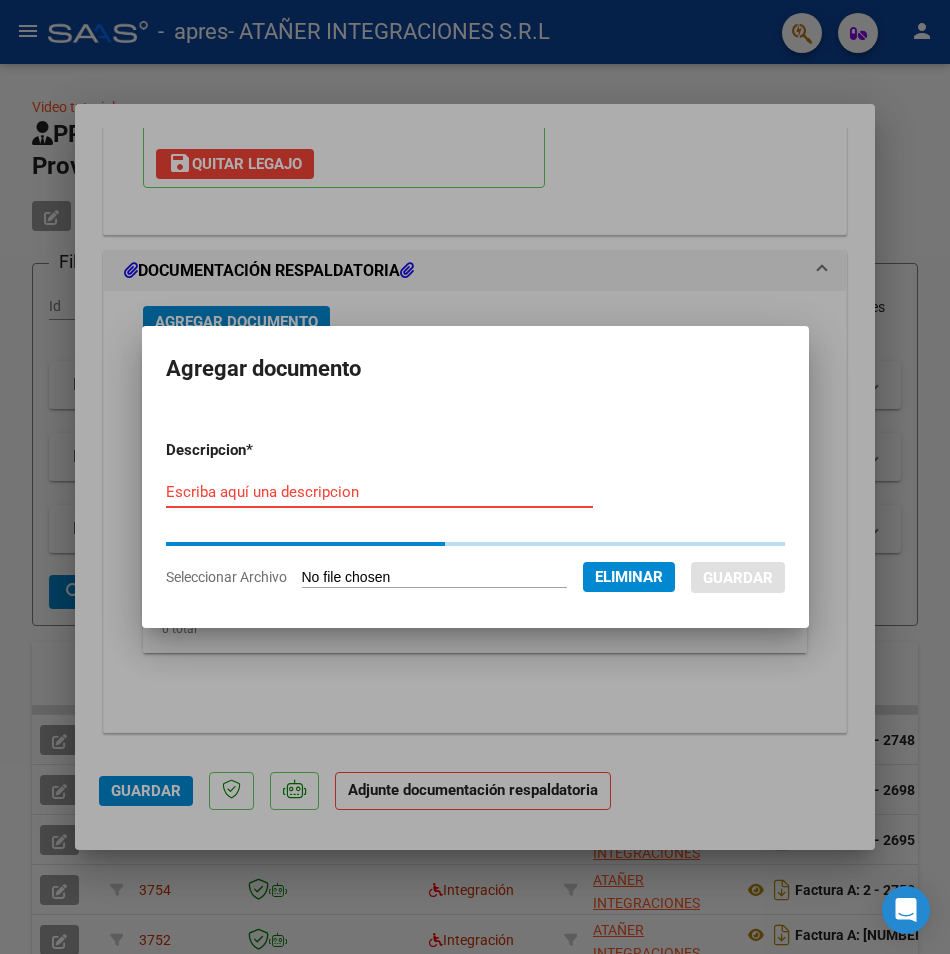 click on "Escriba aquí una descripcion" at bounding box center [379, 492] 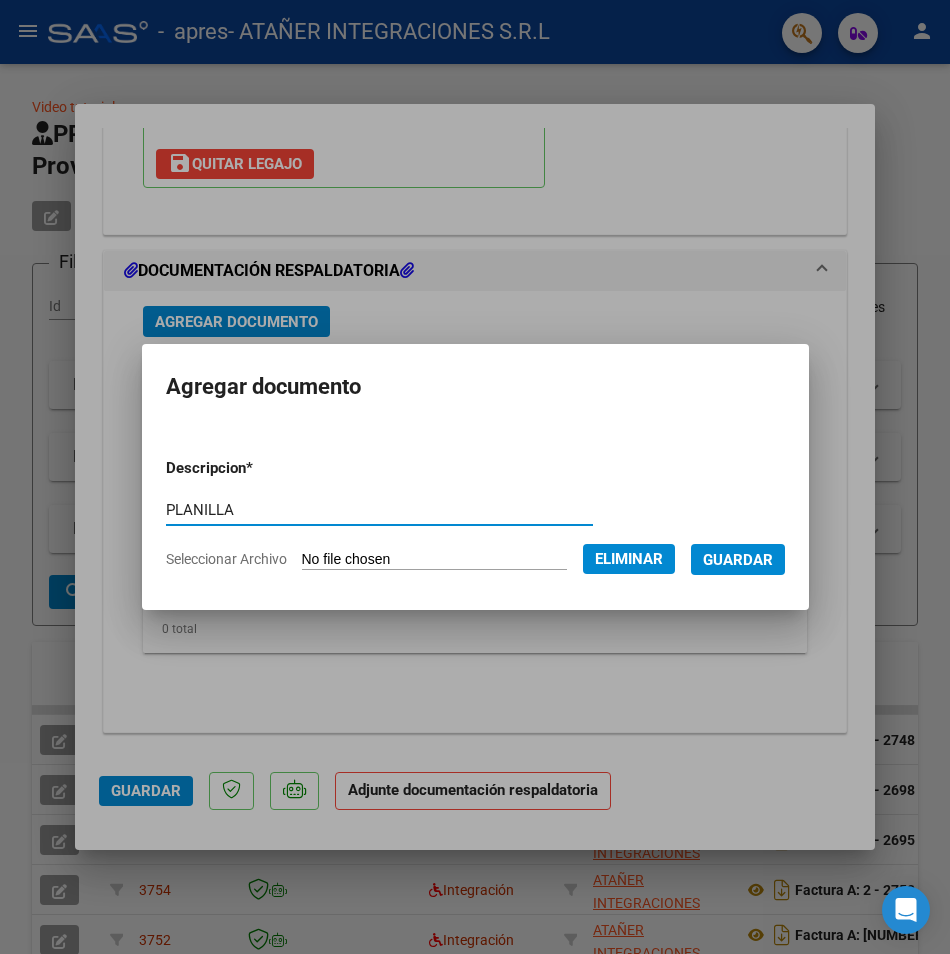 type on "PLANILLA" 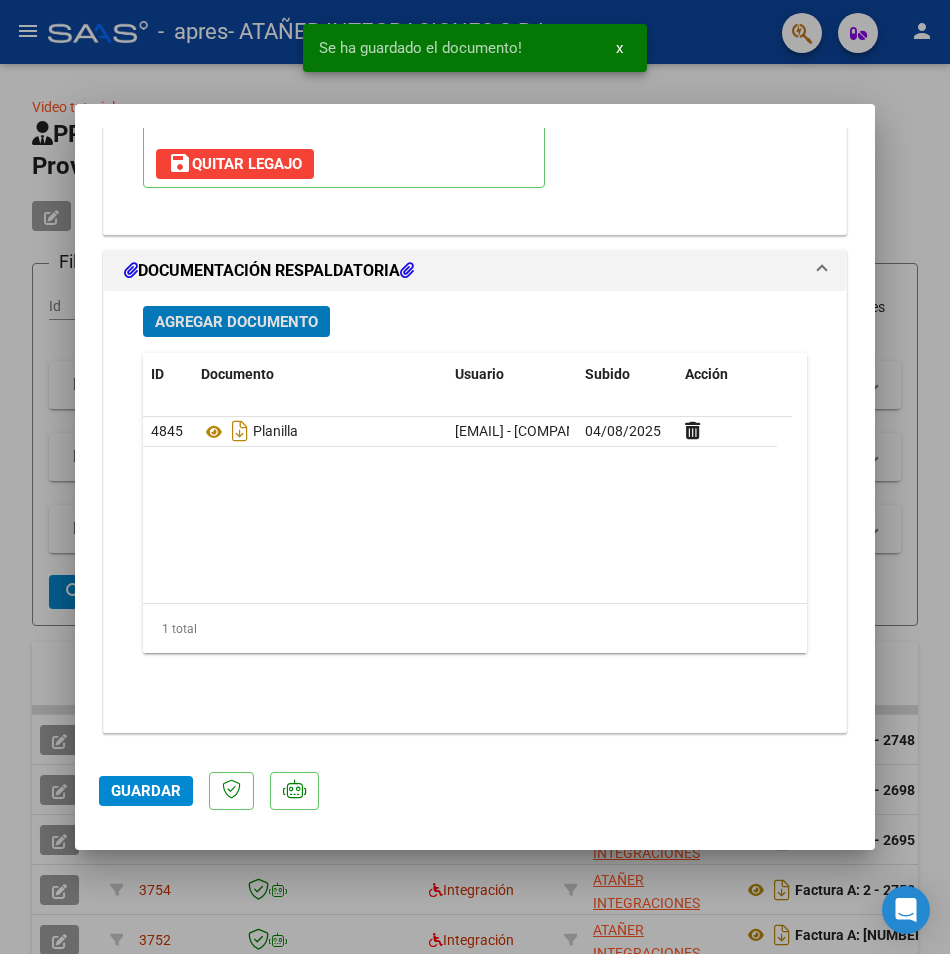 click on "Guardar" 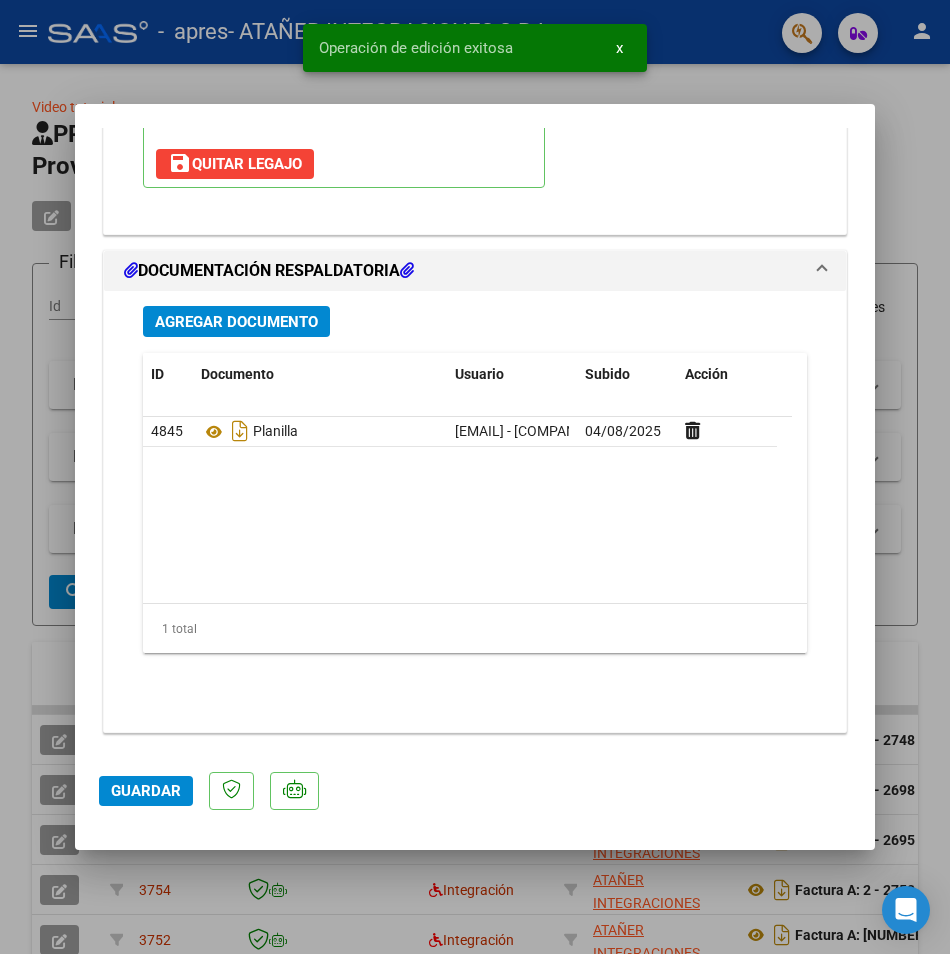 click at bounding box center (475, 477) 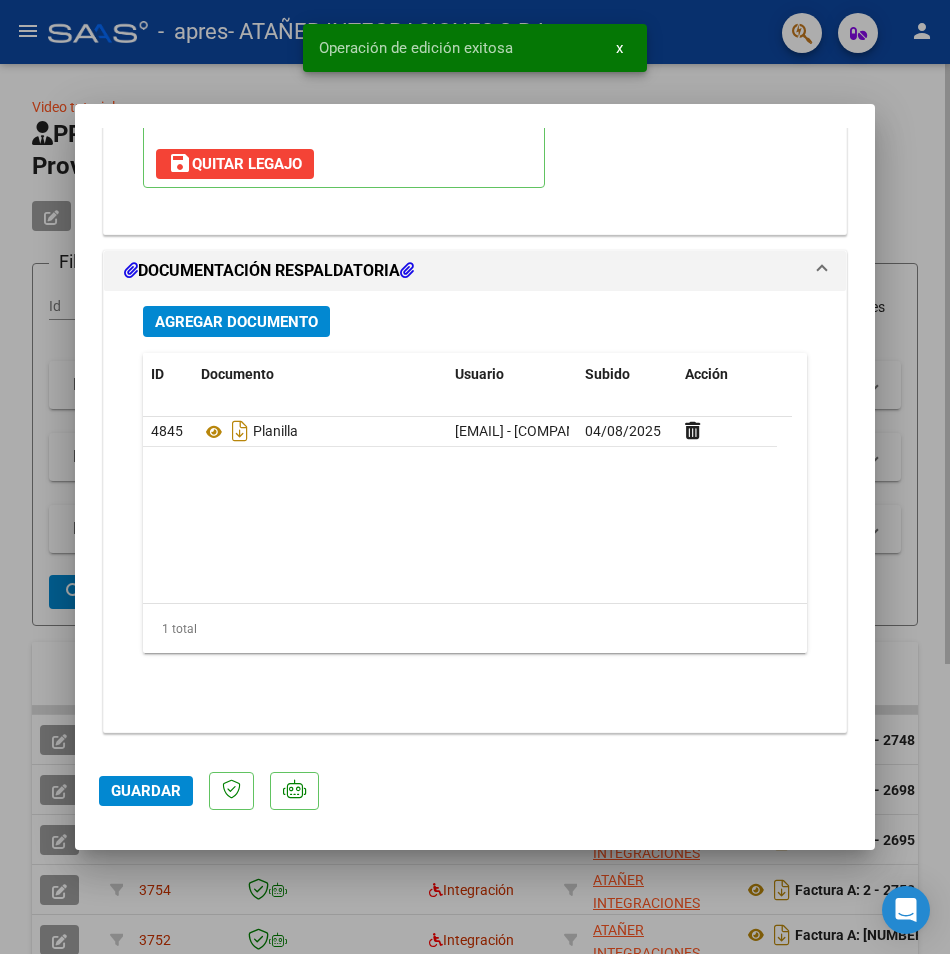 scroll, scrollTop: 0, scrollLeft: 0, axis: both 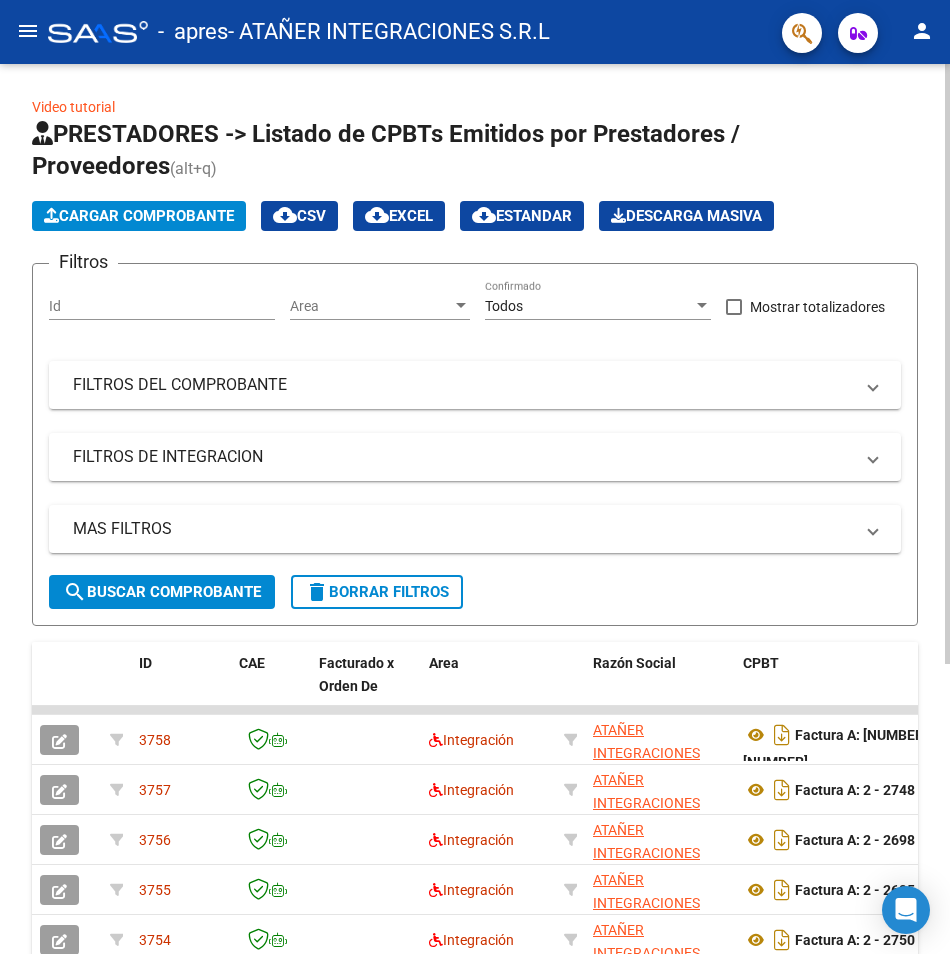 click on "search  Buscar Comprobante" 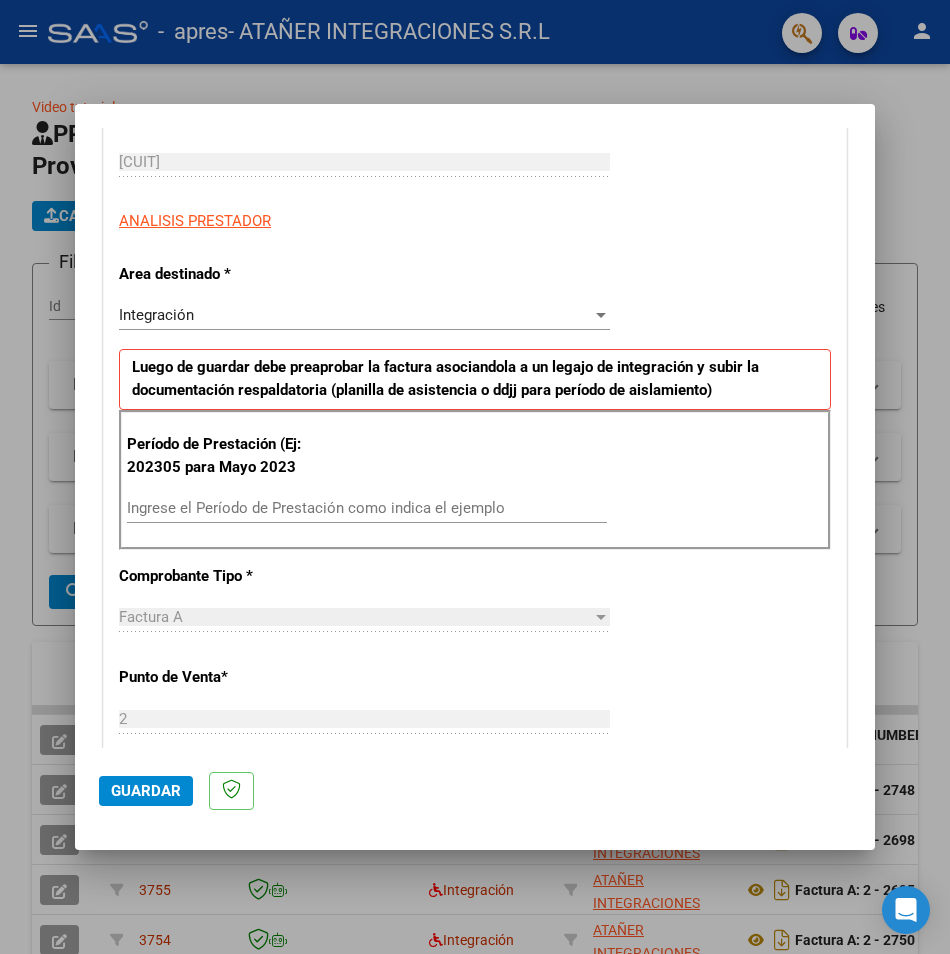 scroll, scrollTop: 300, scrollLeft: 0, axis: vertical 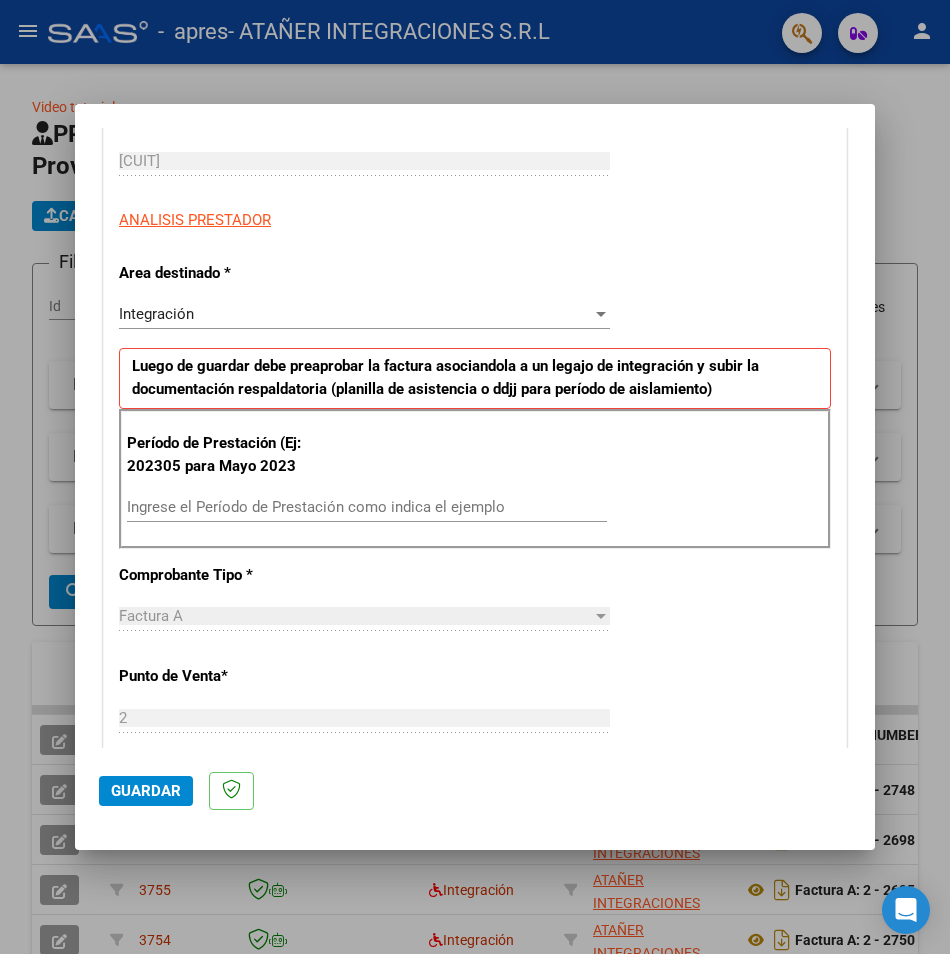 click on "Ingrese el Período de Prestación como indica el ejemplo" at bounding box center [367, 507] 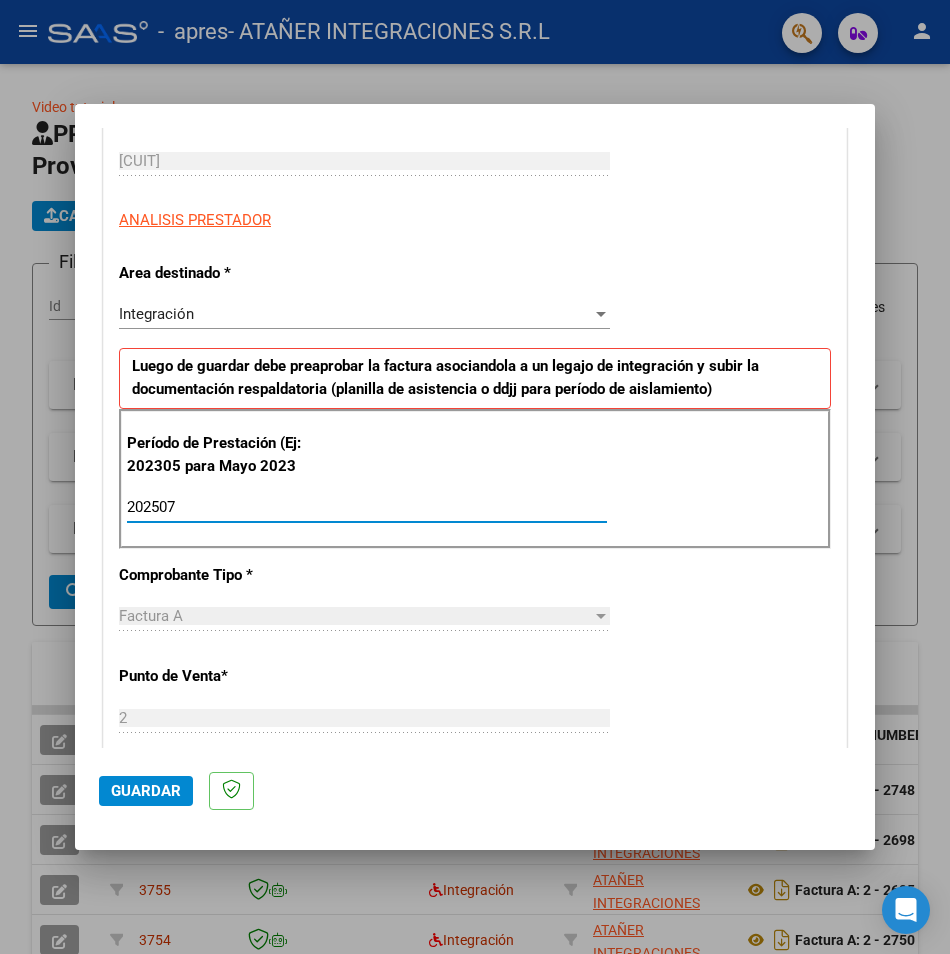 type on "202507" 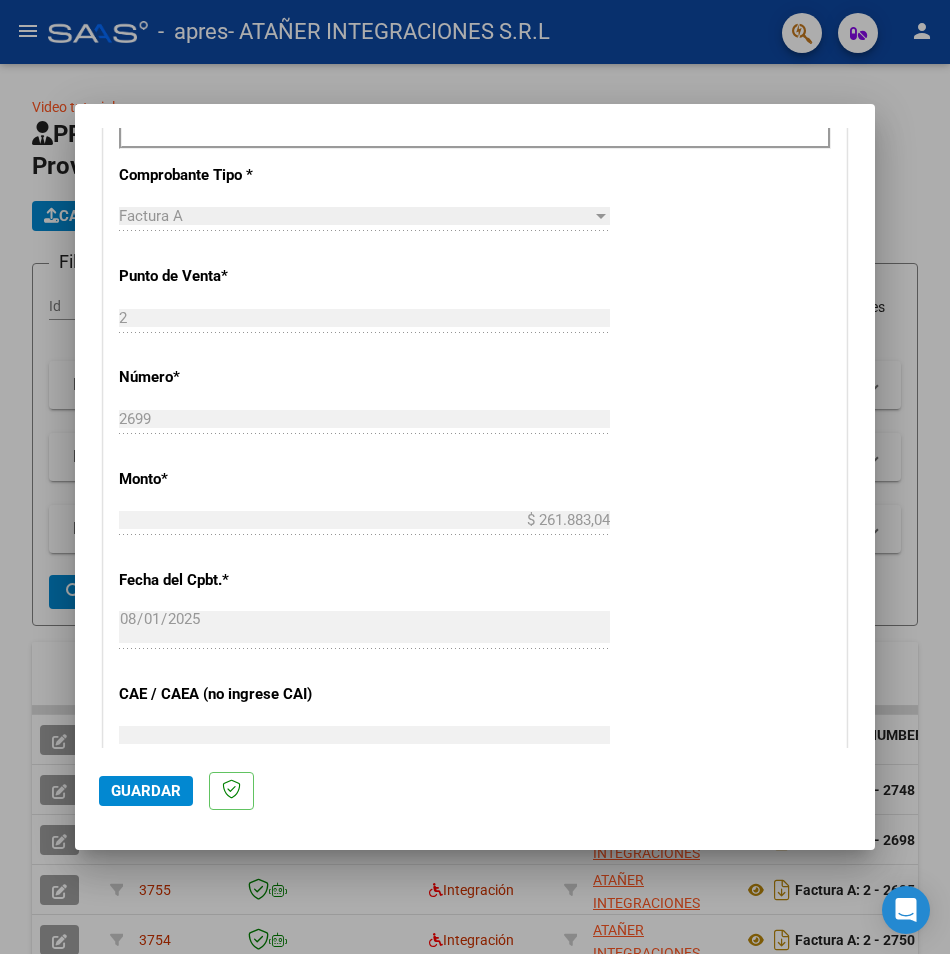 scroll, scrollTop: 1100, scrollLeft: 0, axis: vertical 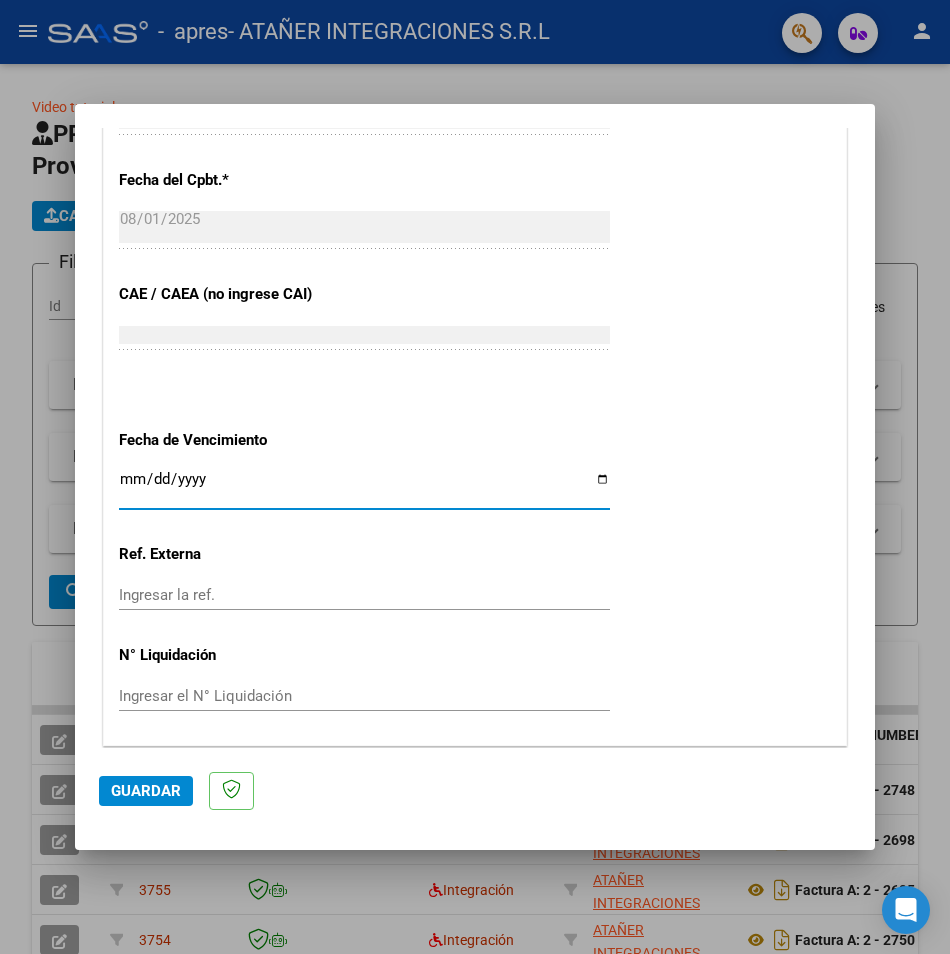click on "Ingresar la fecha" at bounding box center [364, 487] 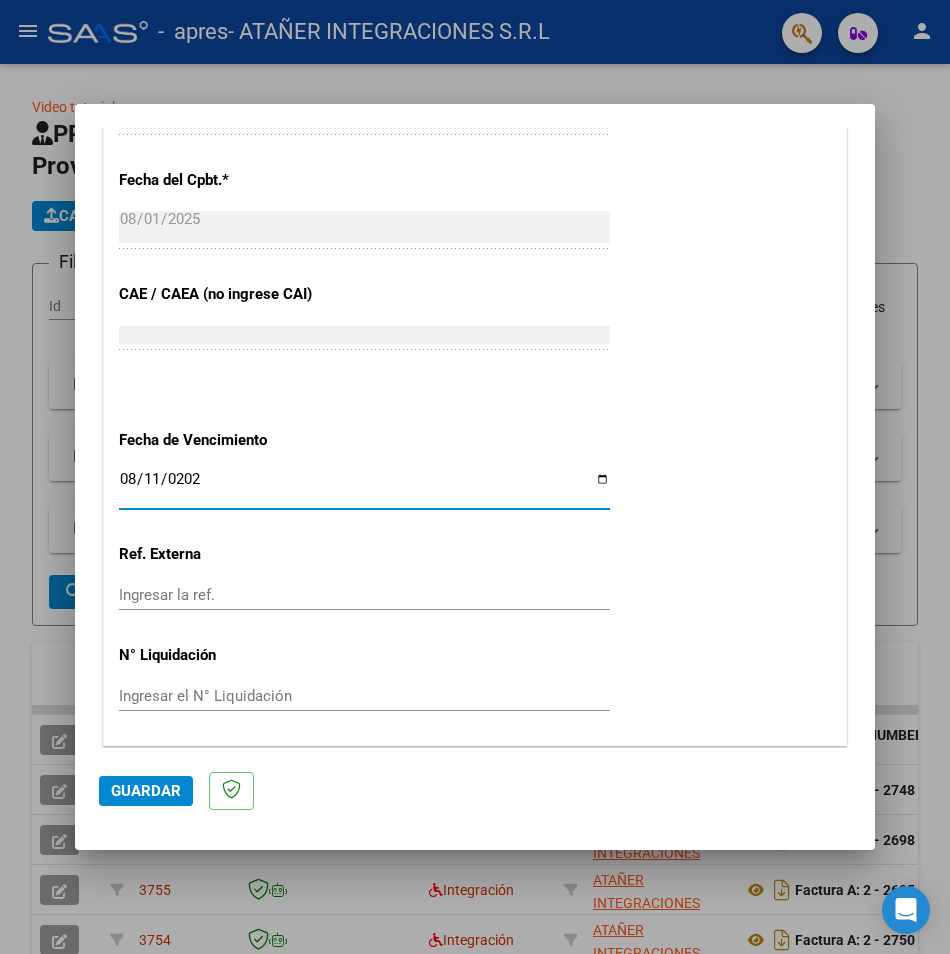 type on "2025-08-11" 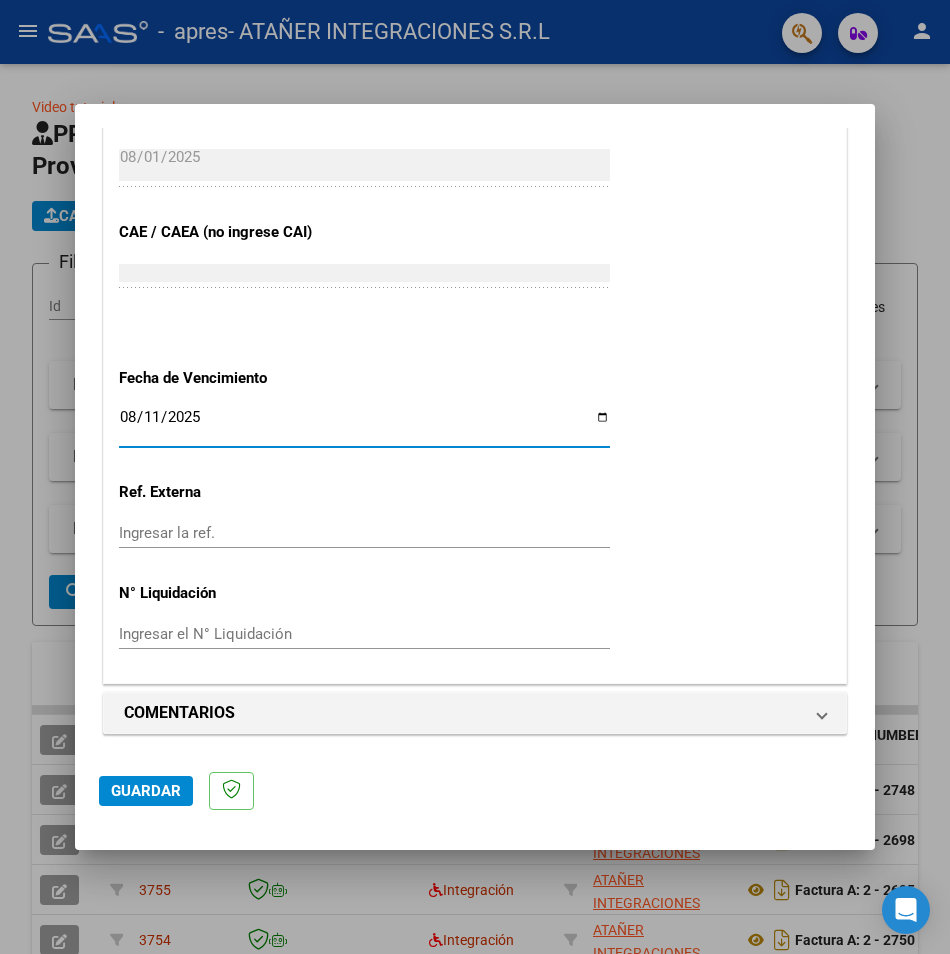 scroll, scrollTop: 1163, scrollLeft: 0, axis: vertical 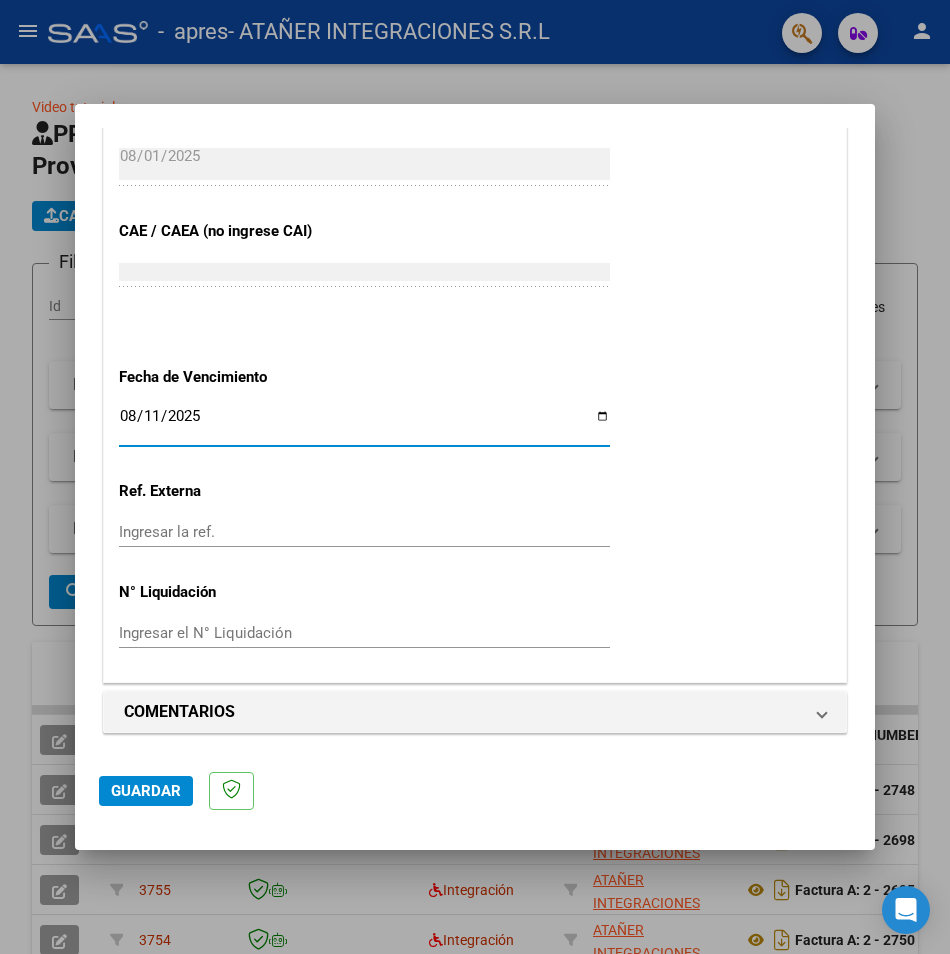 click on "Guardar" 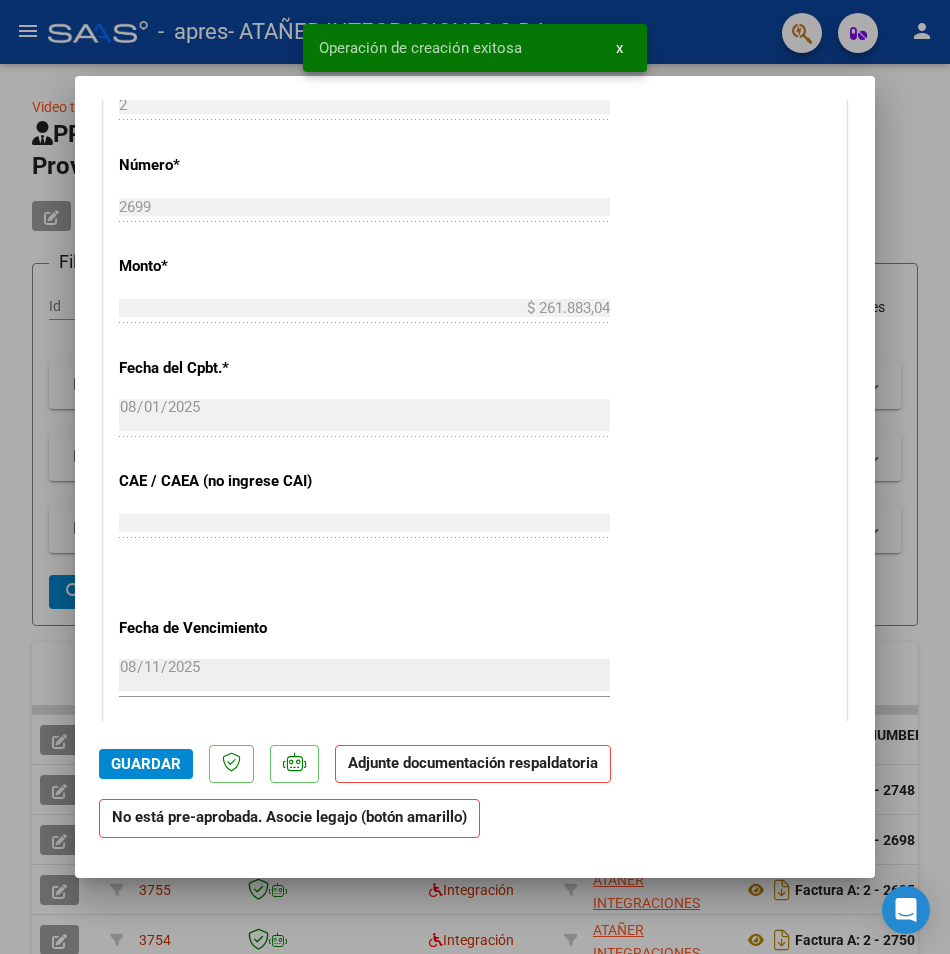 scroll, scrollTop: 1400, scrollLeft: 0, axis: vertical 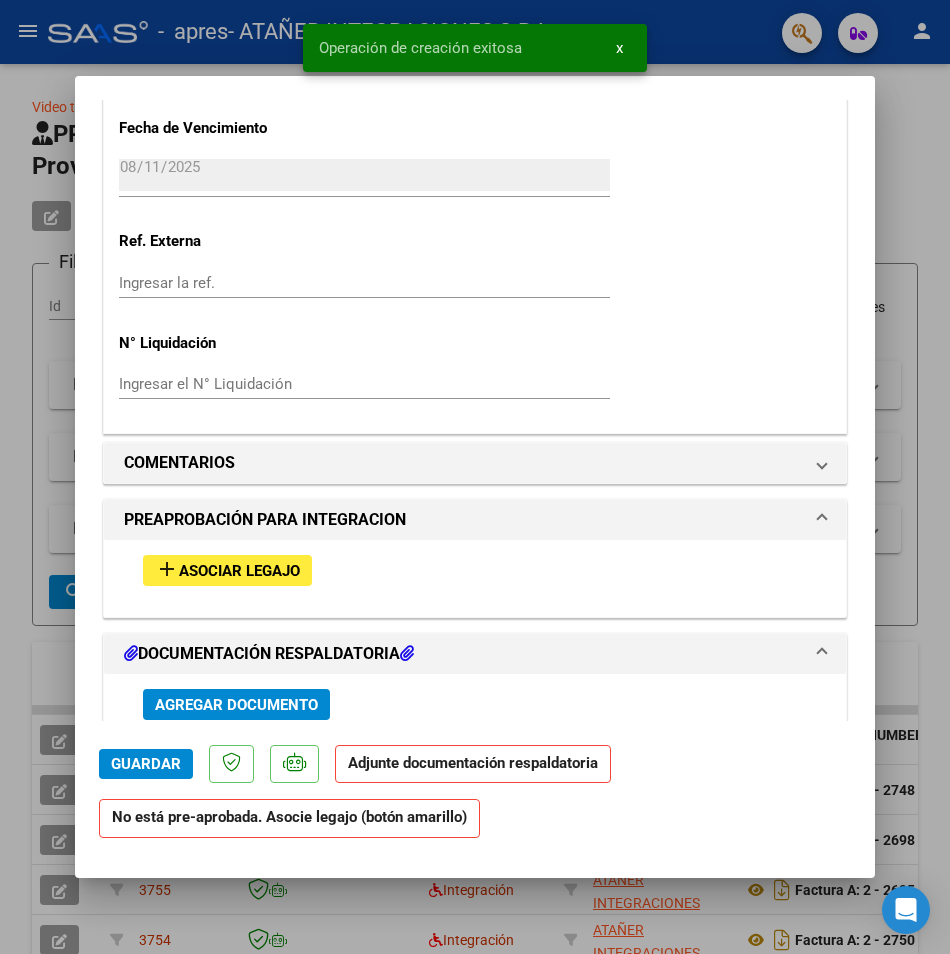 click on "add Asociar Legajo" at bounding box center [227, 570] 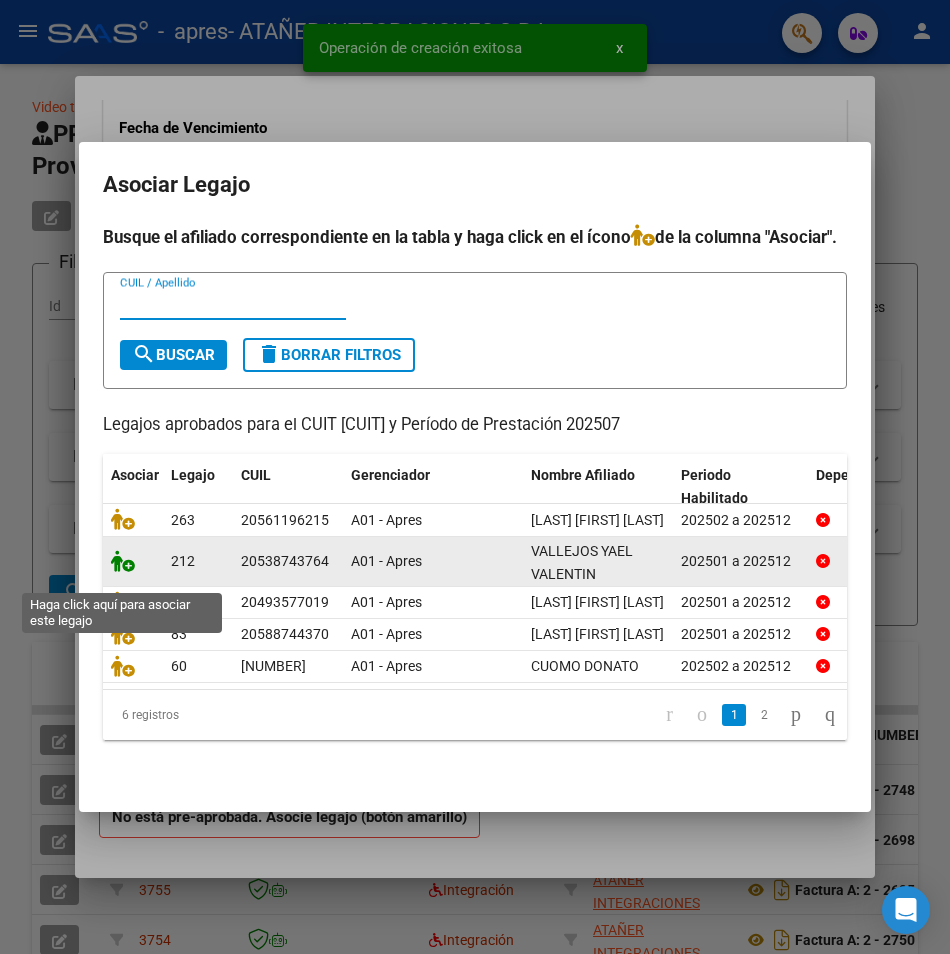 click 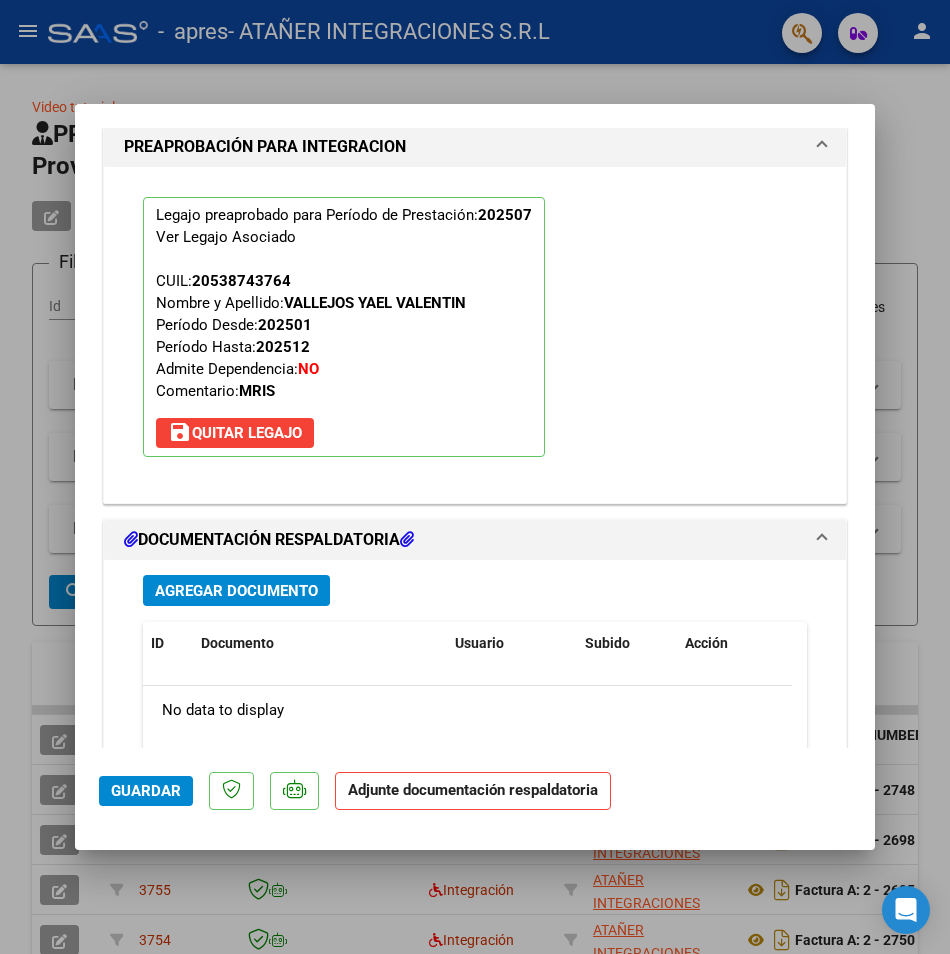 scroll, scrollTop: 2122, scrollLeft: 0, axis: vertical 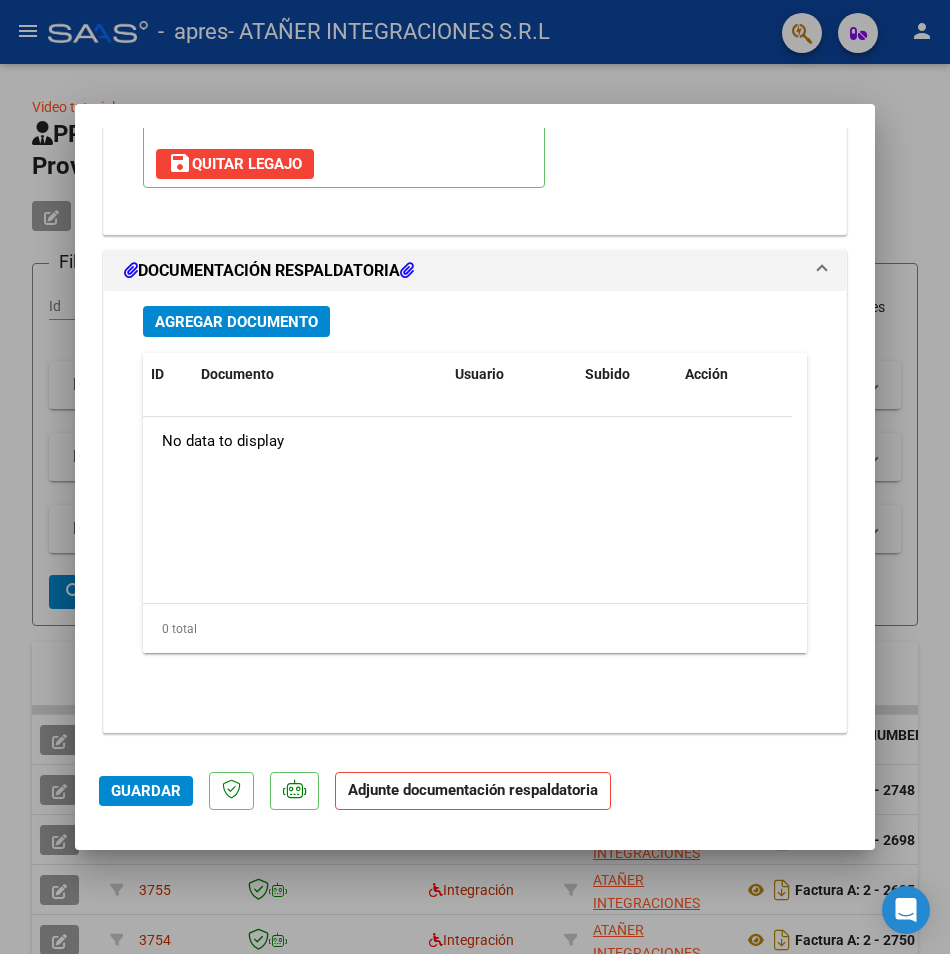 click on "Agregar Documento" at bounding box center (236, 321) 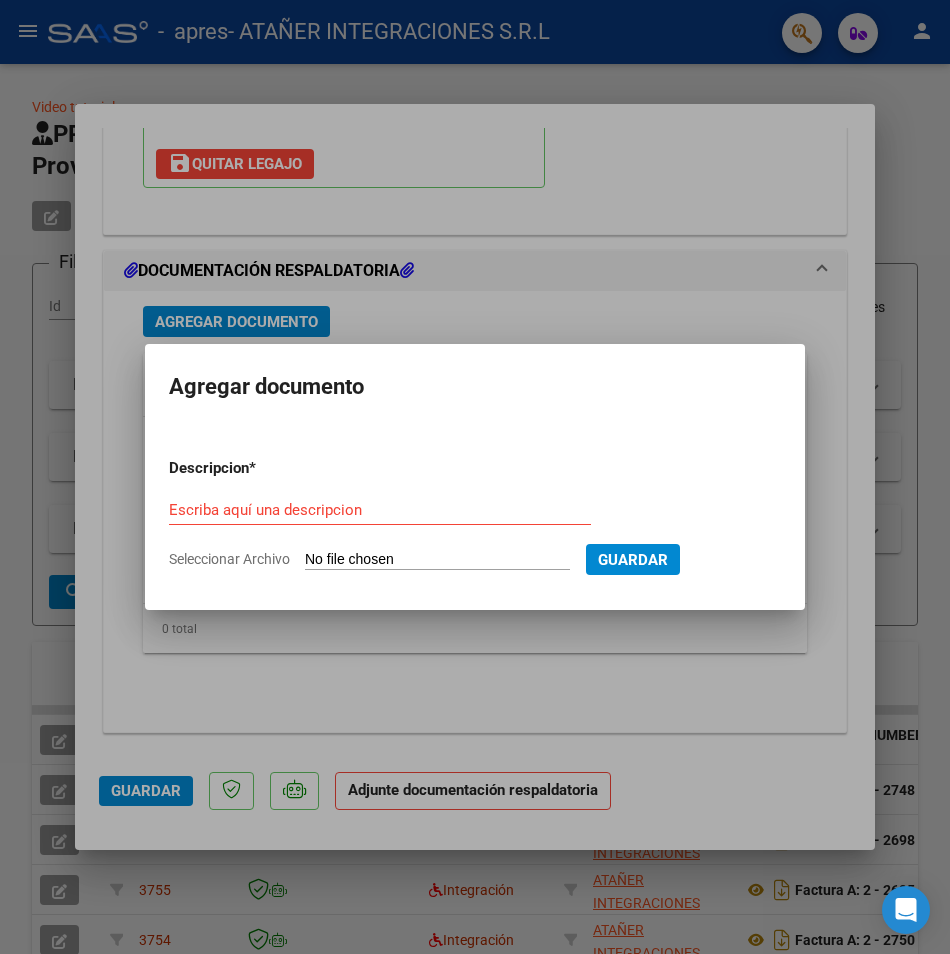 type on "C:\fakepath\[LAST] [FIRST] [LAST] -JULIO [YEAR].pdf" 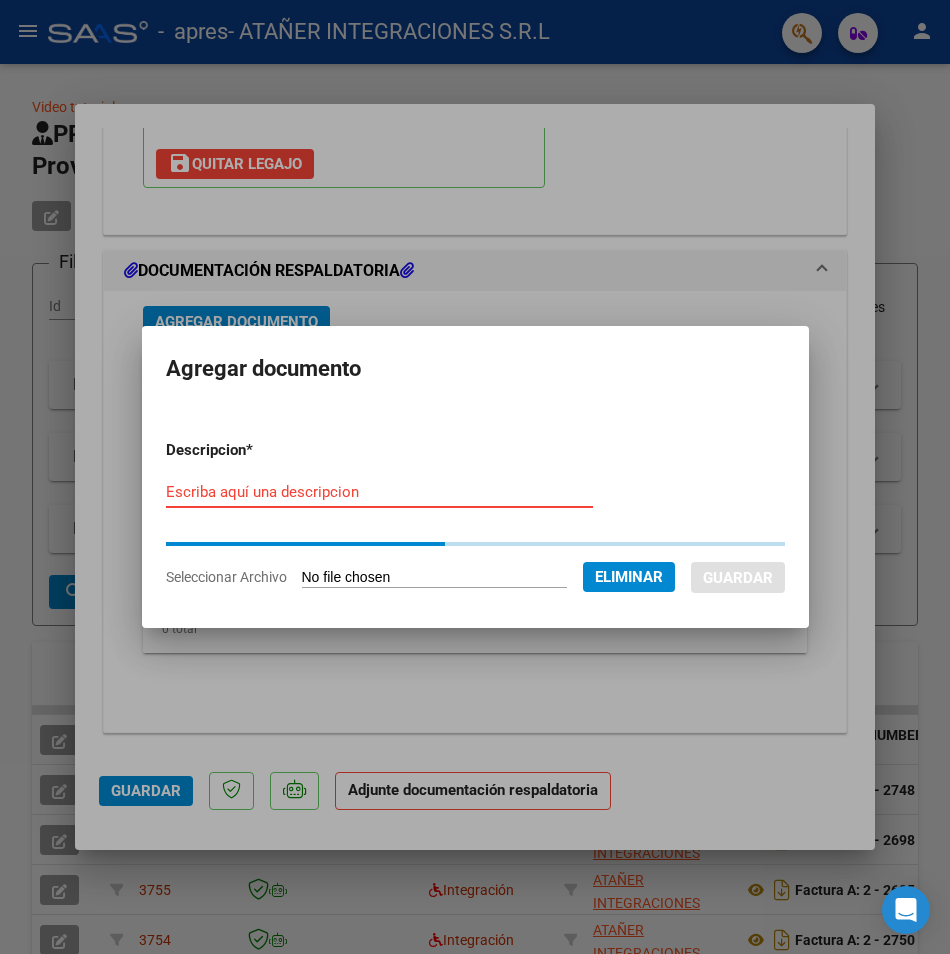 click on "Descripcion  *   Escriba aquí una descripcion  Seleccionar Archivo Eliminar Guardar" at bounding box center (475, 513) 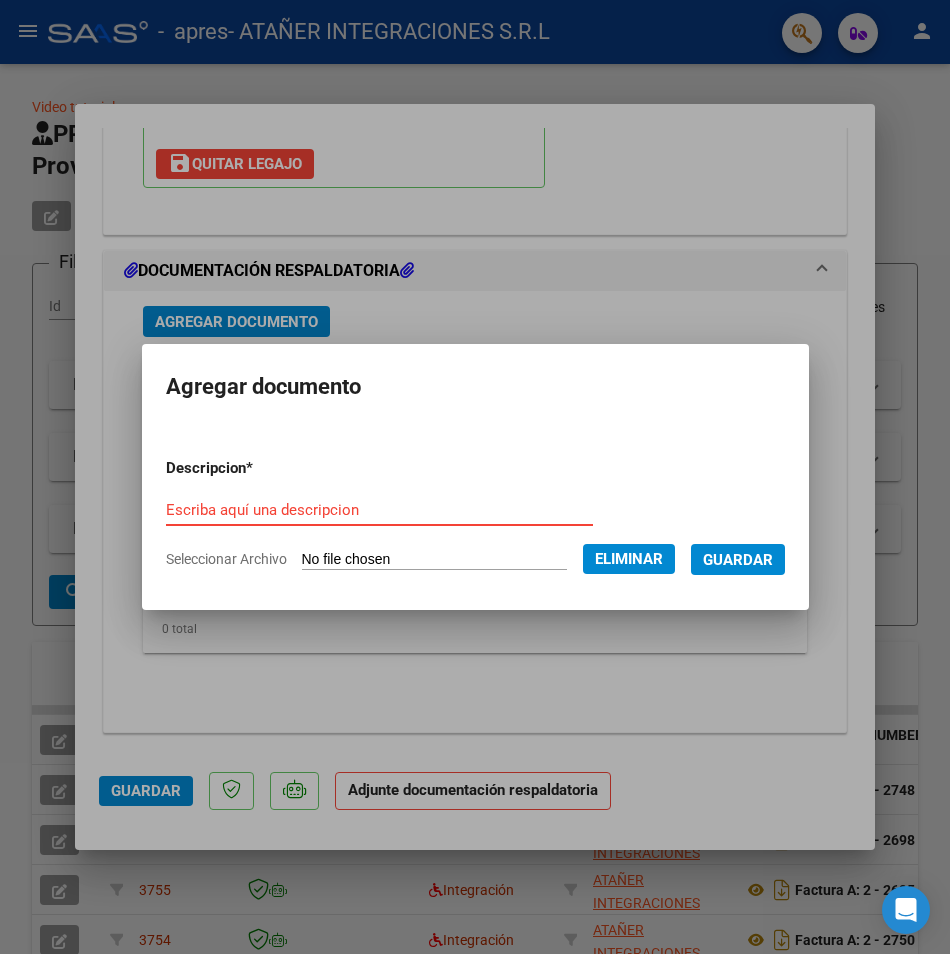 click on "Escriba aquí una descripcion" at bounding box center [379, 510] 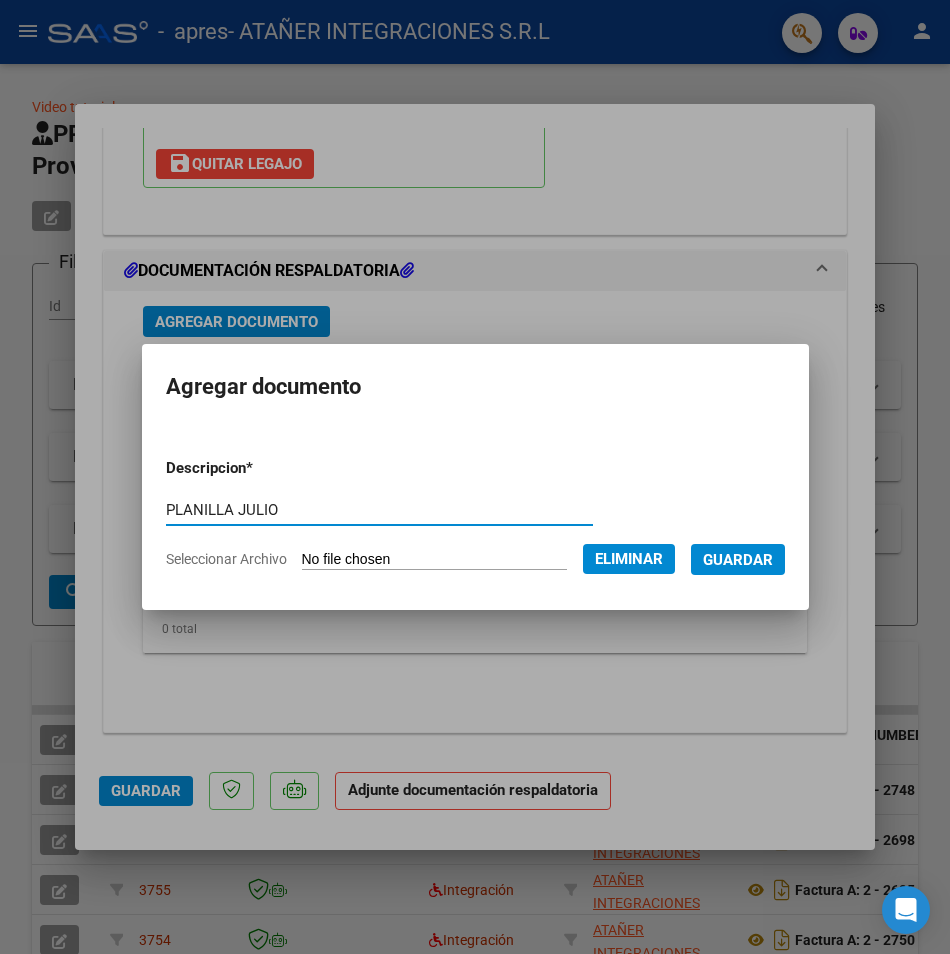 type on "PLANILLA JULIO" 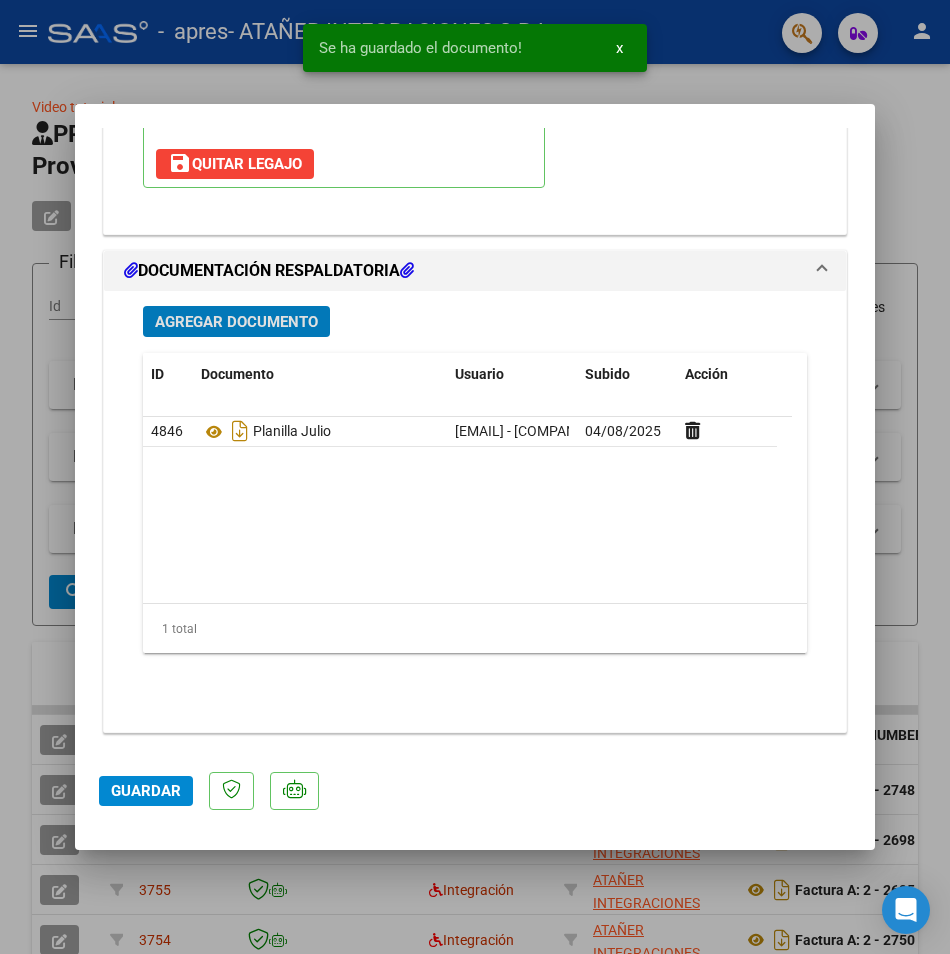 click on "Guardar" 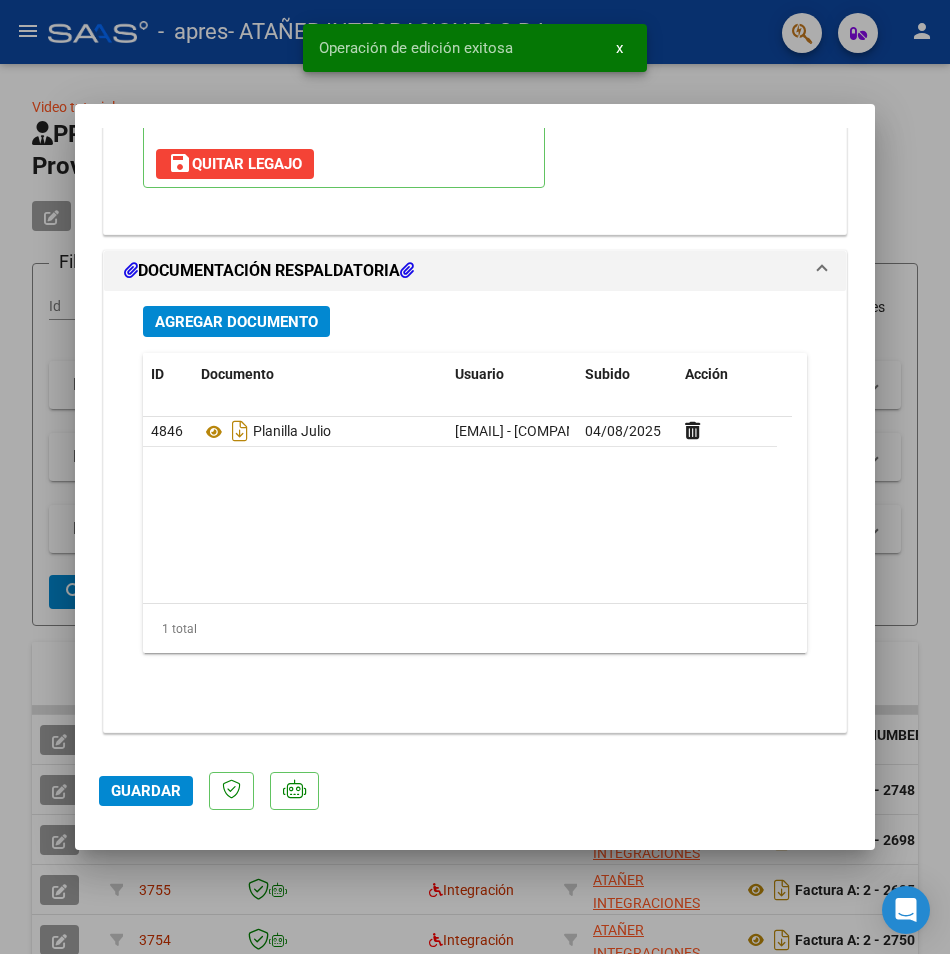 click at bounding box center [475, 477] 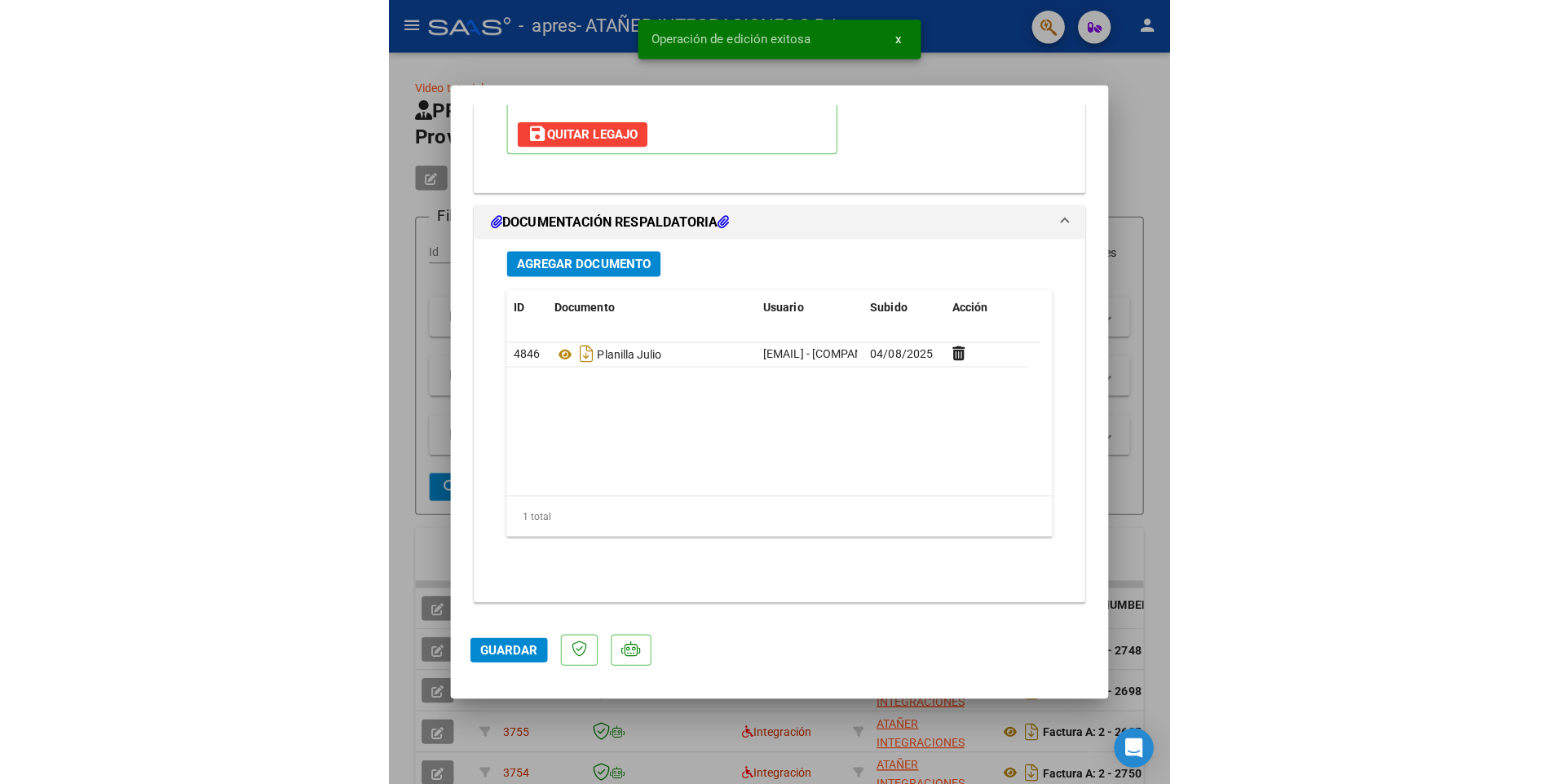 scroll, scrollTop: 1533, scrollLeft: 0, axis: vertical 